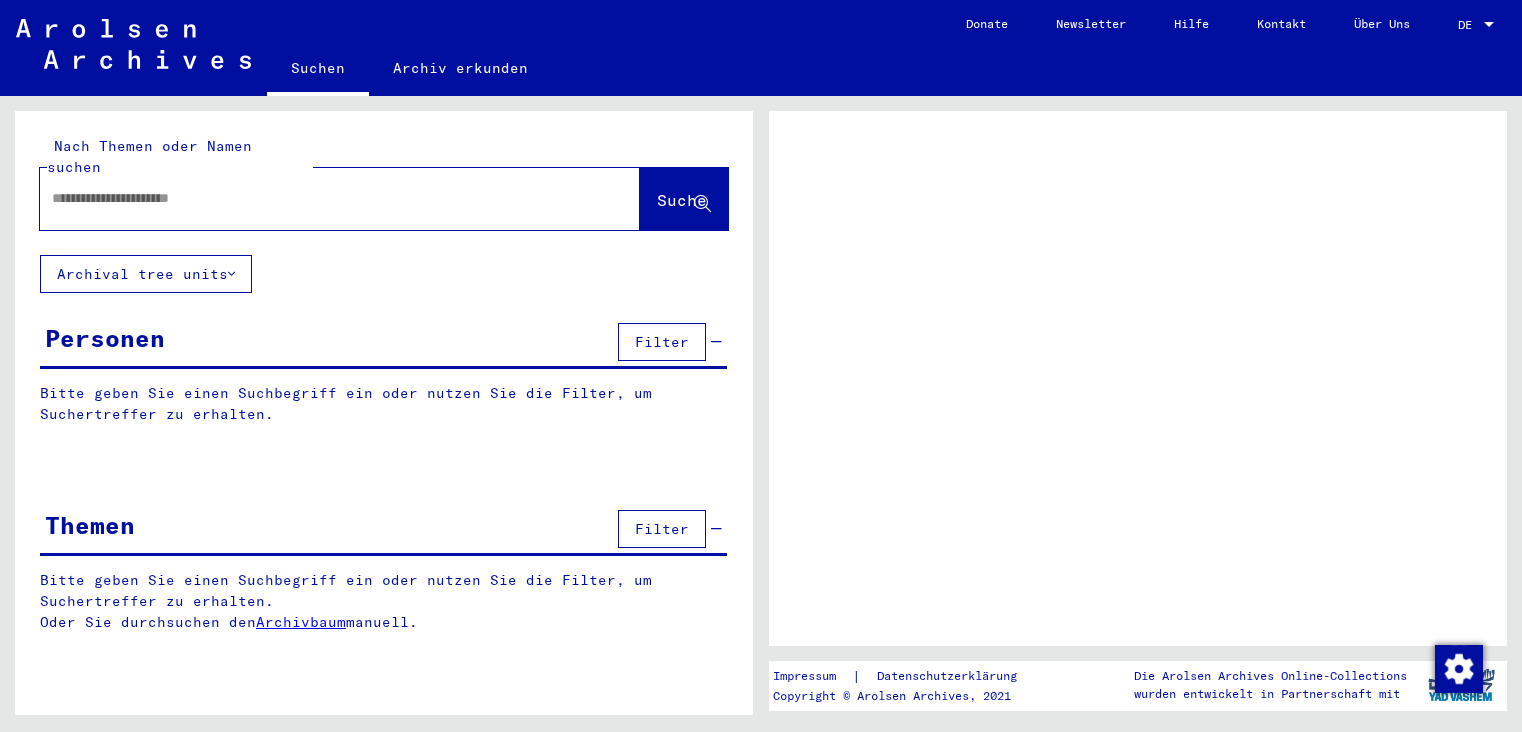 scroll, scrollTop: 0, scrollLeft: 0, axis: both 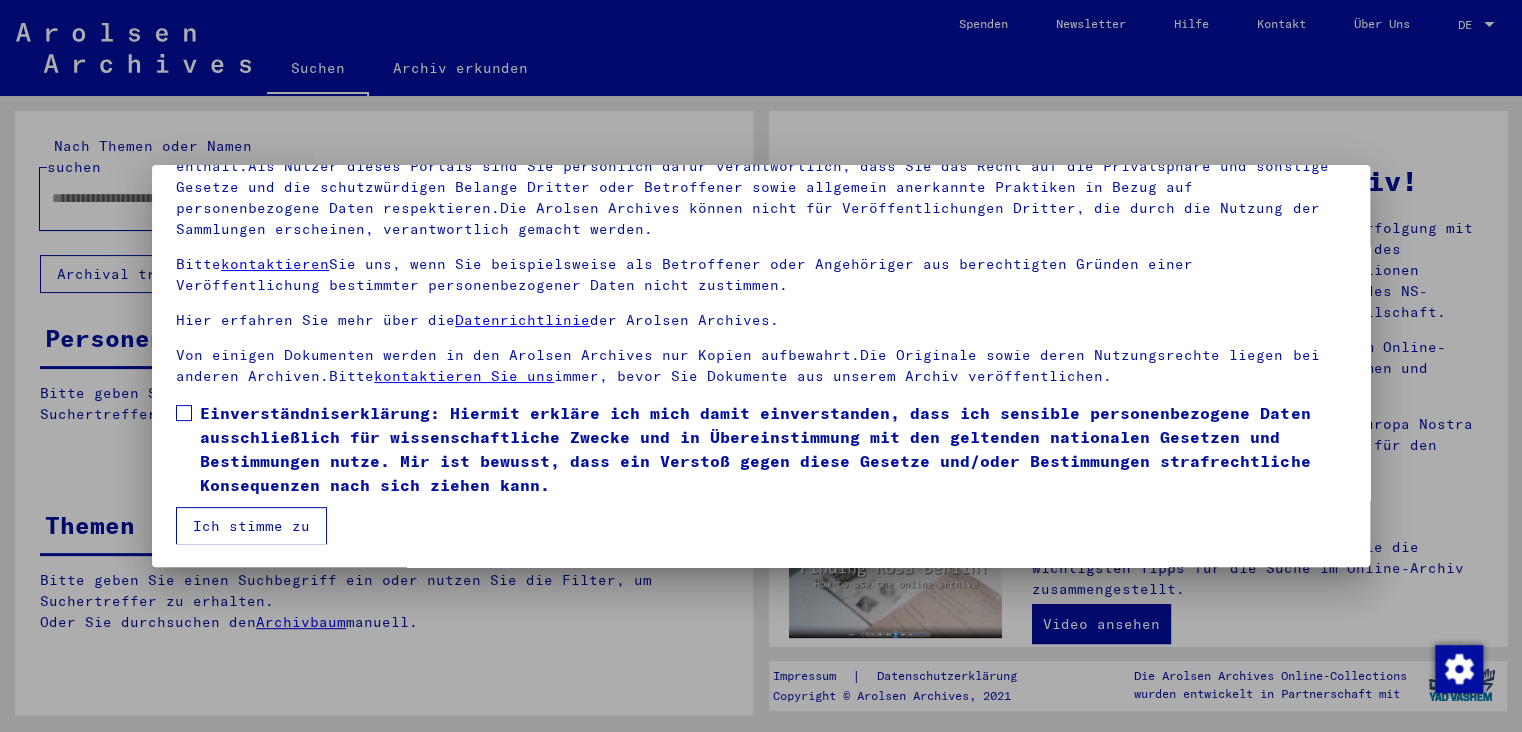 click at bounding box center [184, 413] 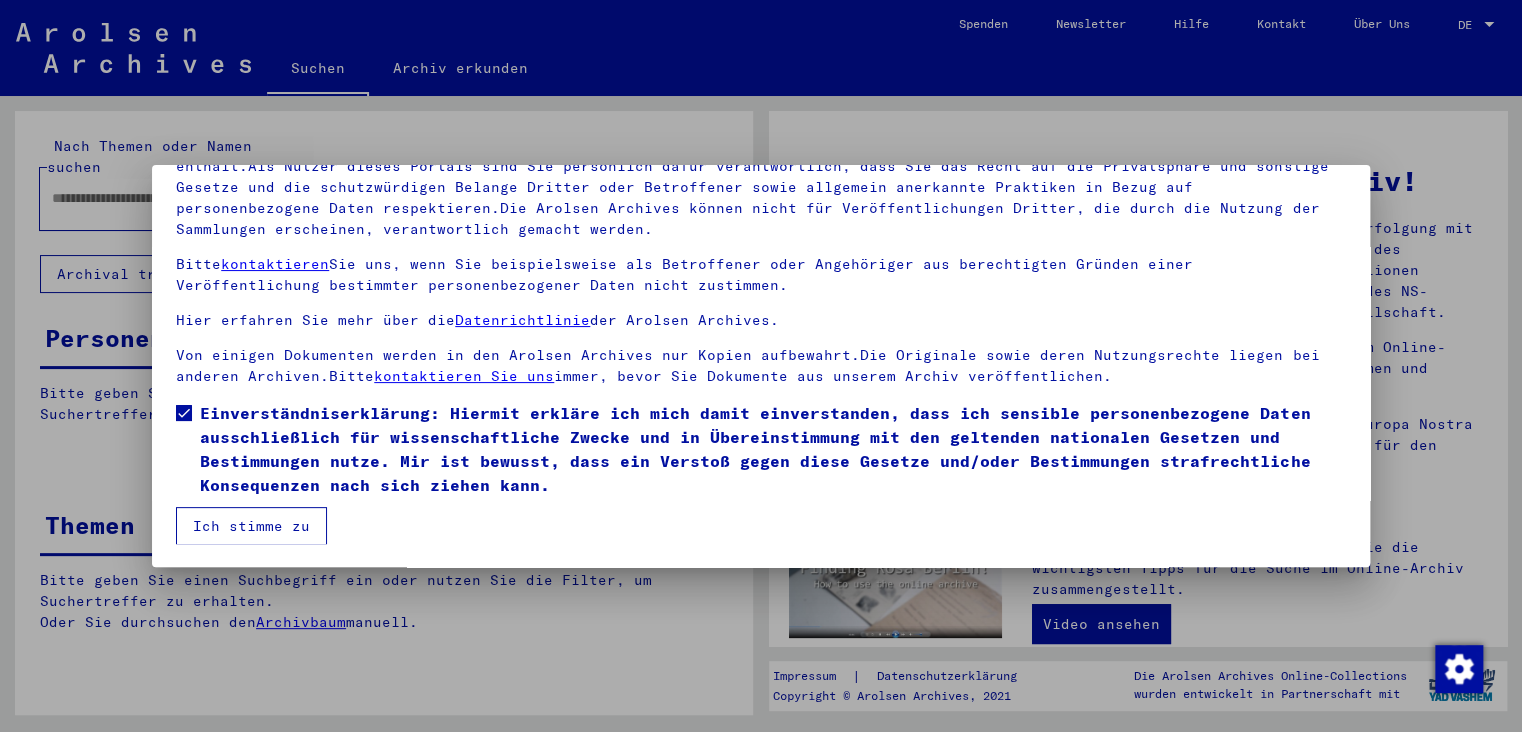 drag, startPoint x: 221, startPoint y: 528, endPoint x: 125, endPoint y: 218, distance: 324.52426 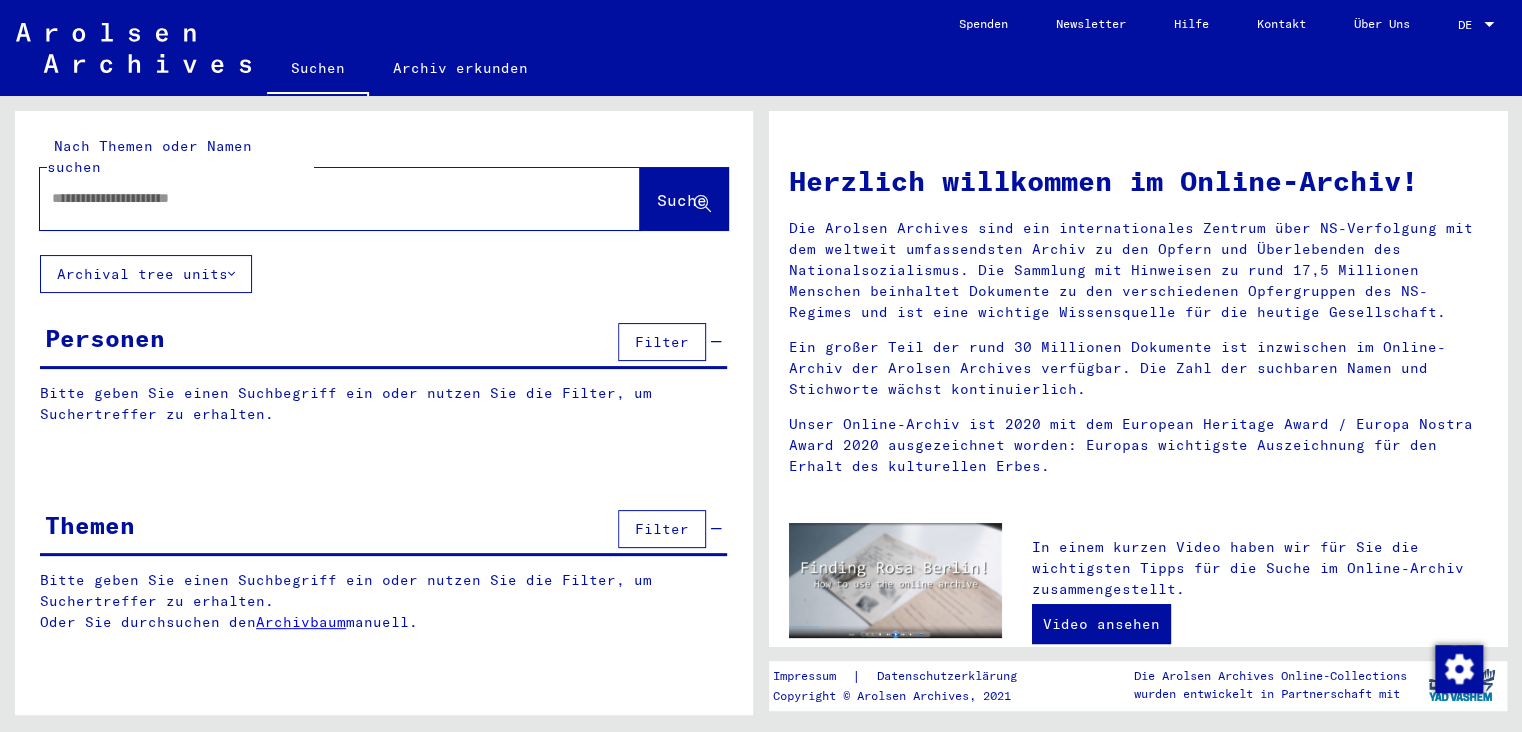 click at bounding box center (316, 198) 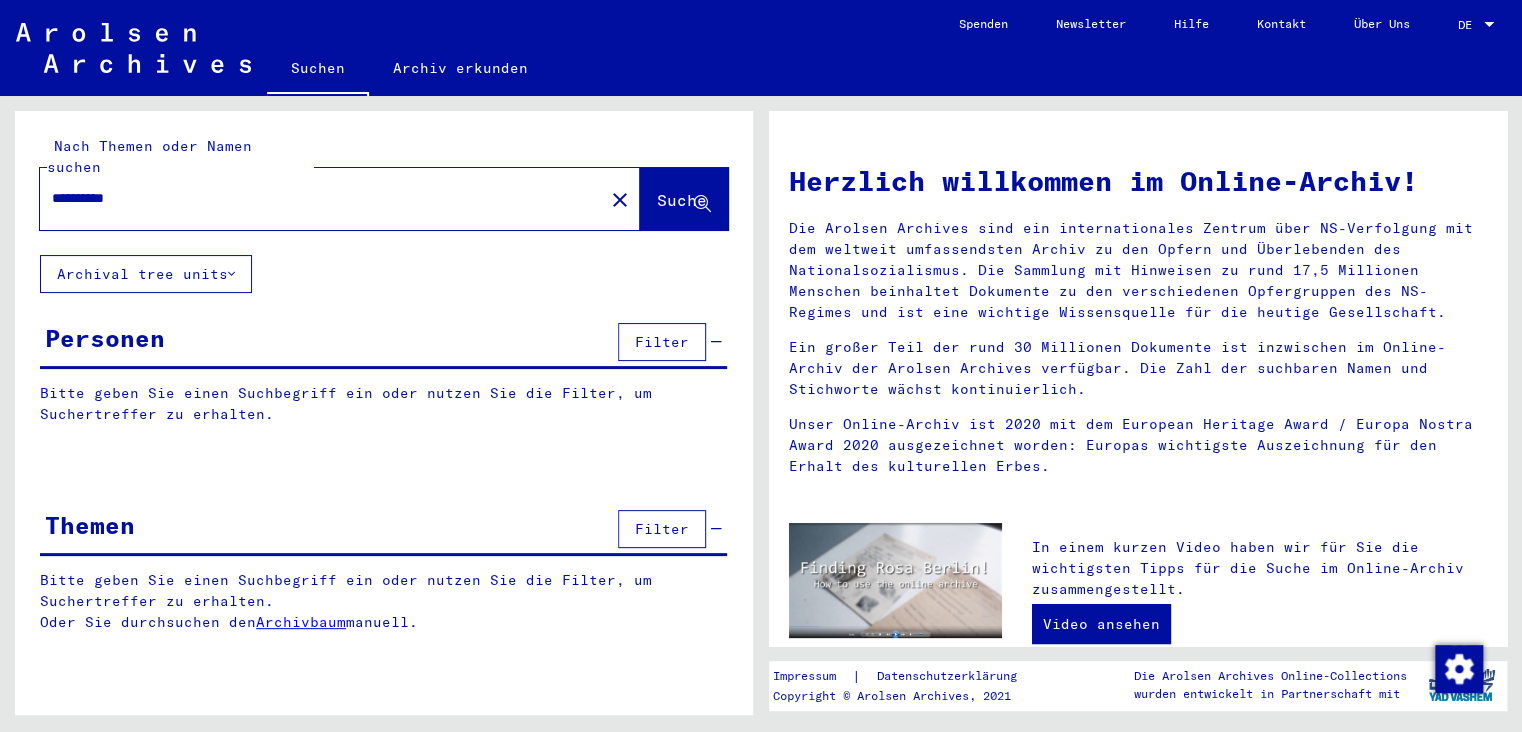type on "**********" 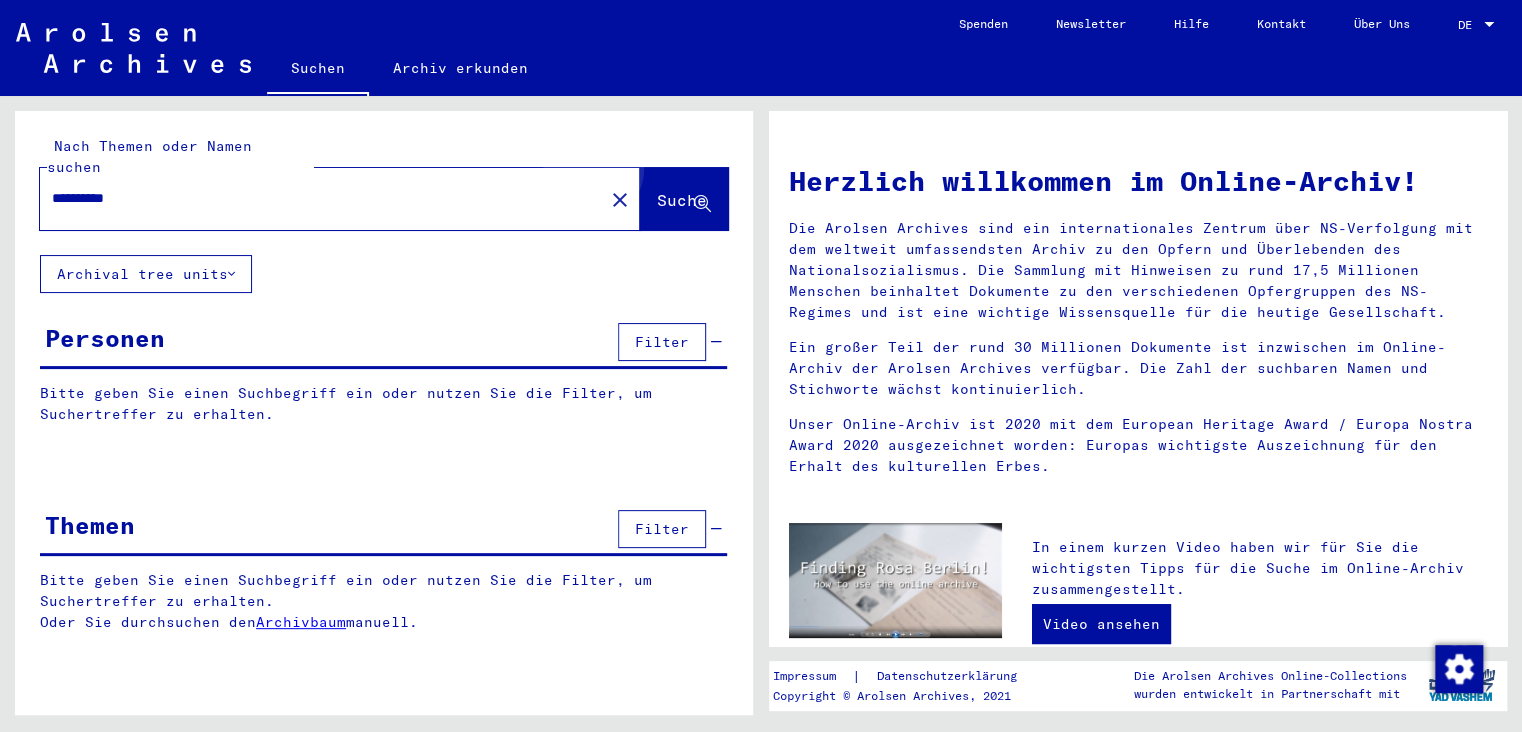click on "Suche" 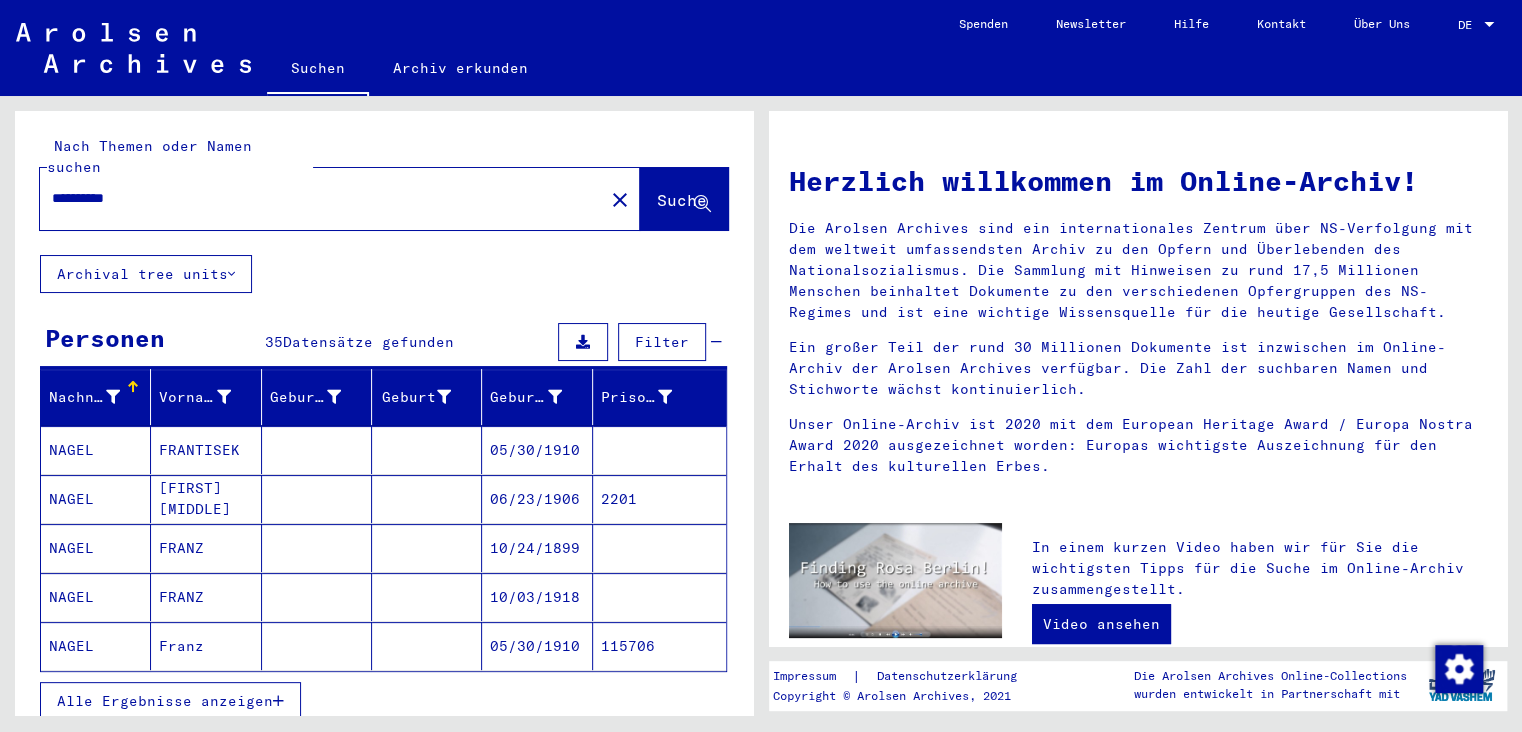 scroll, scrollTop: 110, scrollLeft: 0, axis: vertical 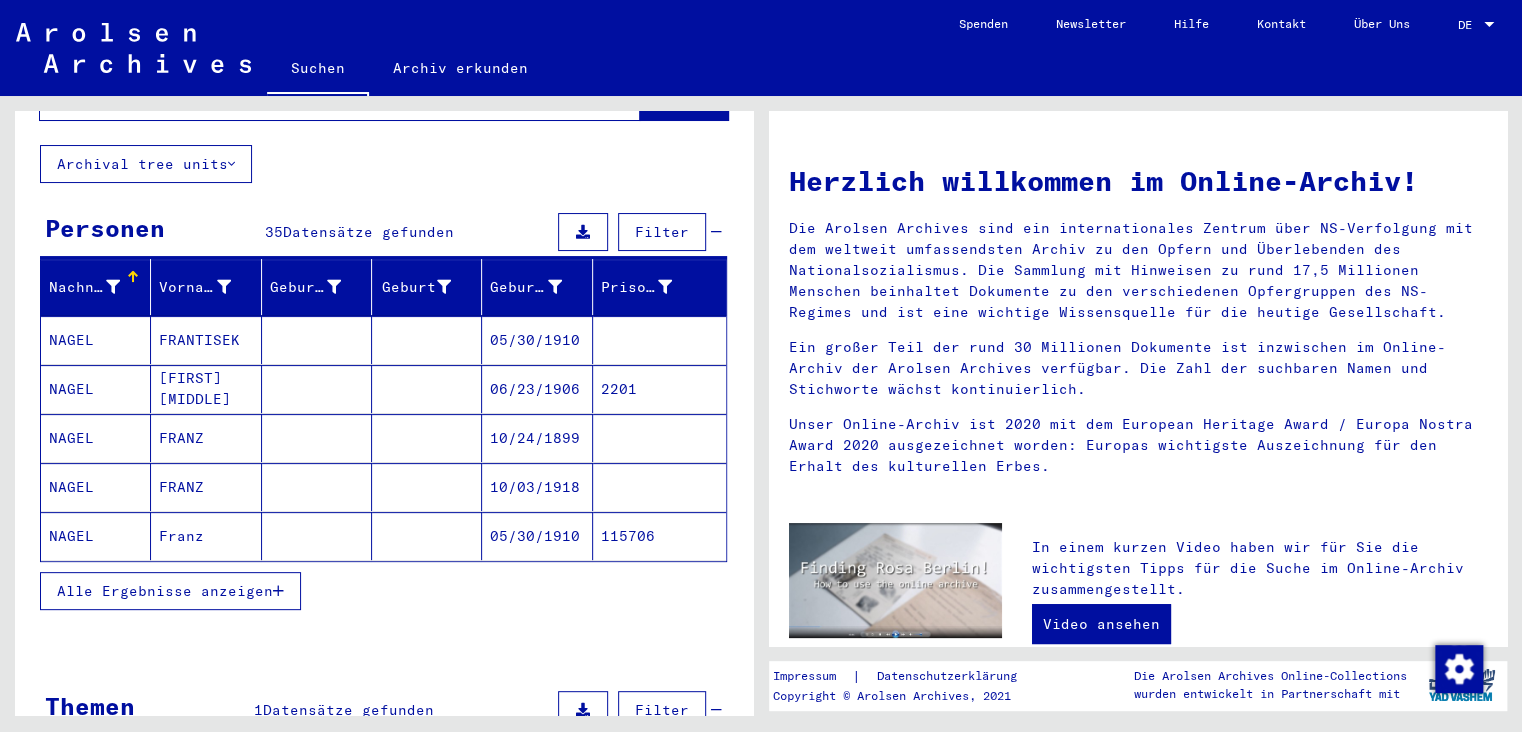 click on "NAGEL" at bounding box center [96, 438] 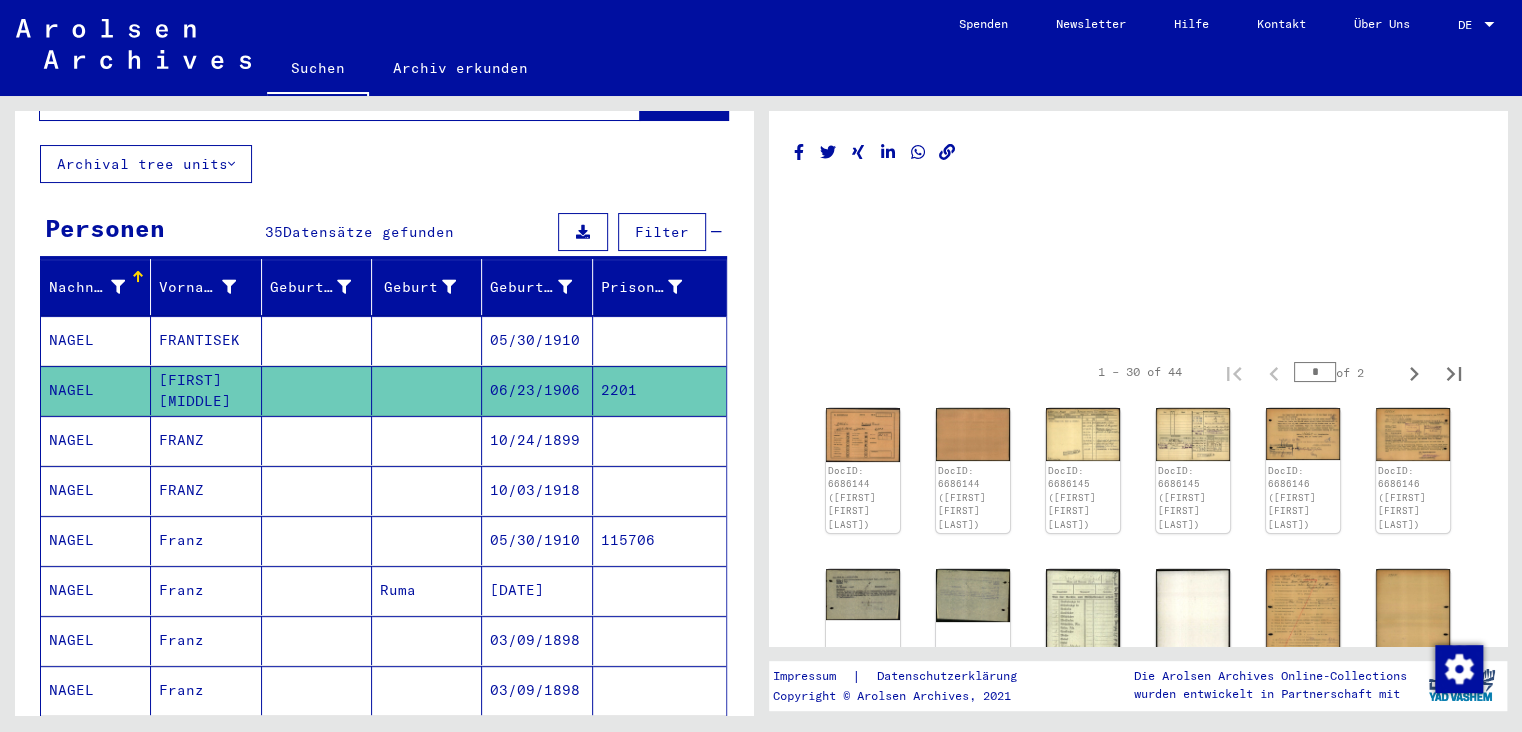 click on "NAGEL" at bounding box center [96, 490] 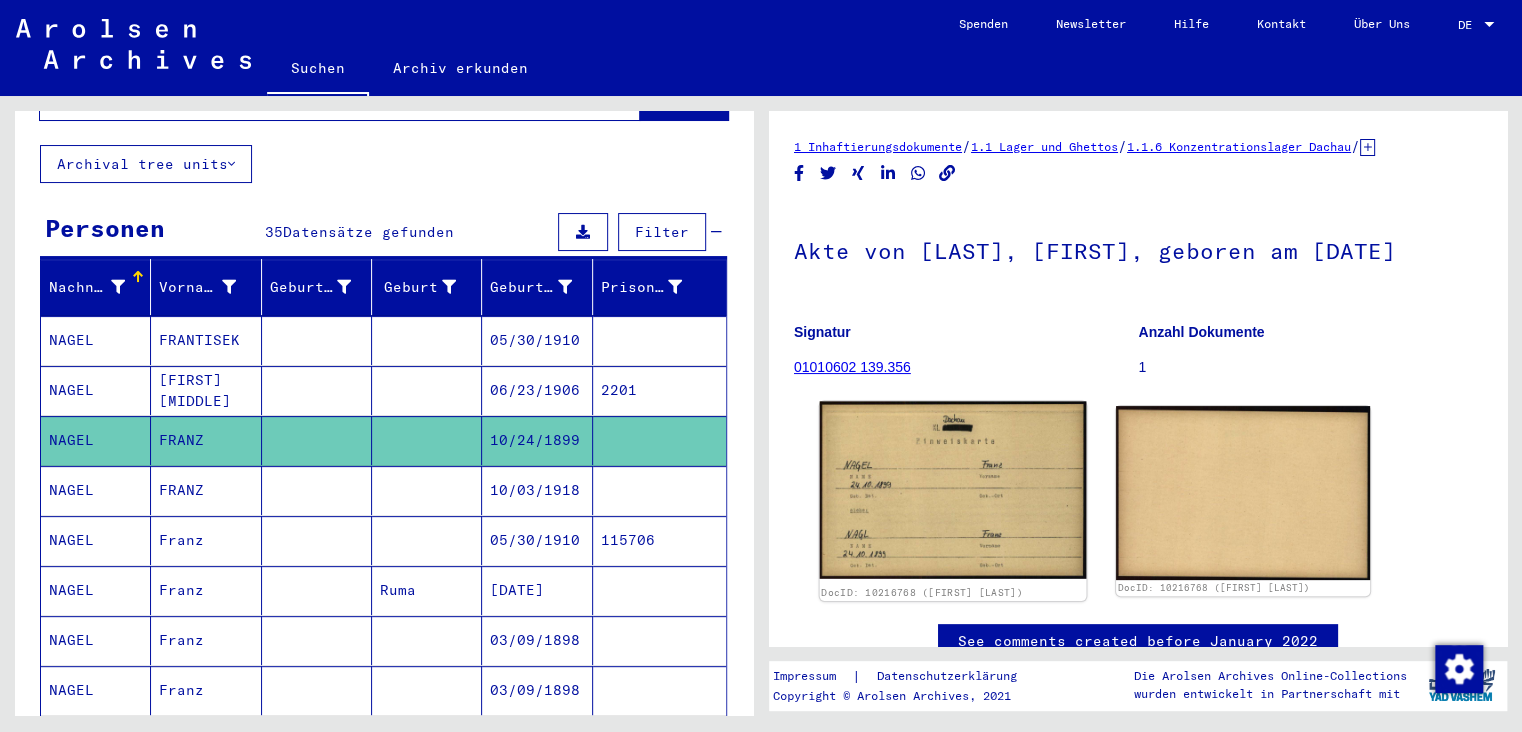 scroll, scrollTop: 110, scrollLeft: 0, axis: vertical 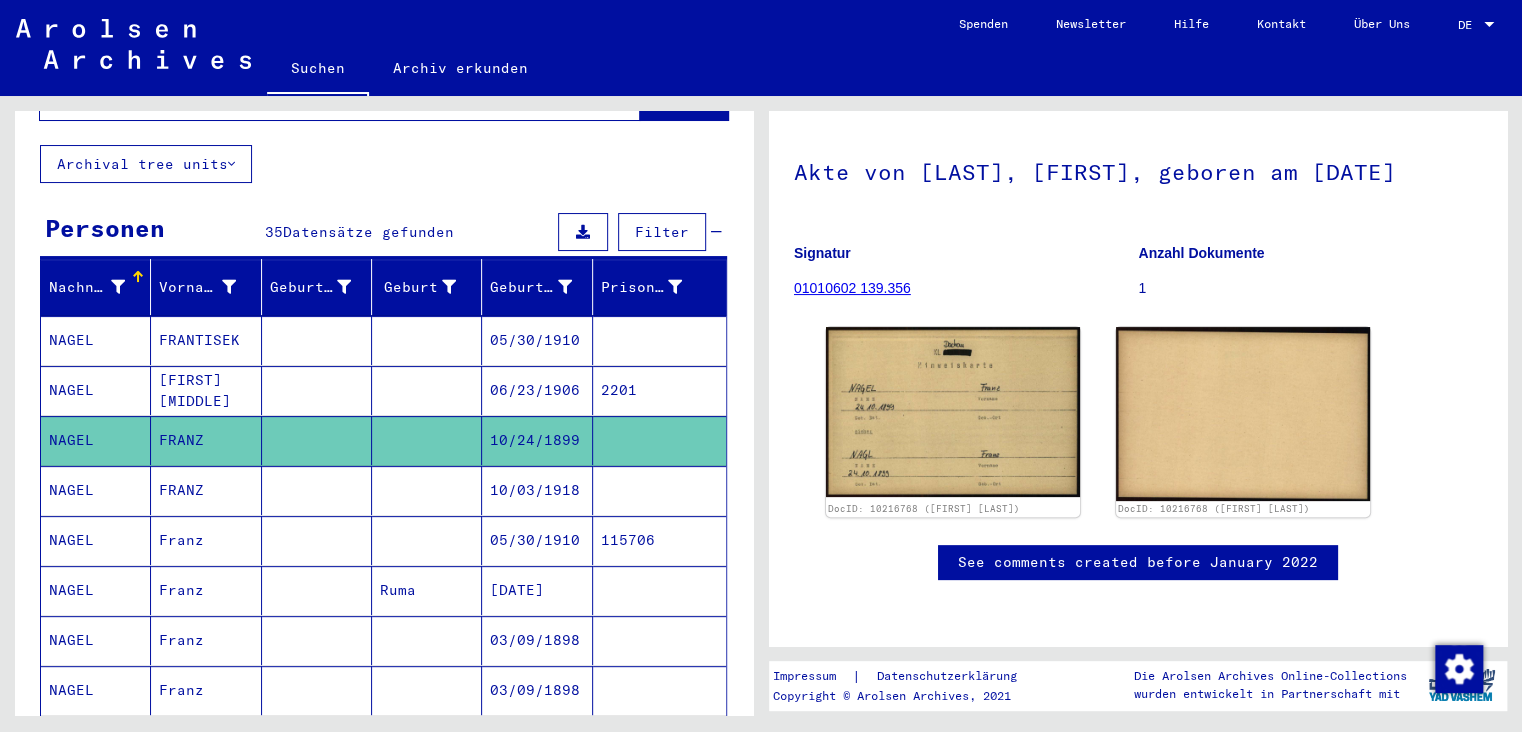 click on "NAGEL" at bounding box center (96, 540) 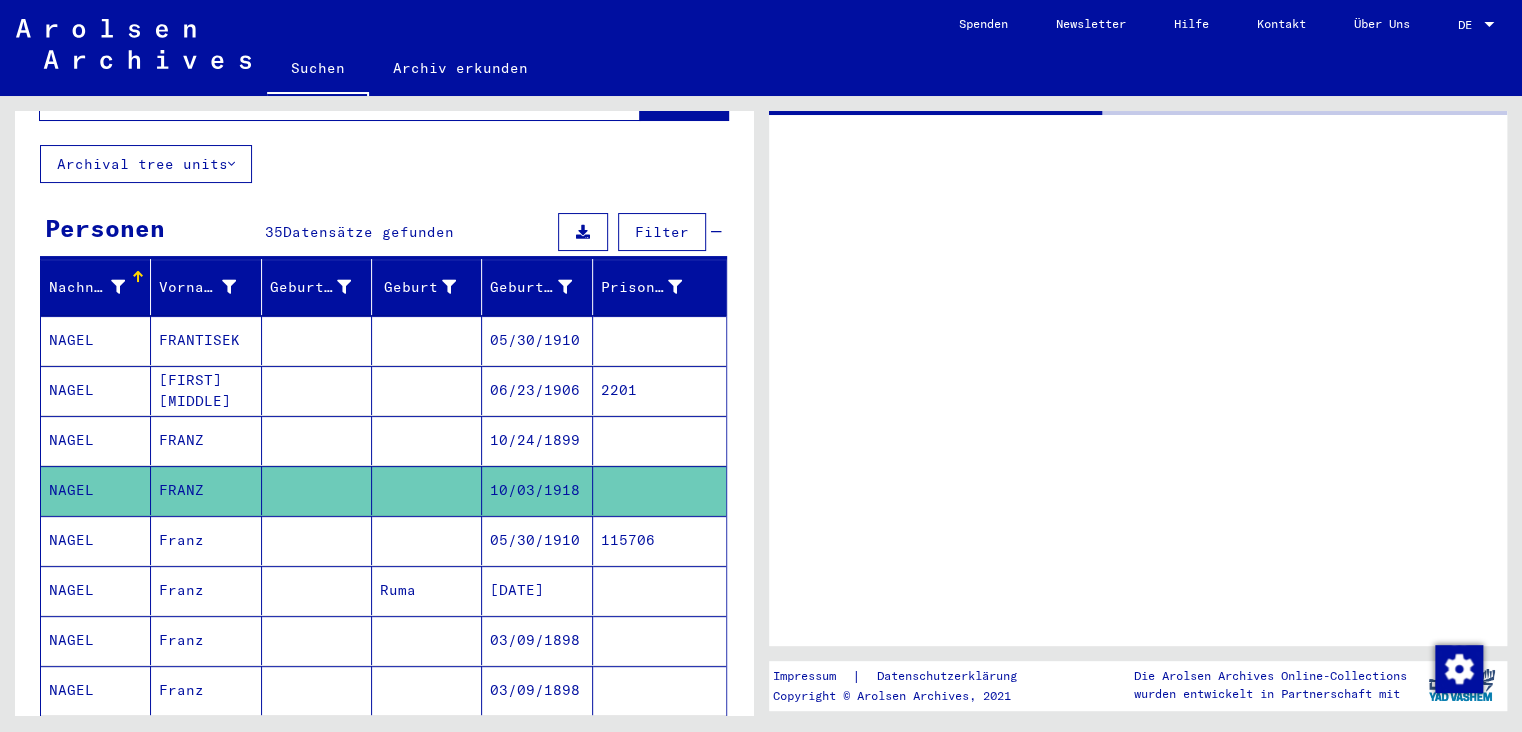 scroll, scrollTop: 0, scrollLeft: 0, axis: both 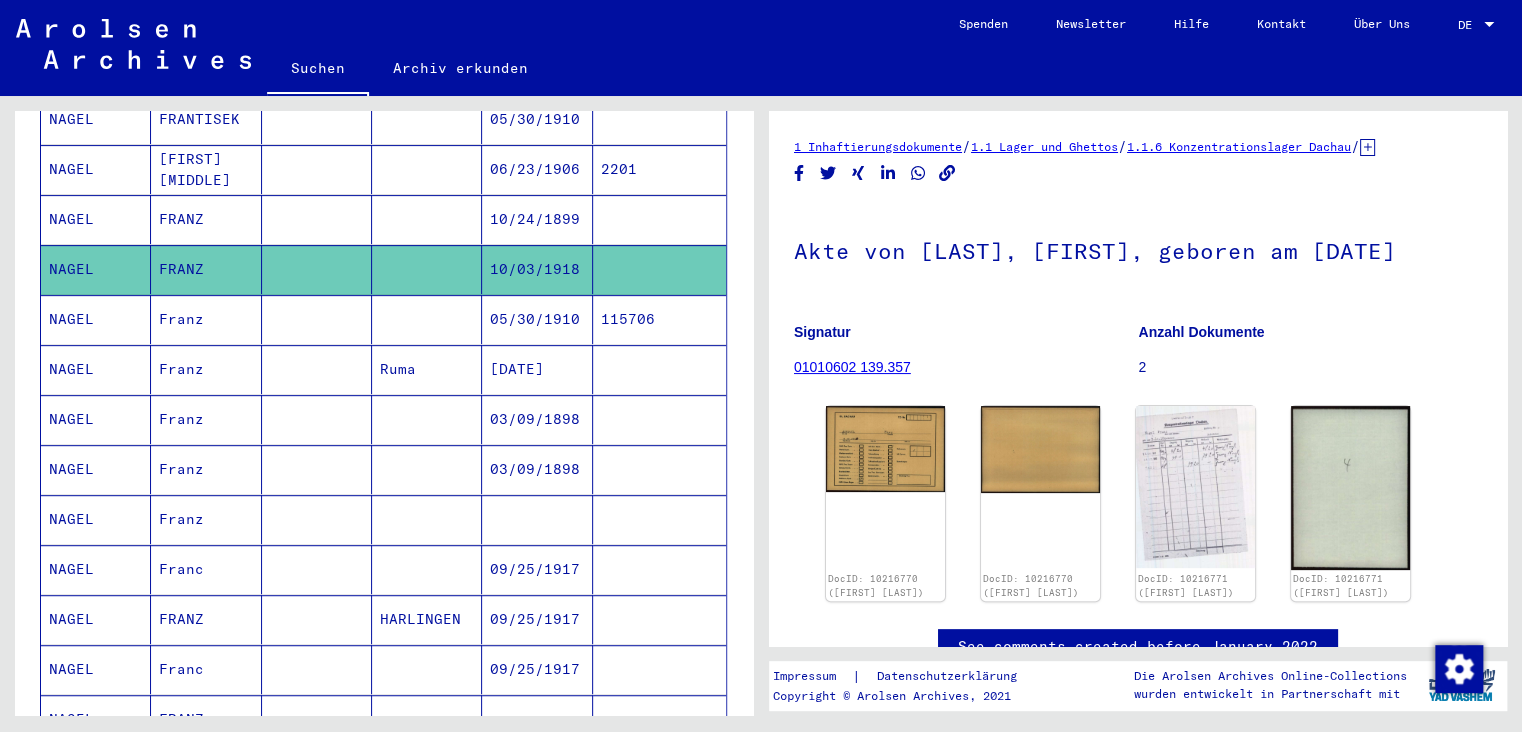 click on "NAGEL" at bounding box center [96, 469] 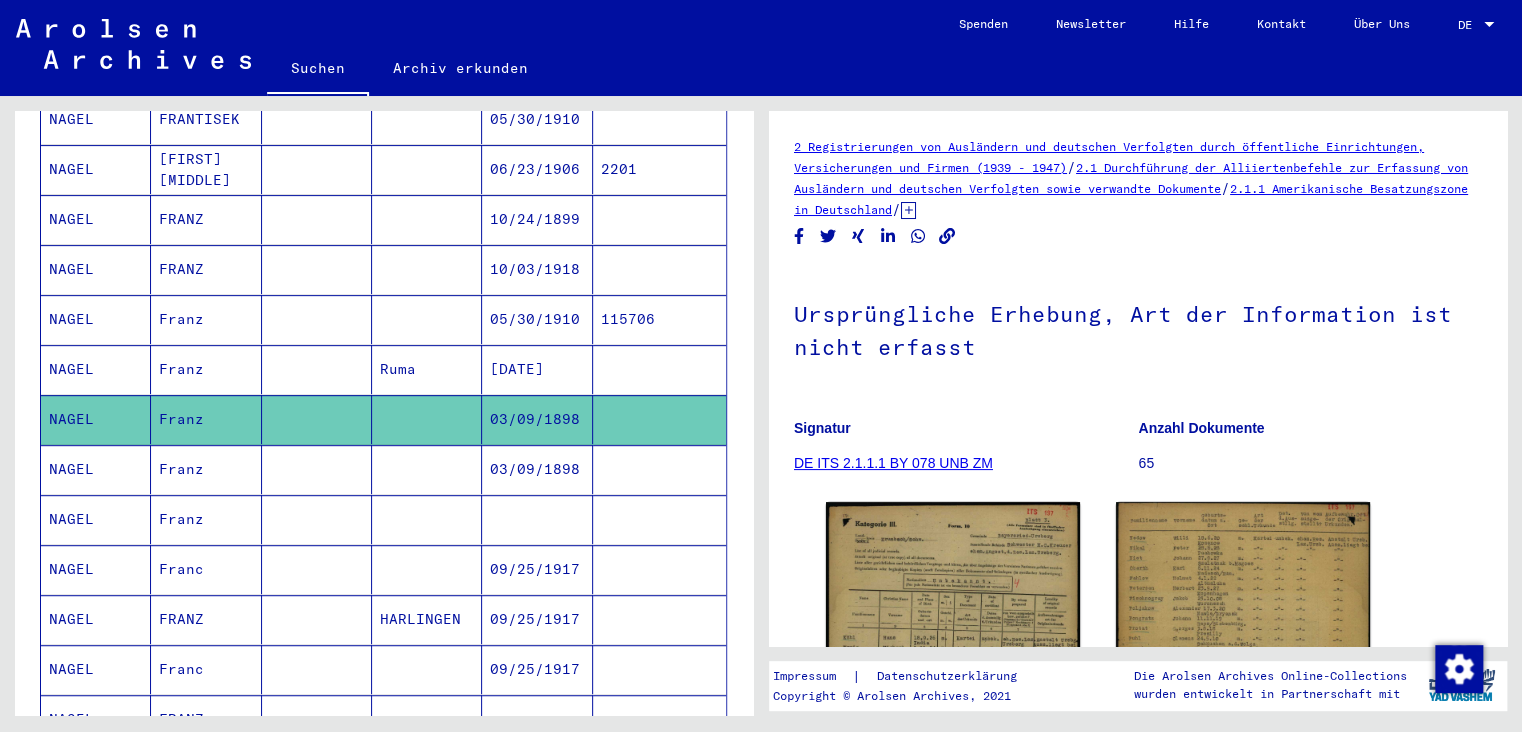 click on "NAGEL" at bounding box center (96, 519) 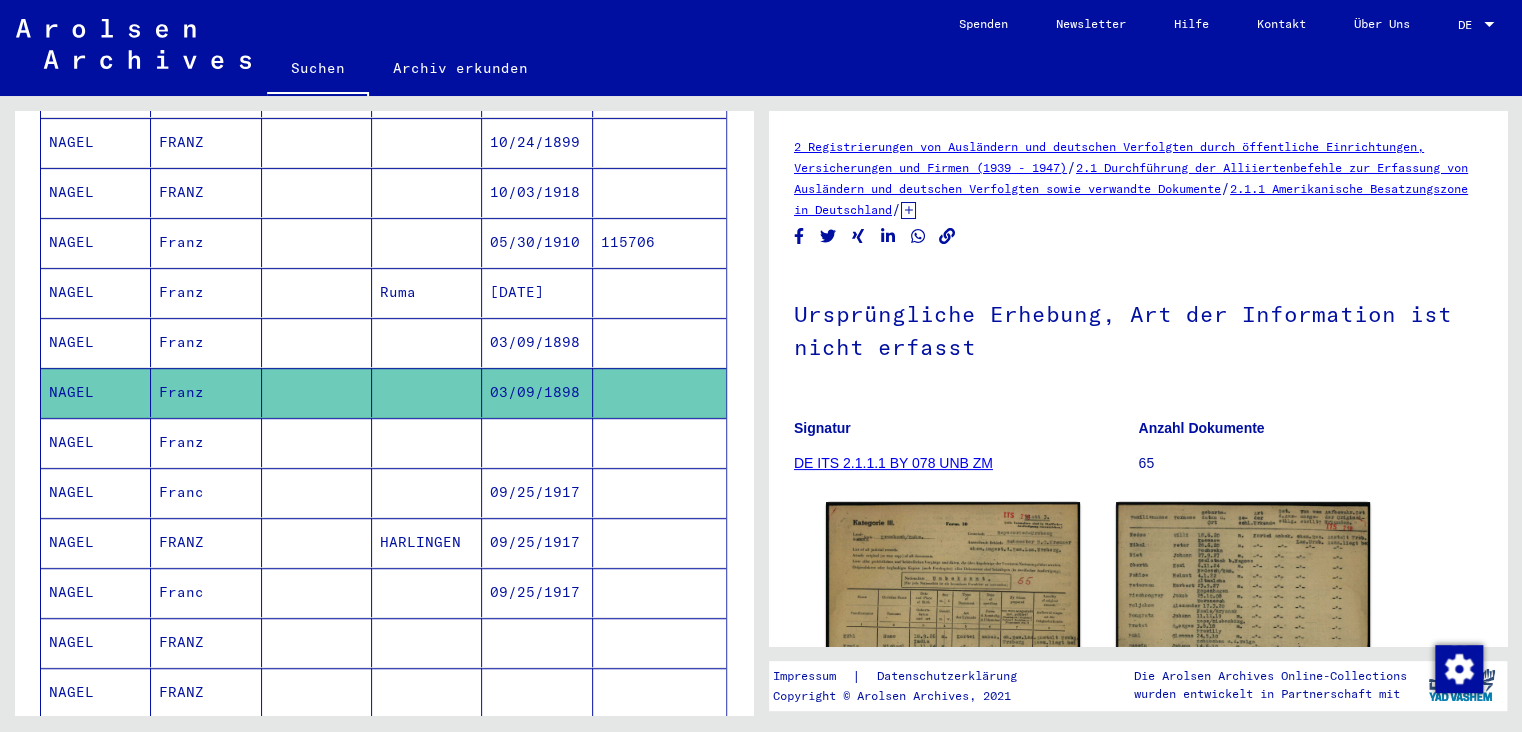 scroll, scrollTop: 441, scrollLeft: 0, axis: vertical 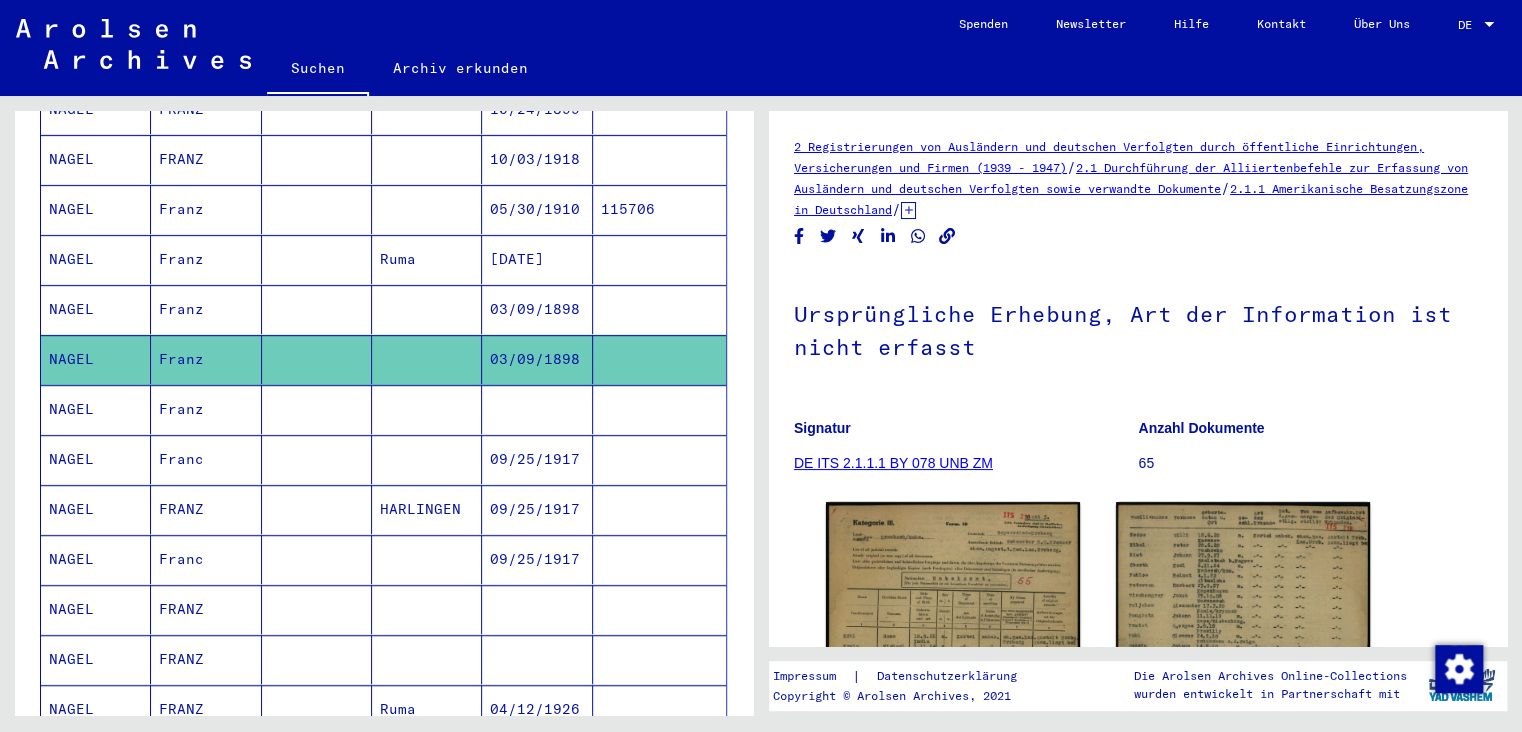 click on "NAGEL" at bounding box center (96, 459) 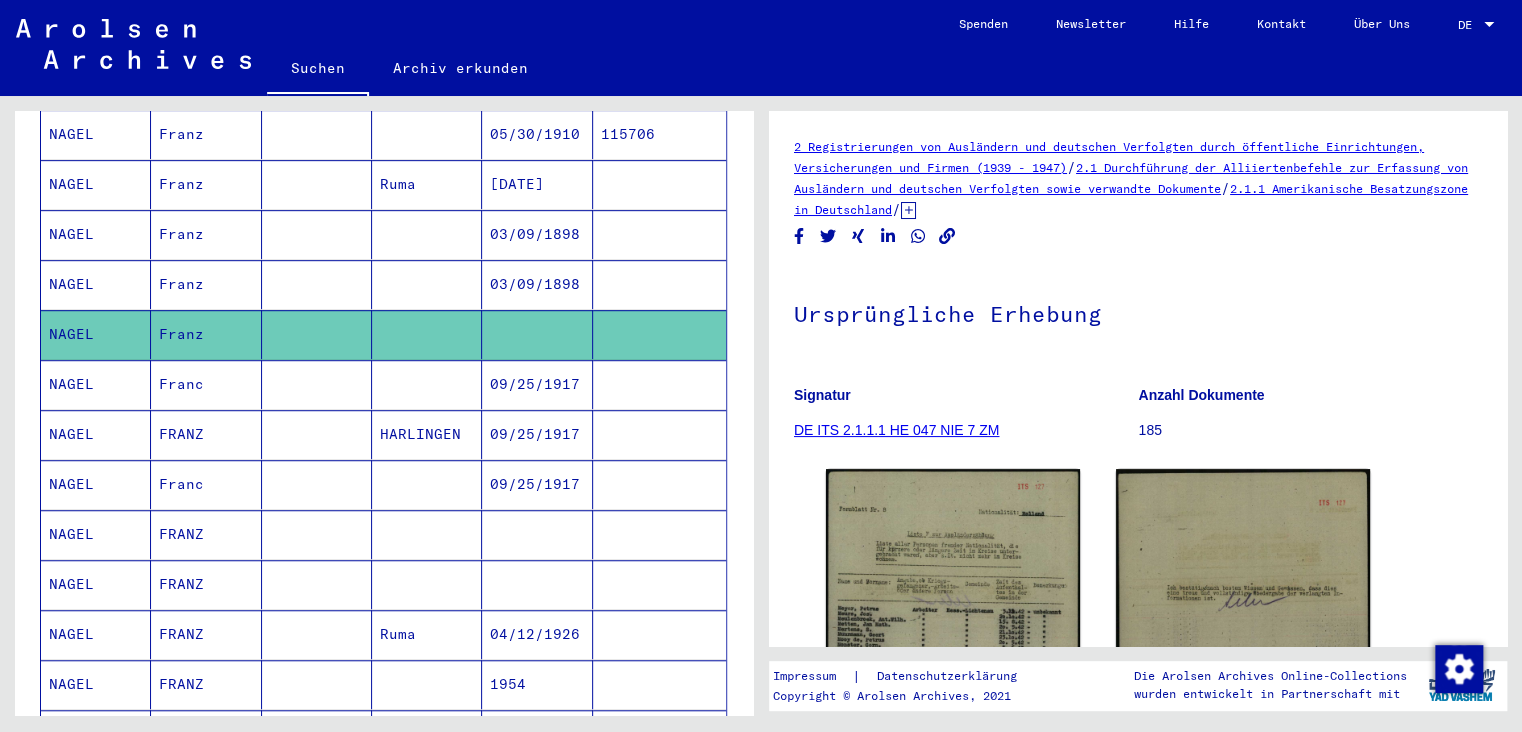scroll, scrollTop: 552, scrollLeft: 0, axis: vertical 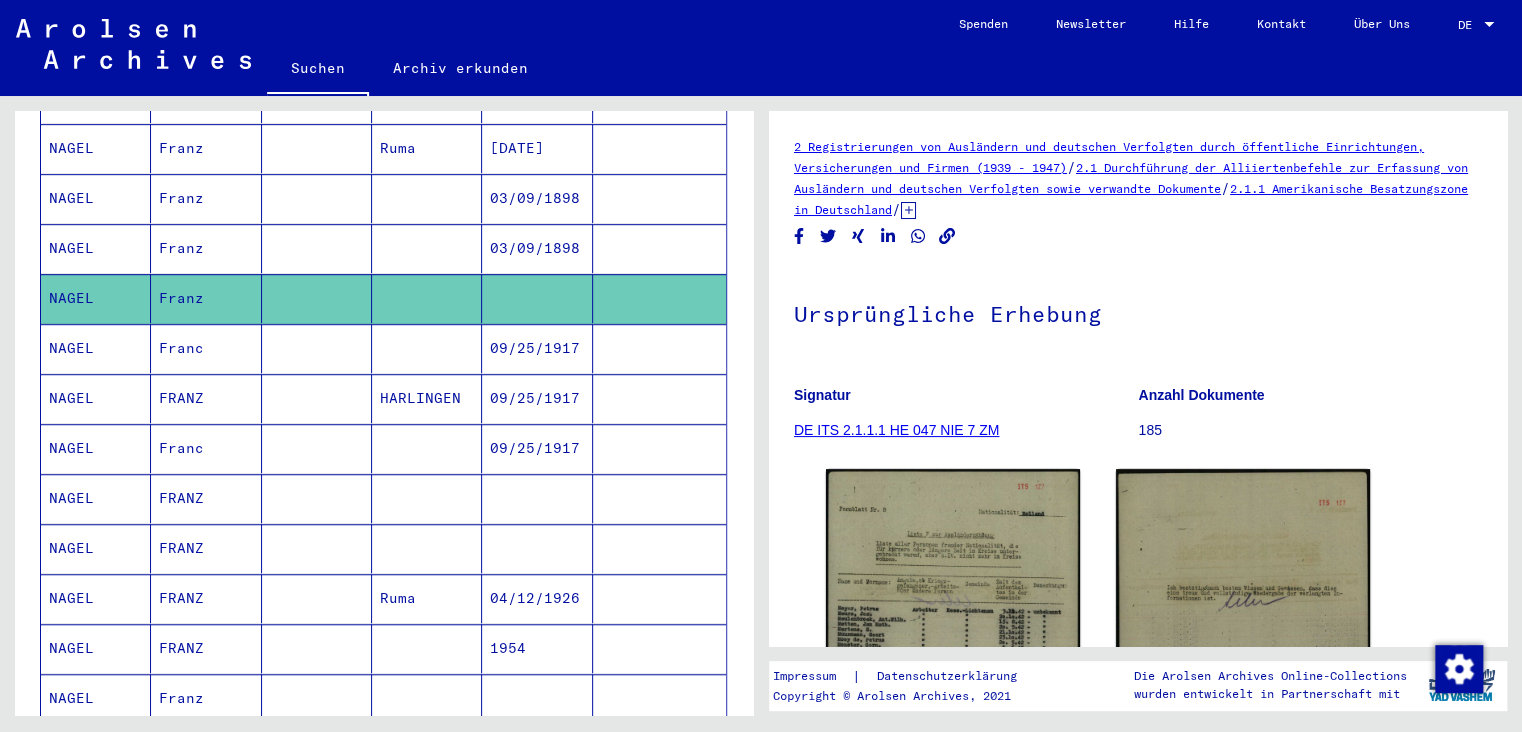 click on "NAGEL" at bounding box center [96, 548] 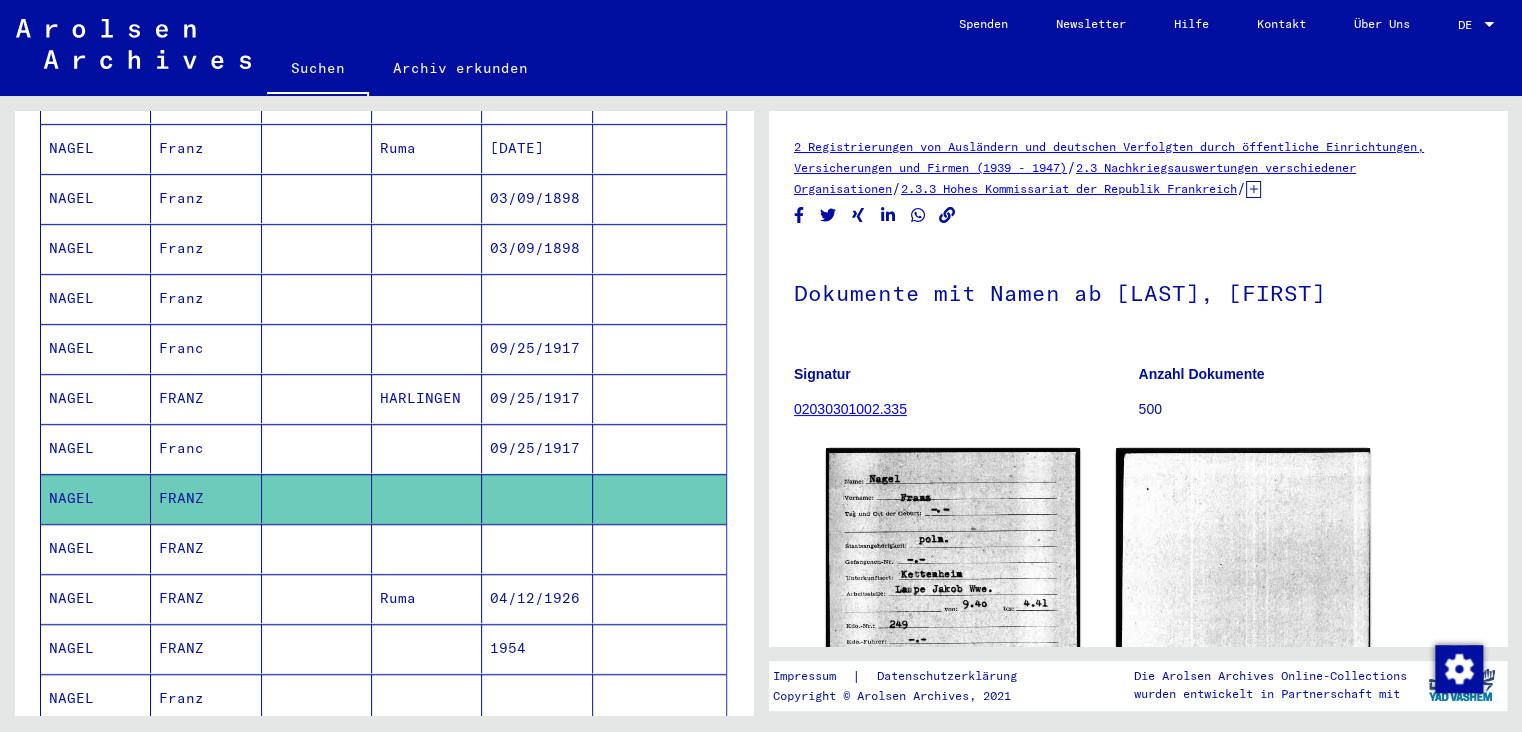 click on "NAGEL" at bounding box center (96, 598) 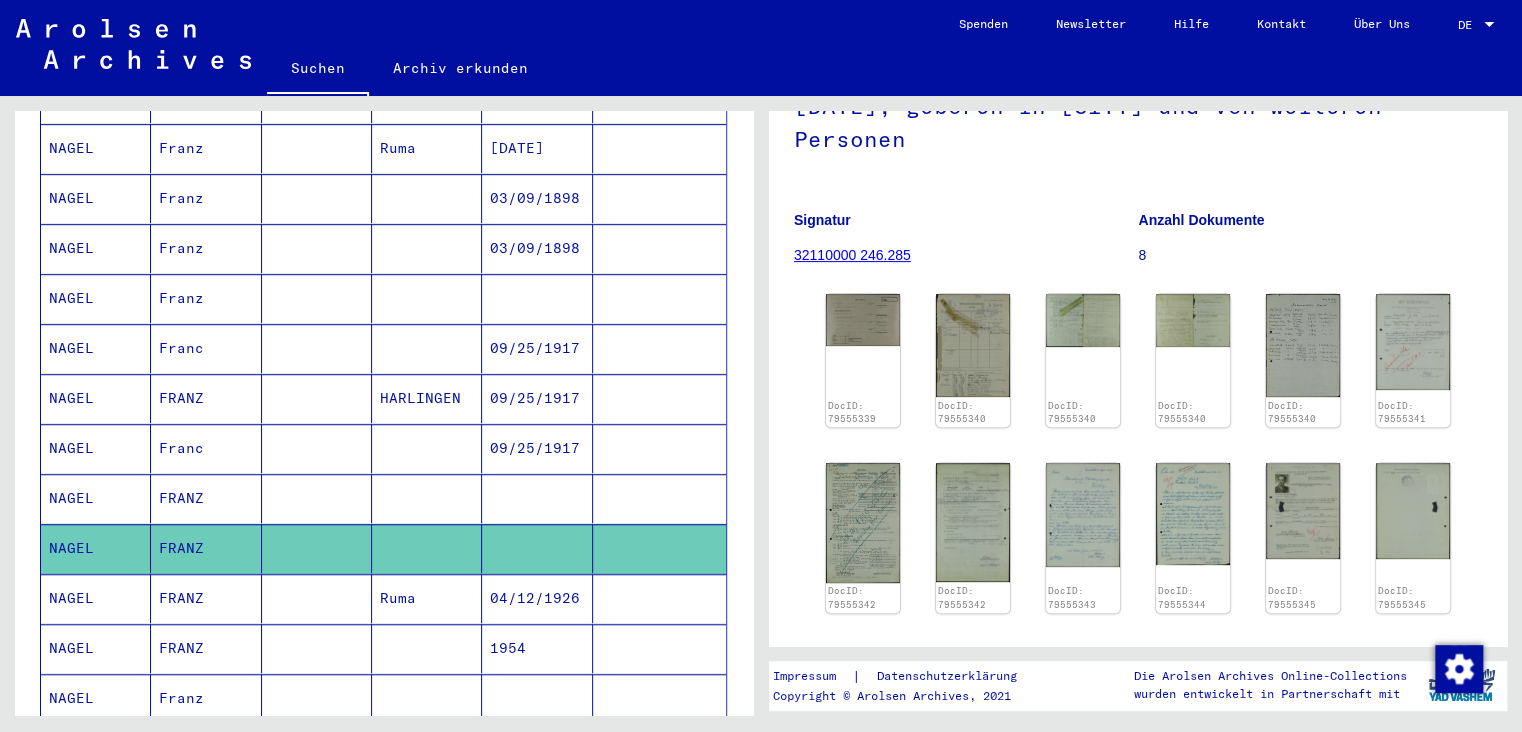 scroll, scrollTop: 331, scrollLeft: 0, axis: vertical 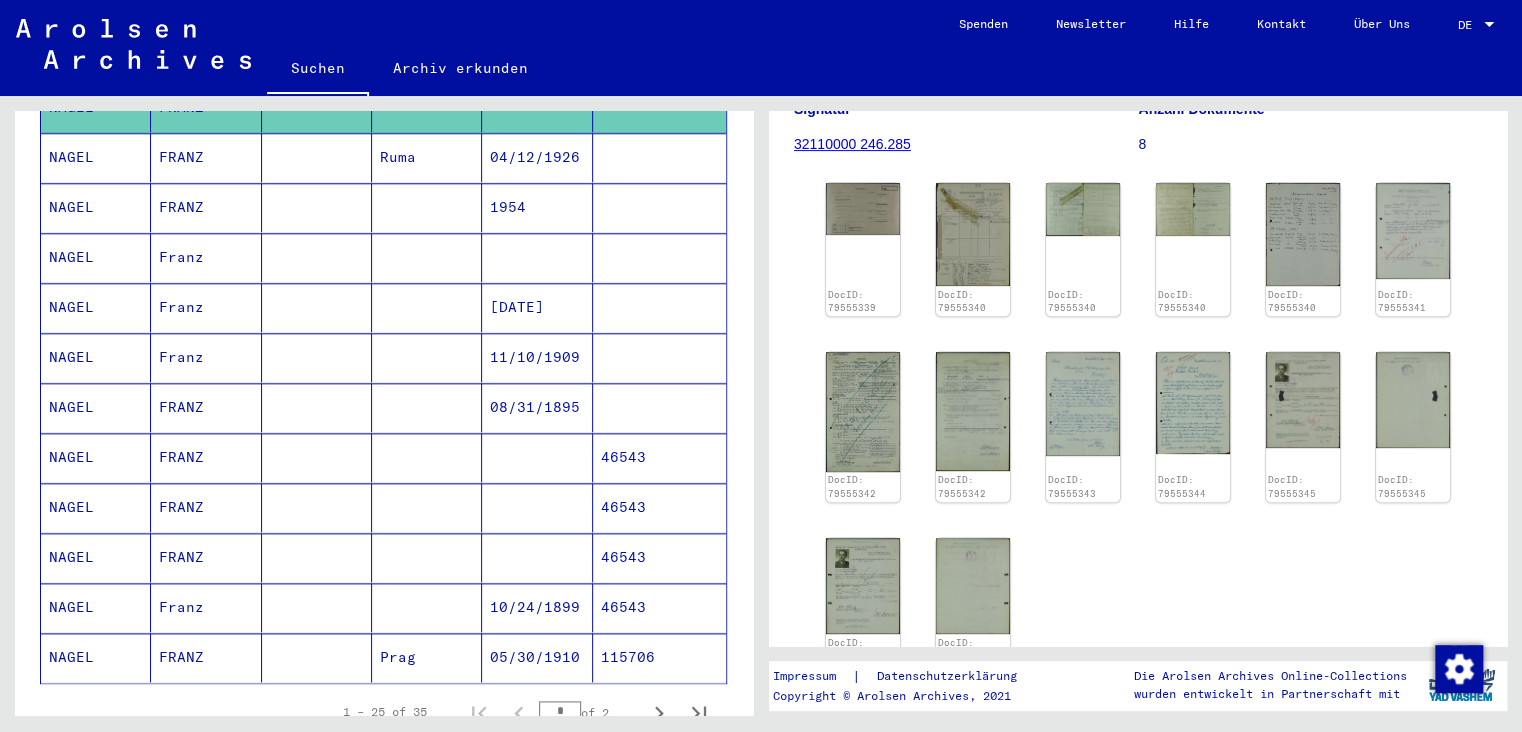 click on "NAGEL" at bounding box center (96, 507) 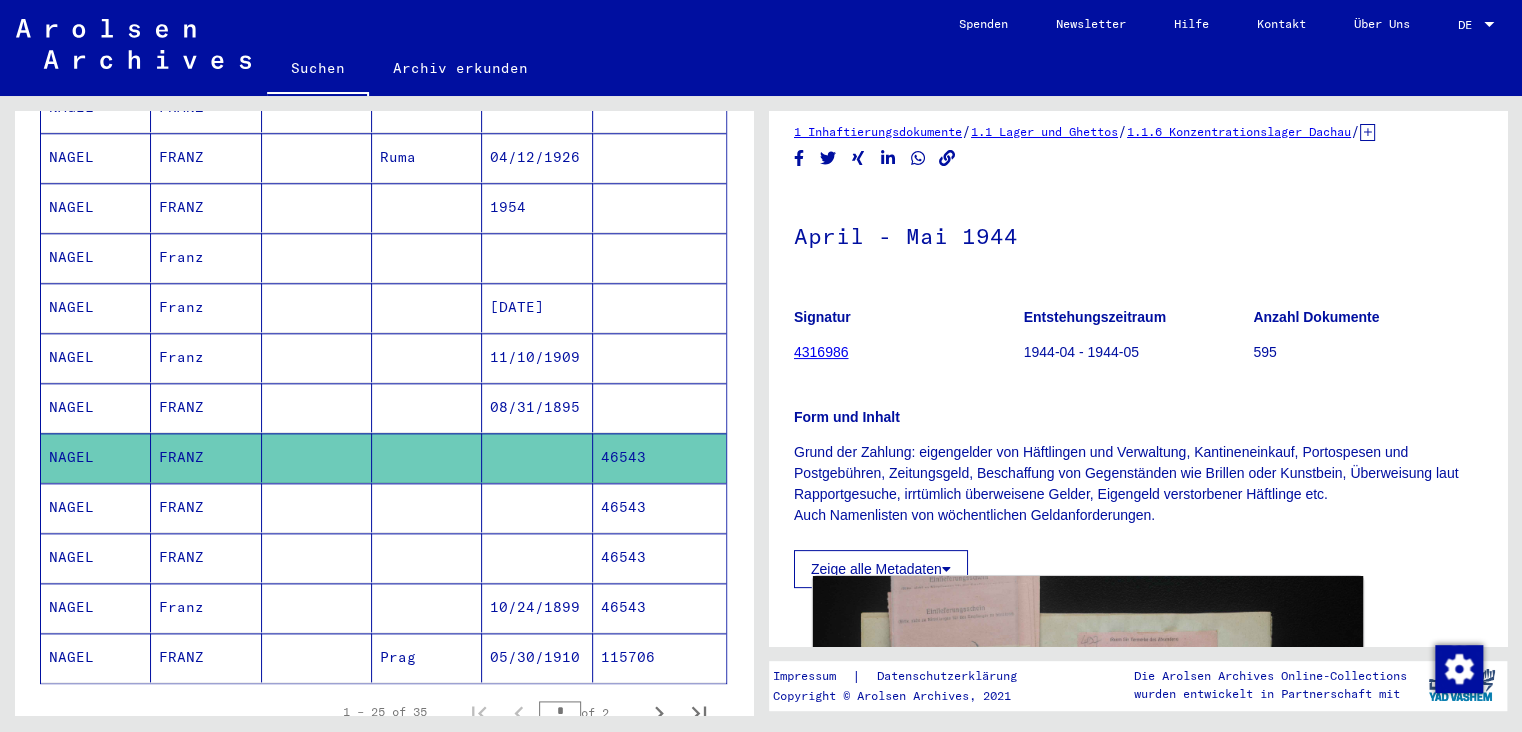 scroll, scrollTop: 0, scrollLeft: 0, axis: both 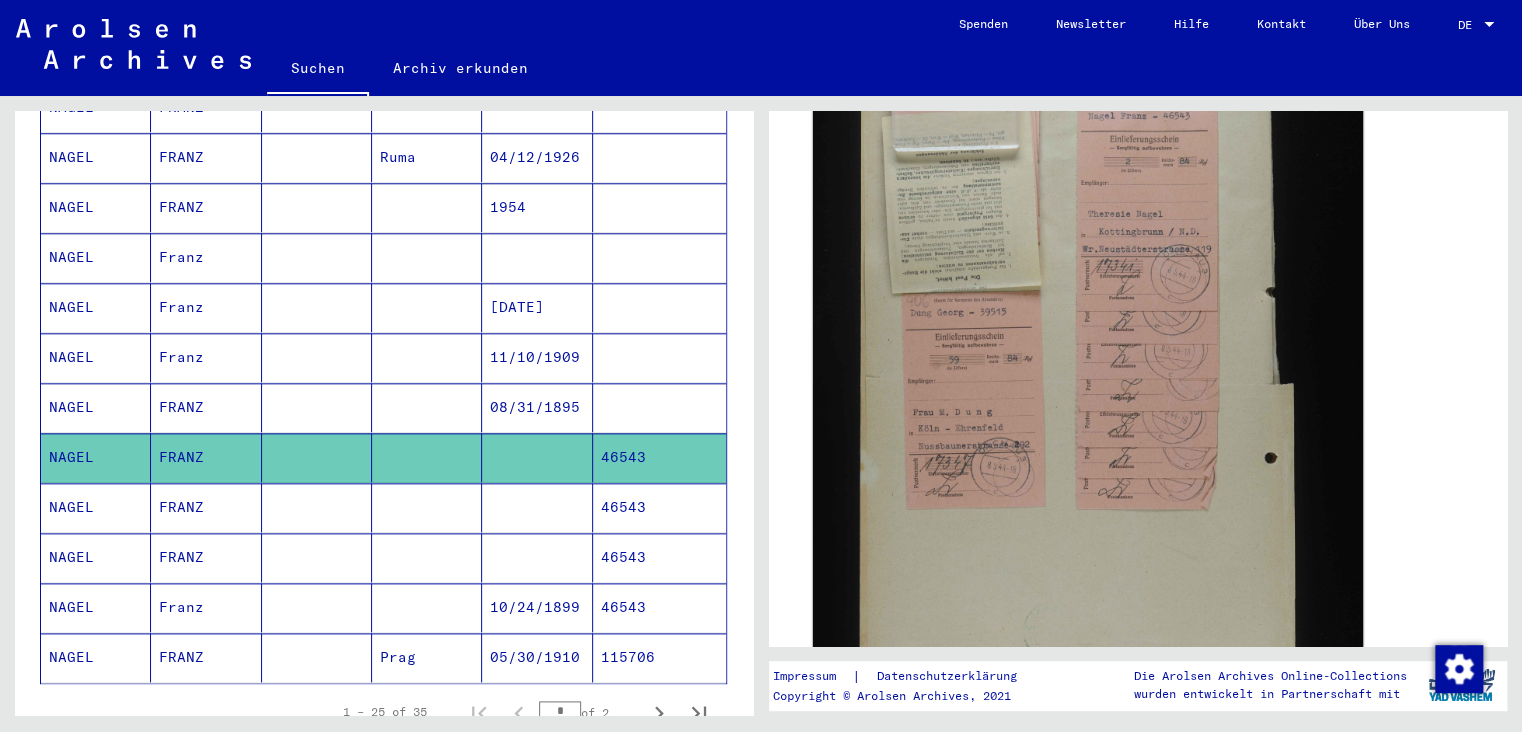 click 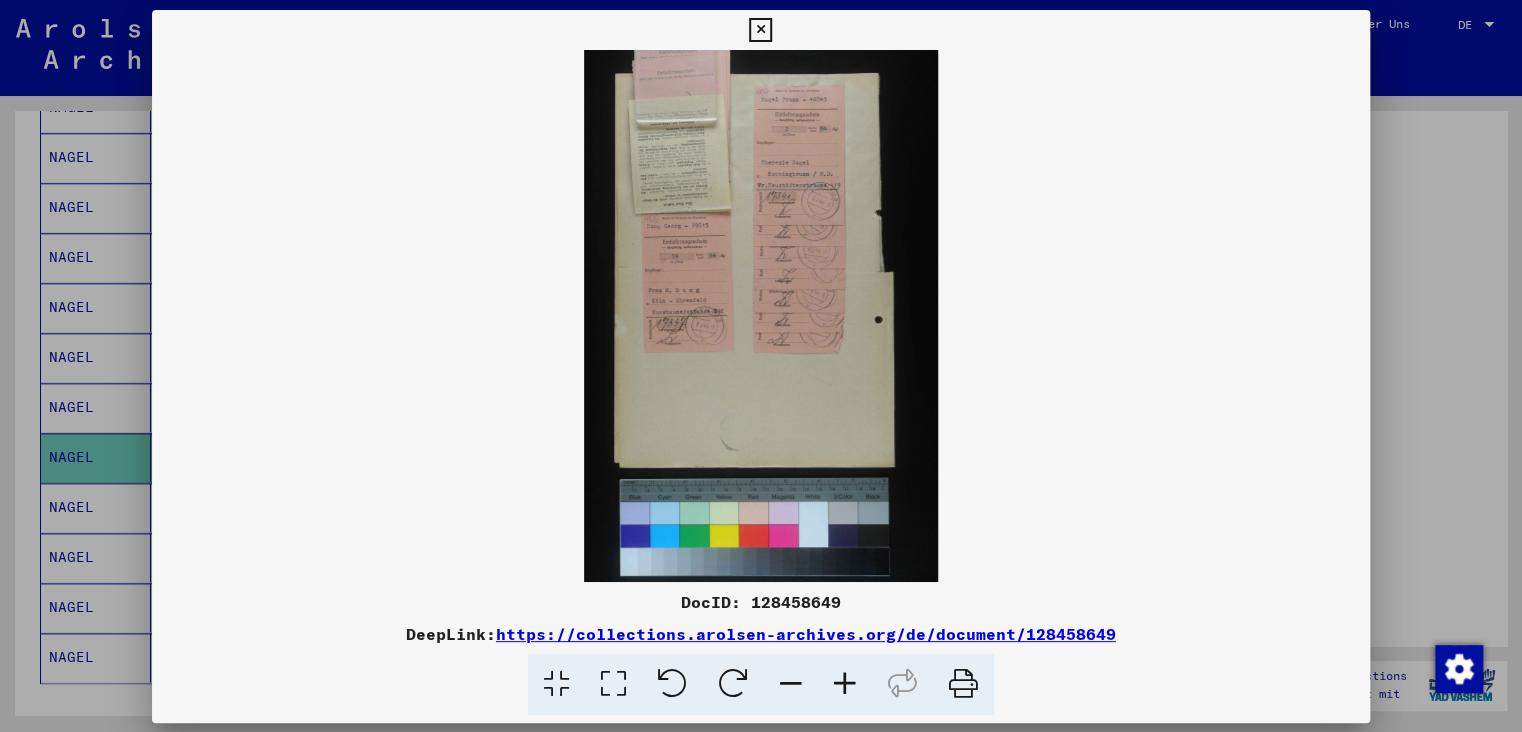 scroll, scrollTop: 551, scrollLeft: 0, axis: vertical 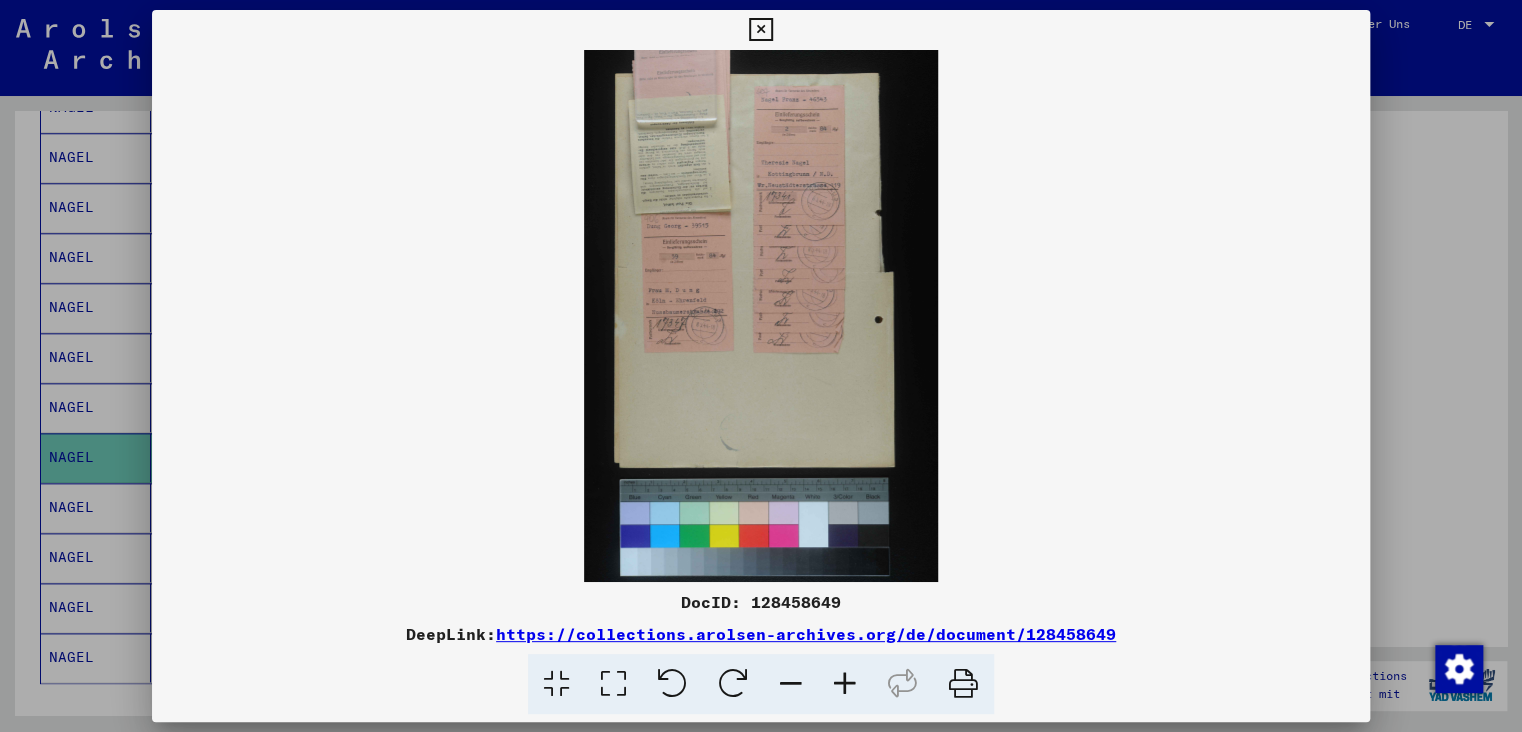 click at bounding box center (845, 684) 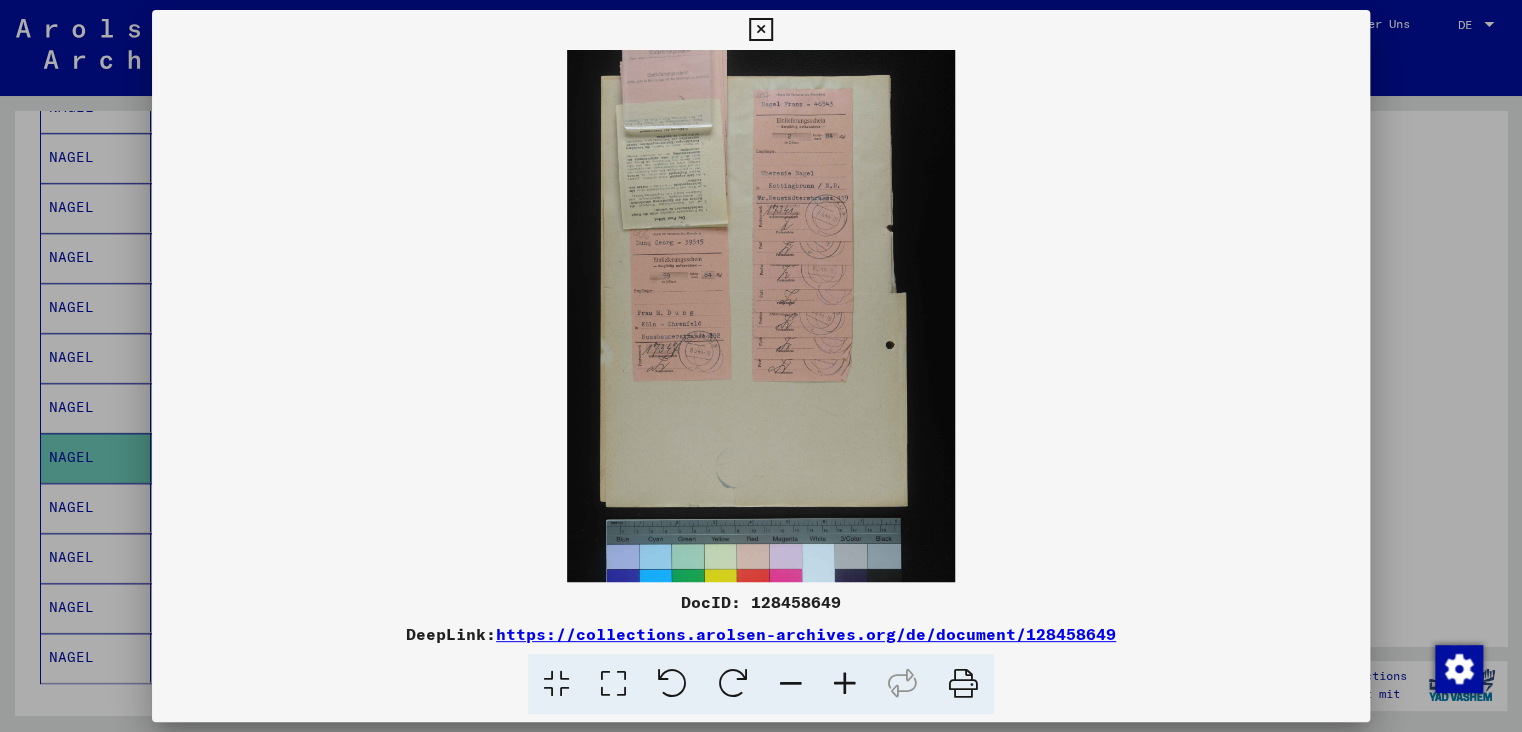 click at bounding box center [845, 684] 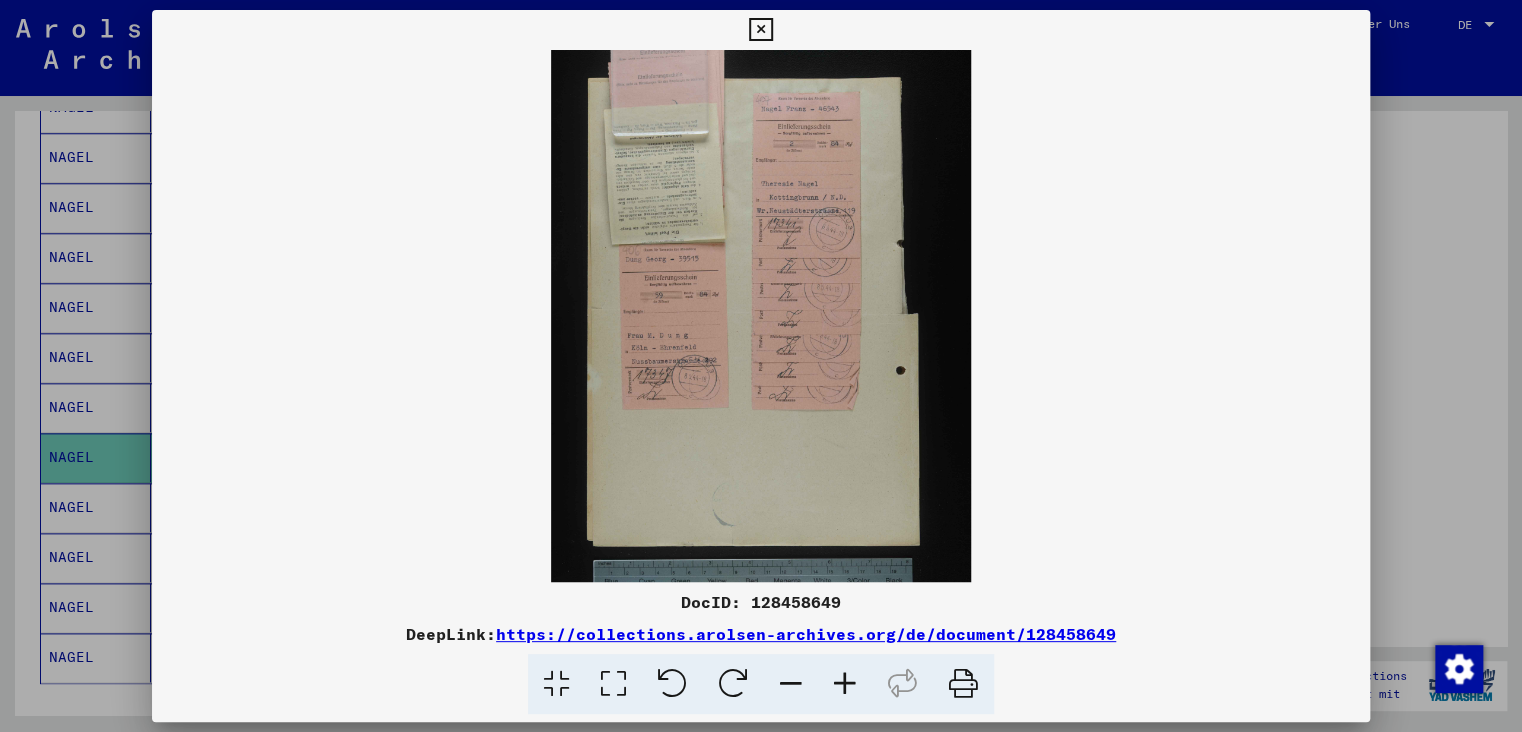 click at bounding box center [845, 684] 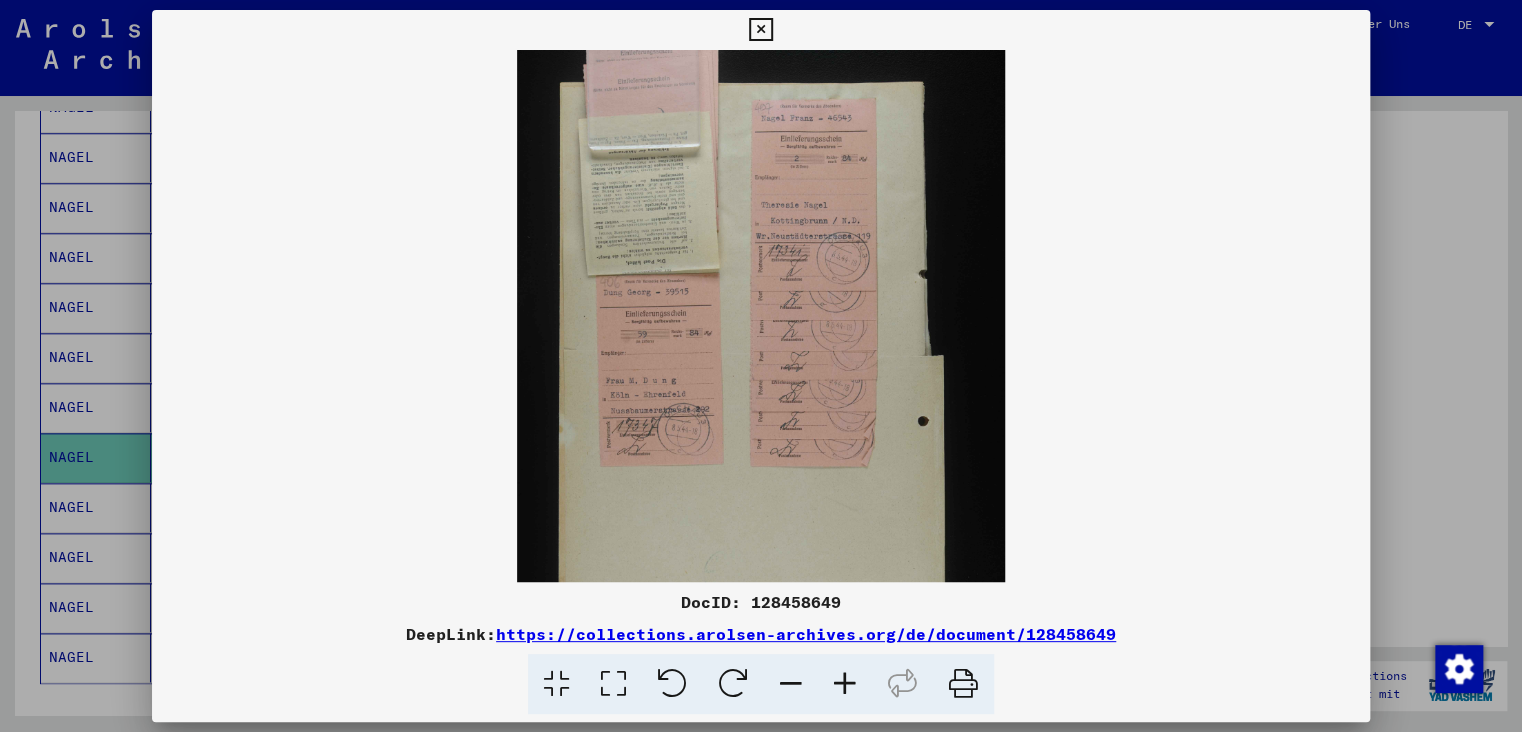 click at bounding box center [845, 684] 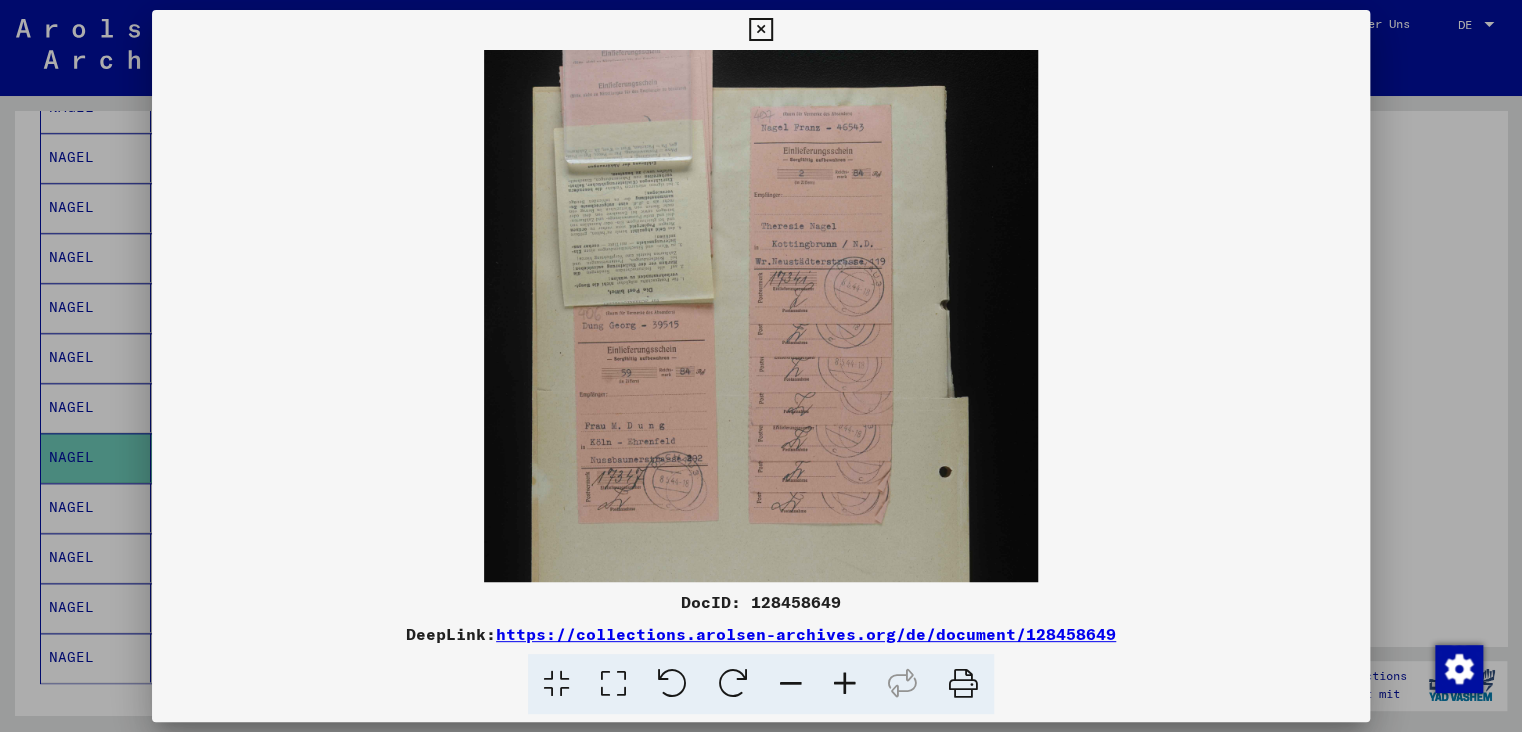 click at bounding box center (845, 684) 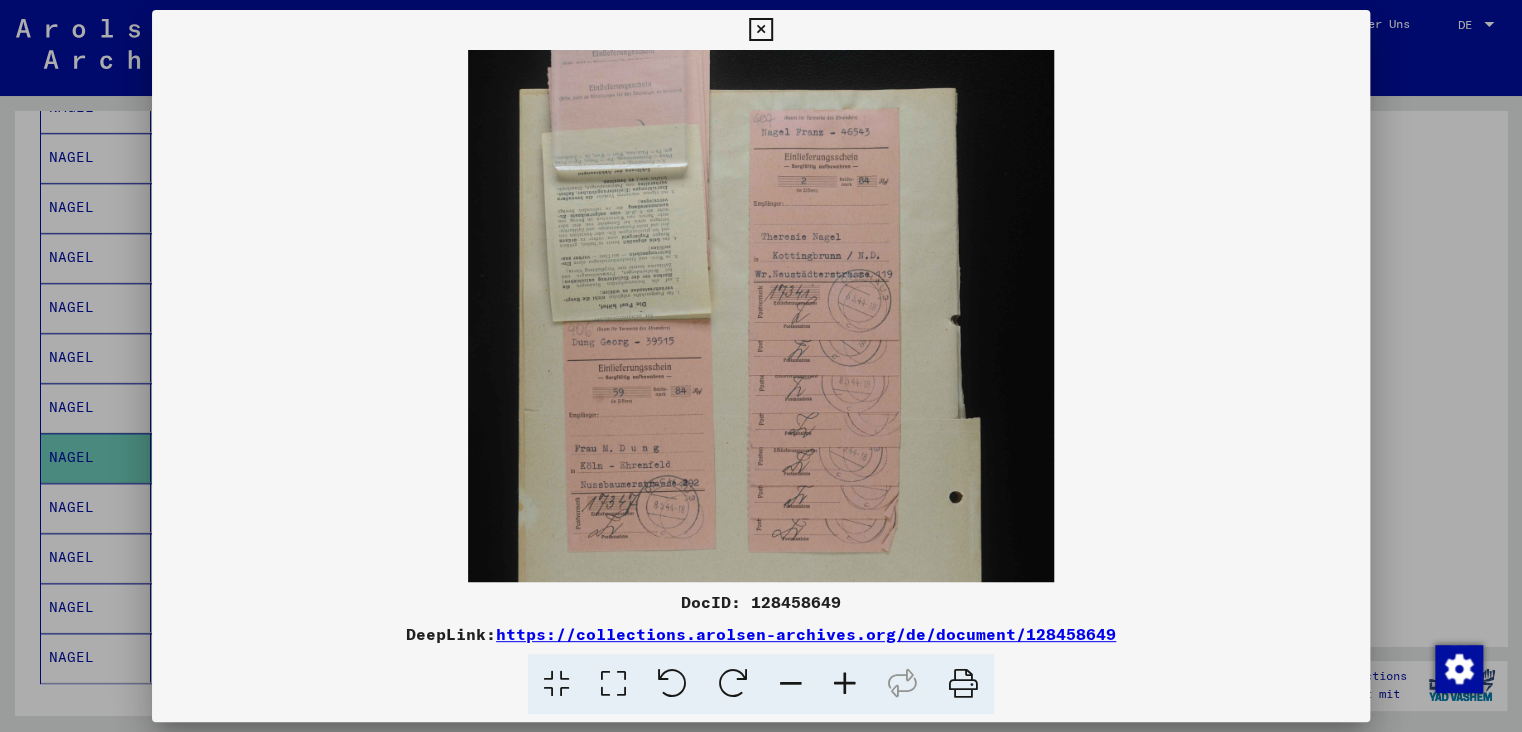 click at bounding box center (845, 684) 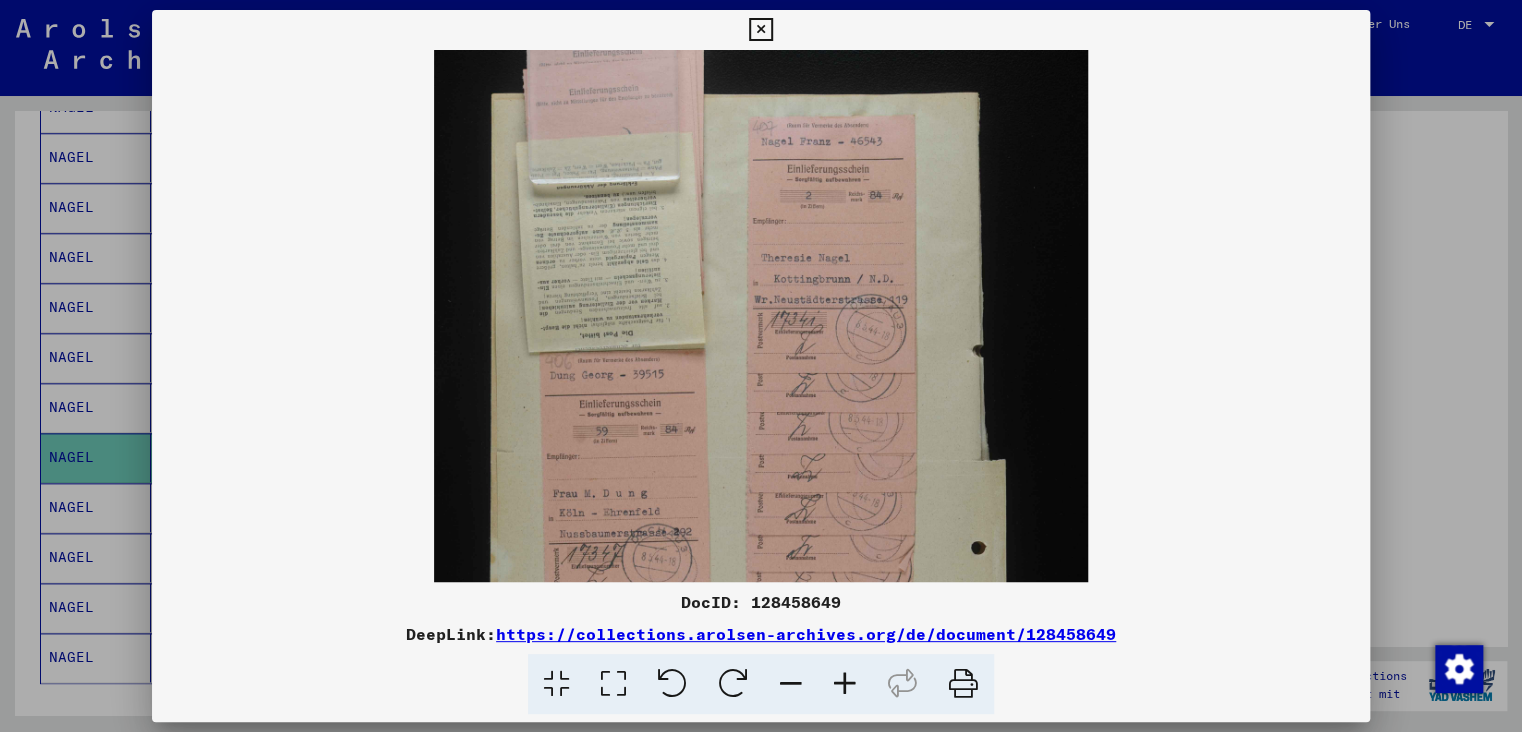 click at bounding box center (845, 684) 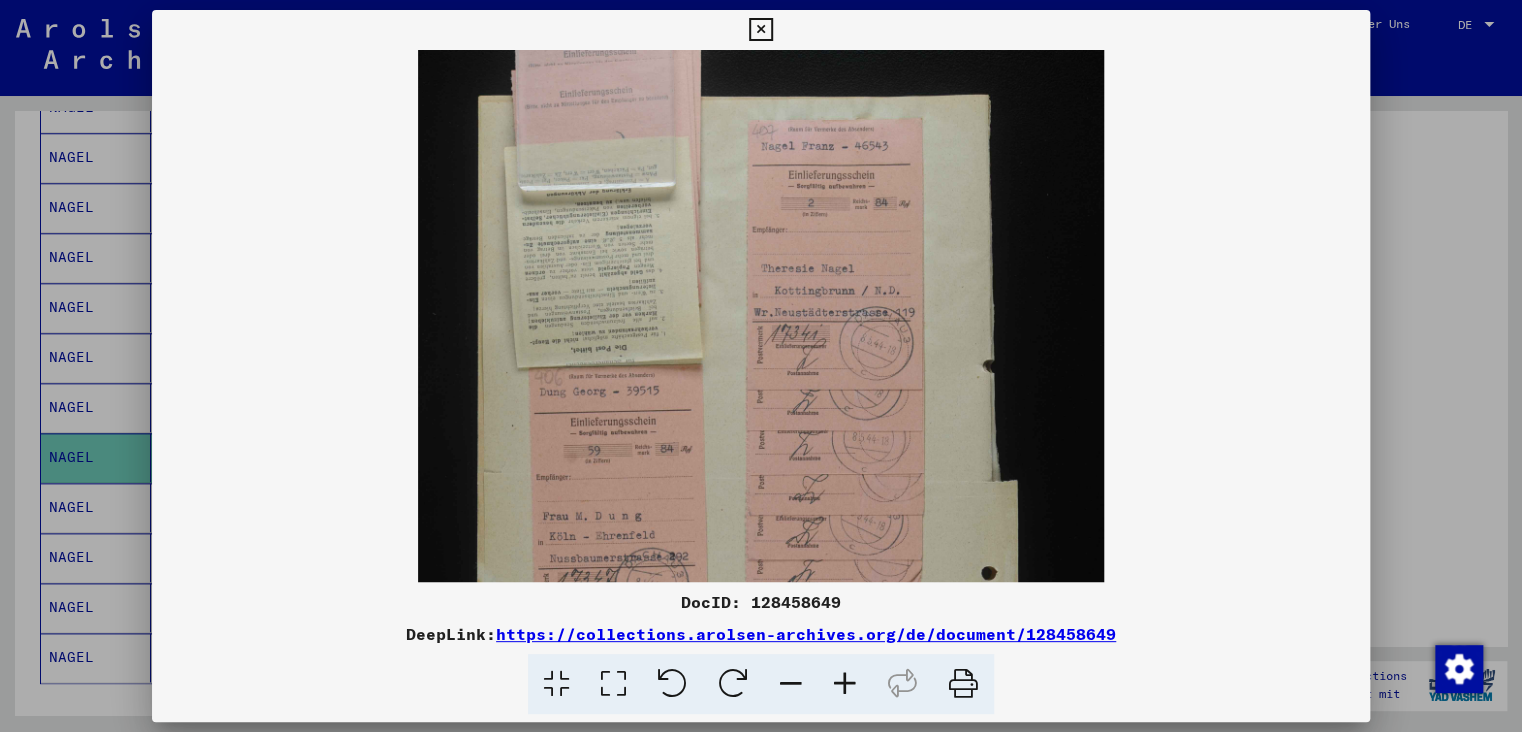 click at bounding box center (845, 684) 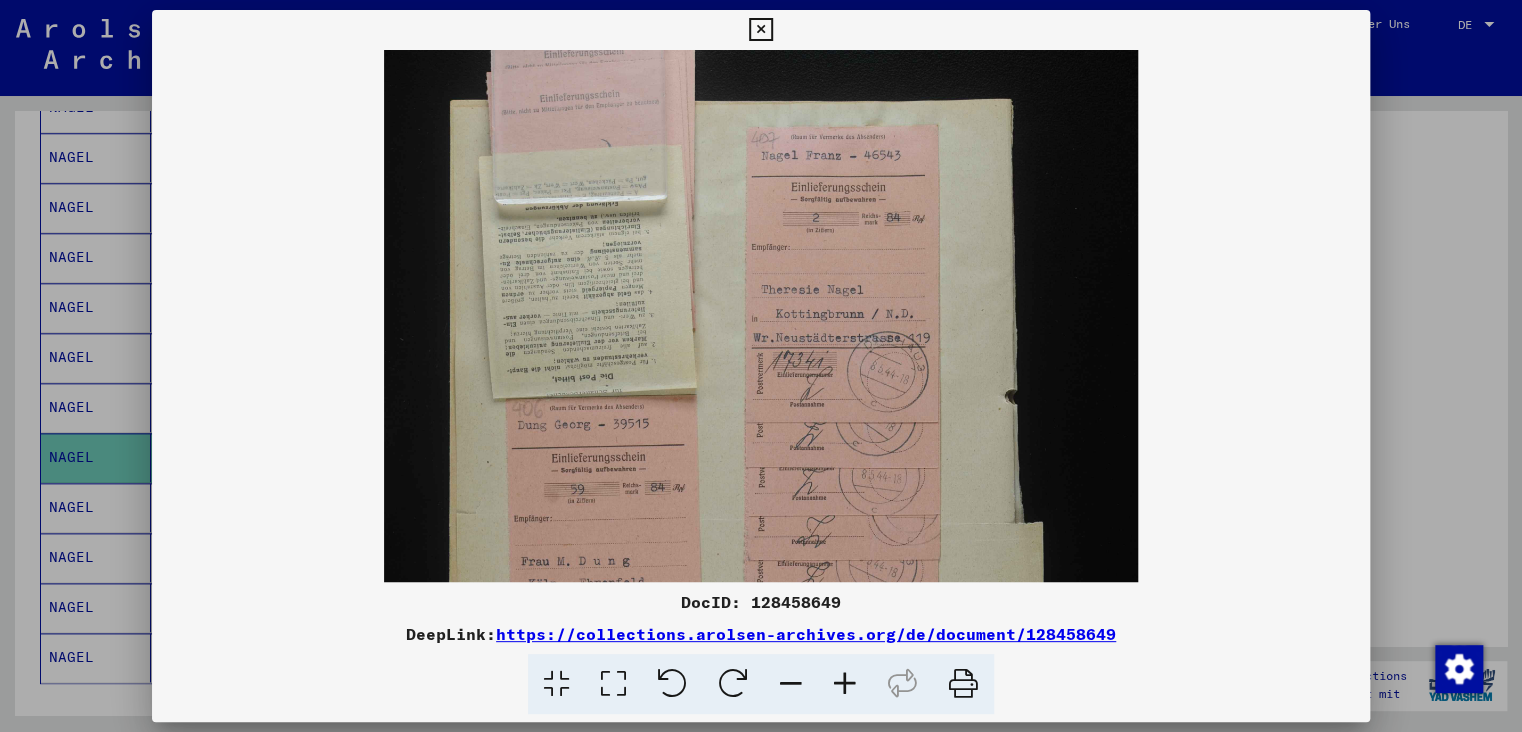 click at bounding box center [845, 684] 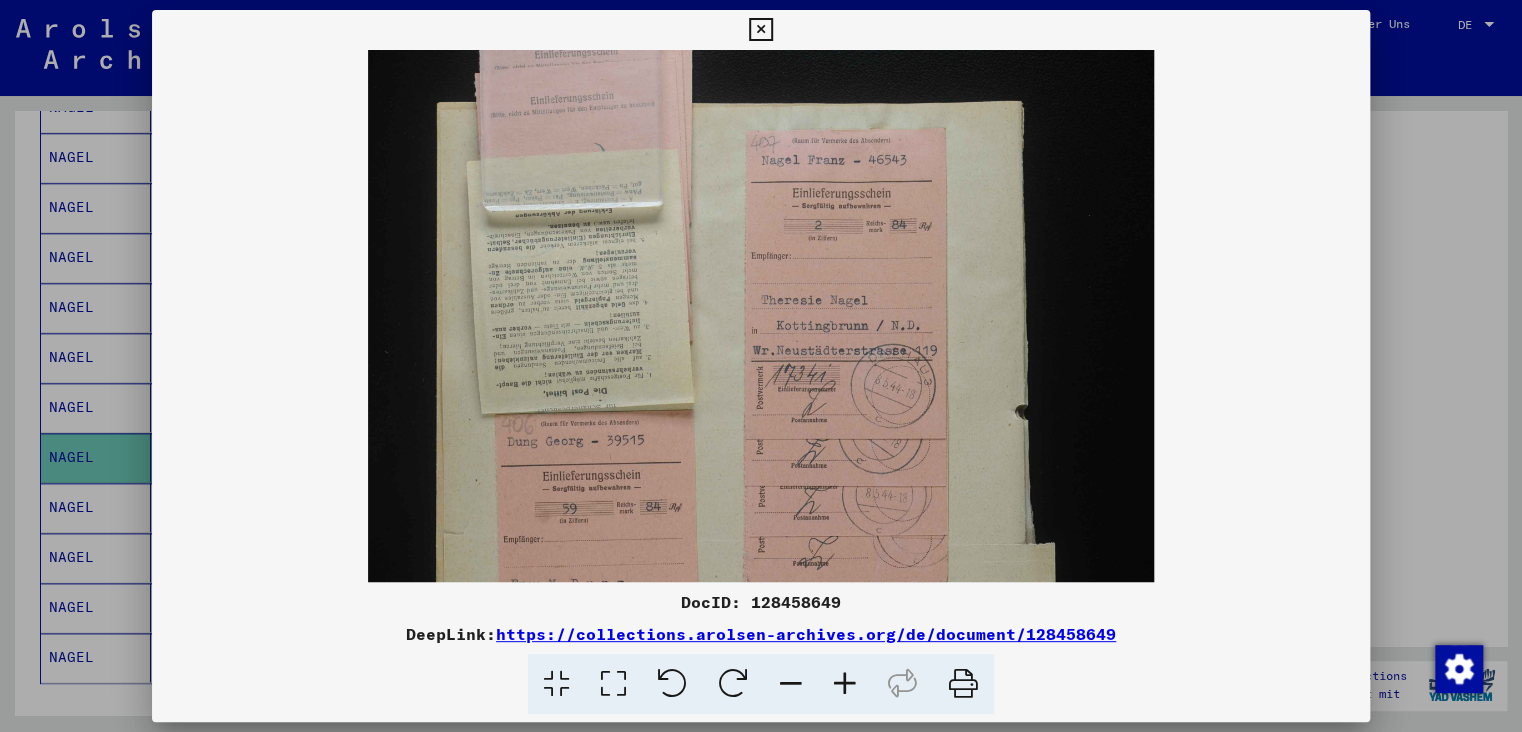 click at bounding box center (845, 684) 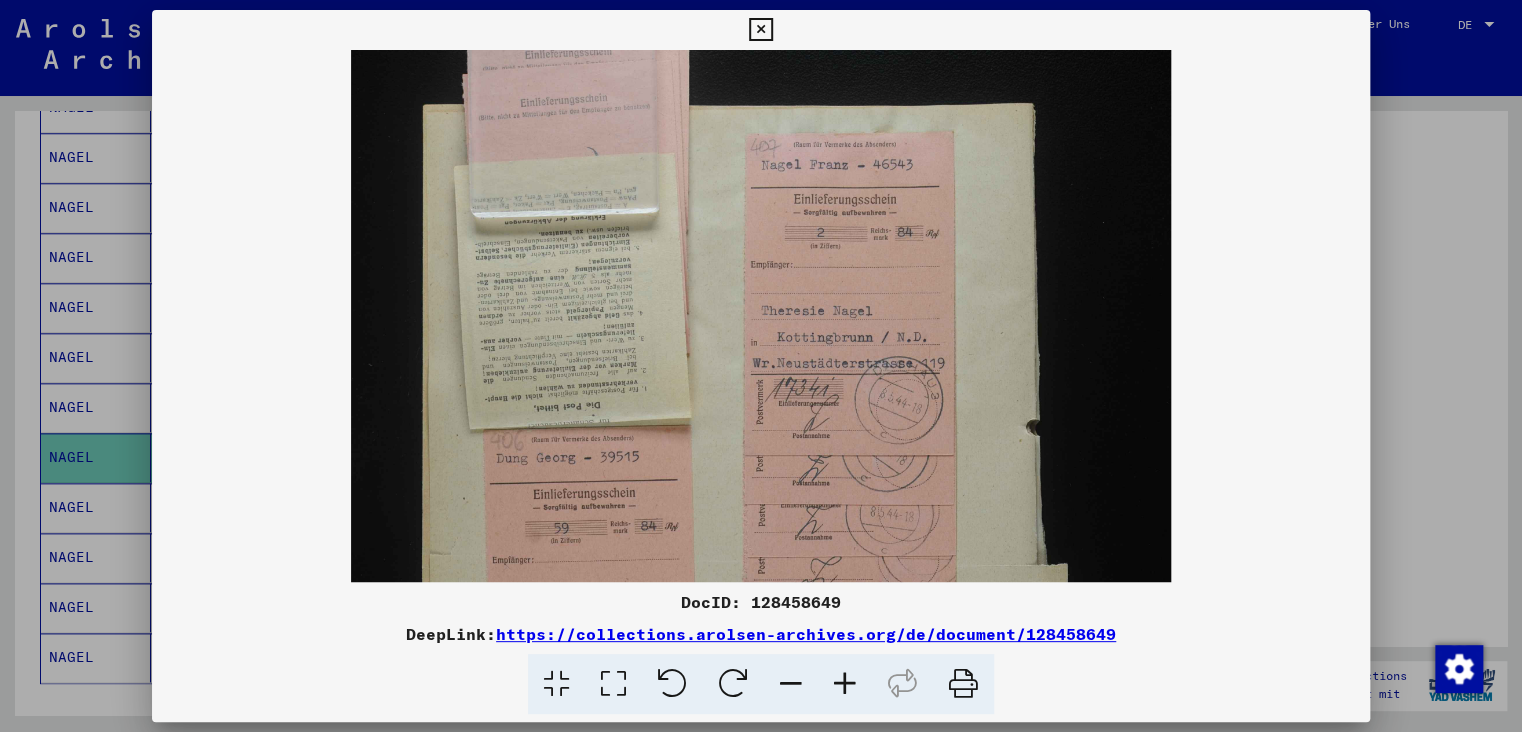 click at bounding box center (845, 684) 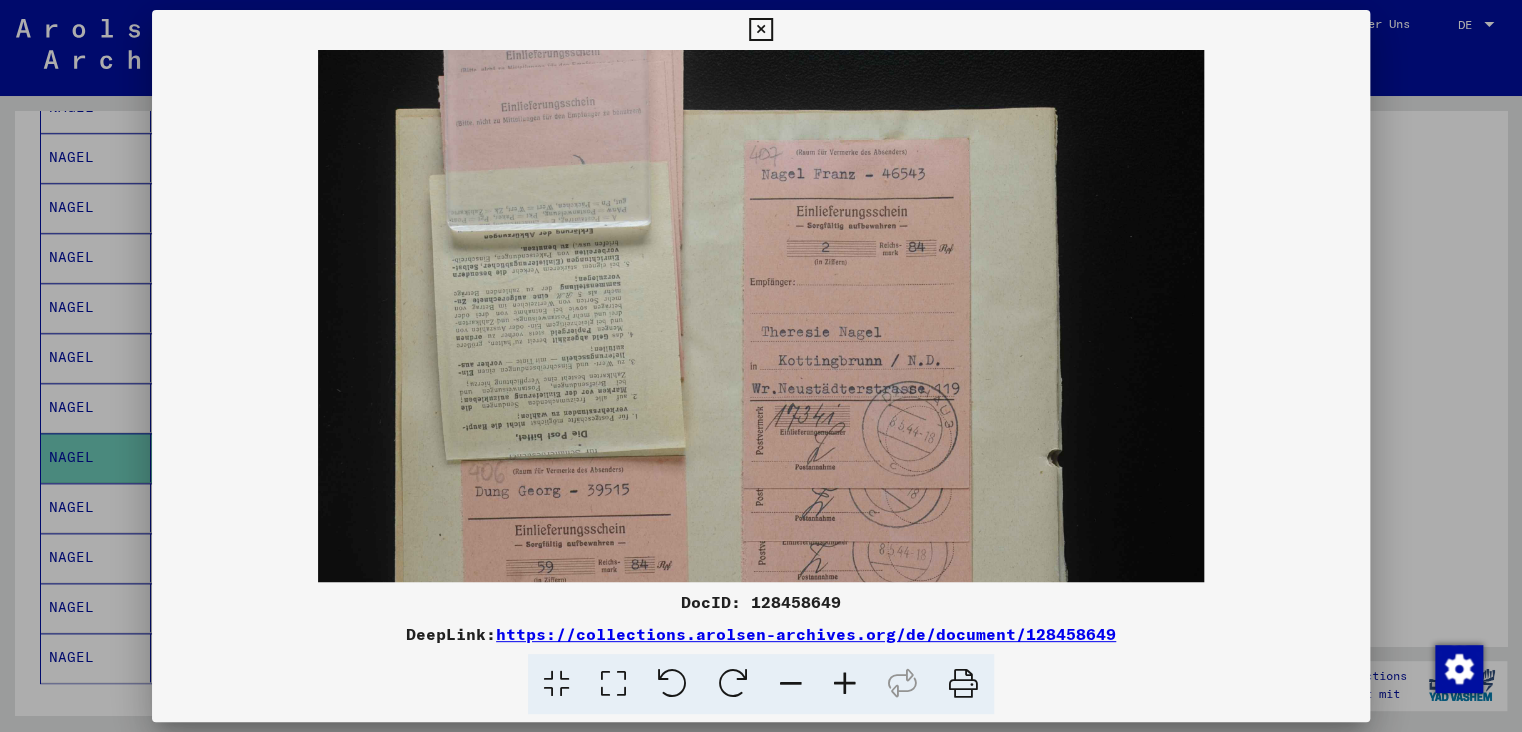 click at bounding box center [845, 684] 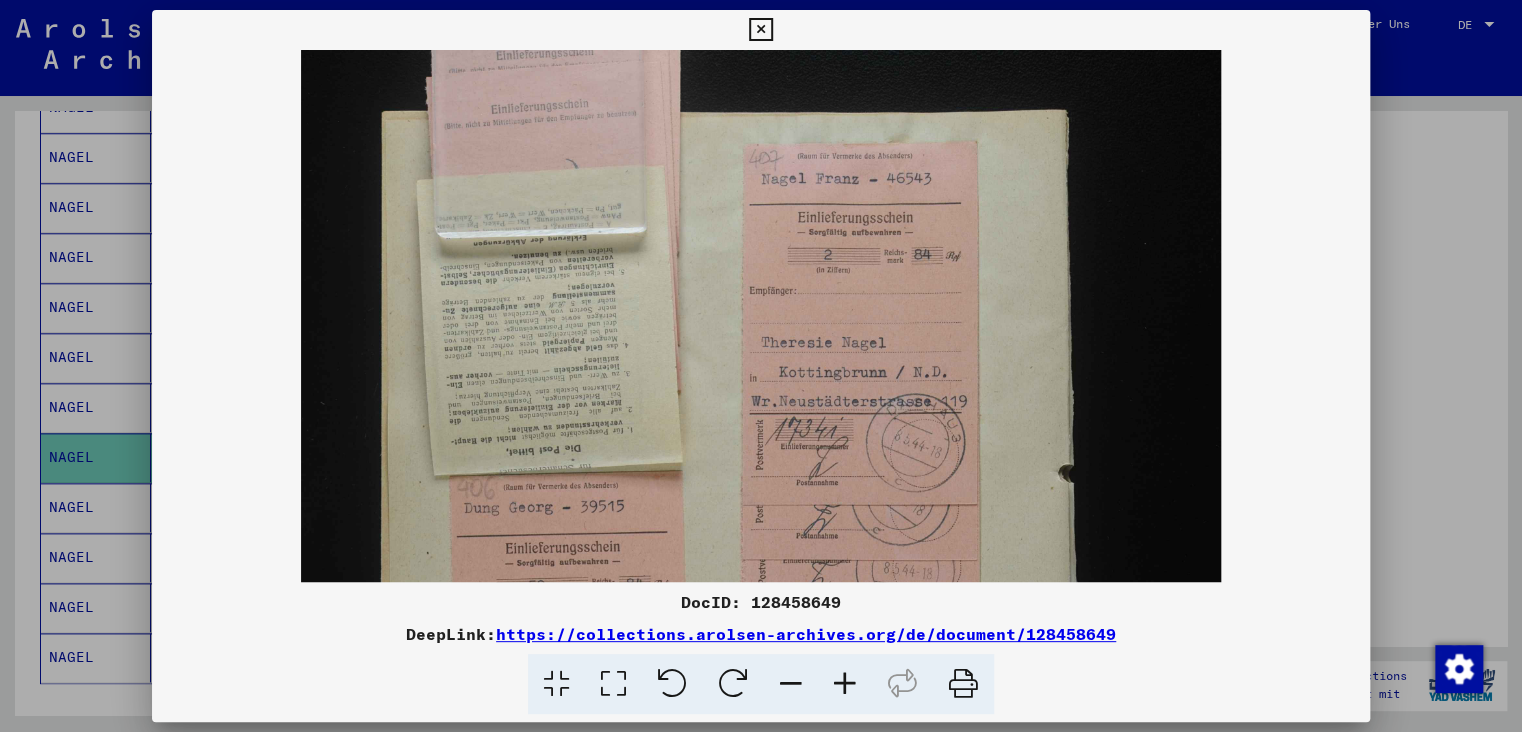 click at bounding box center [845, 684] 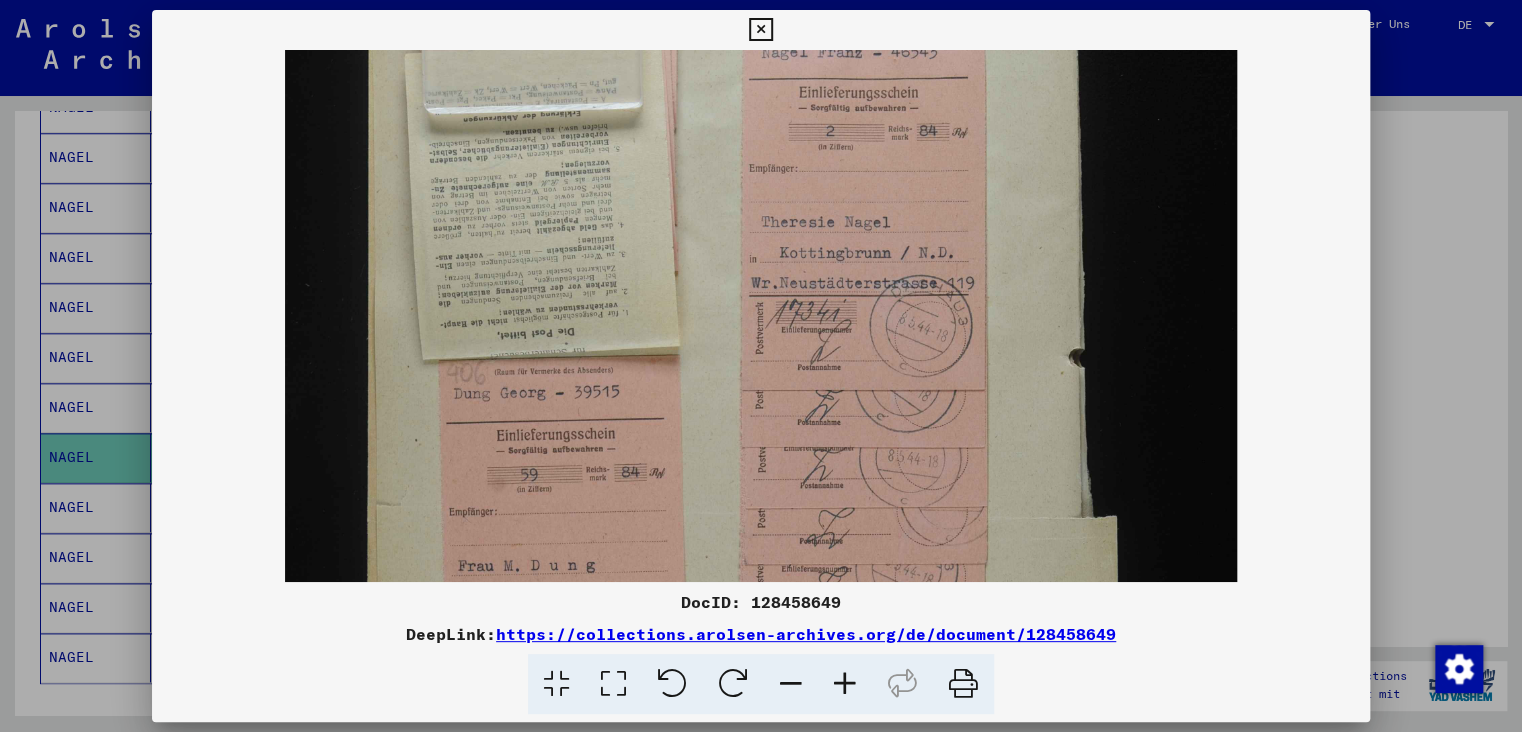 drag, startPoint x: 862, startPoint y: 404, endPoint x: 868, endPoint y: 273, distance: 131.13733 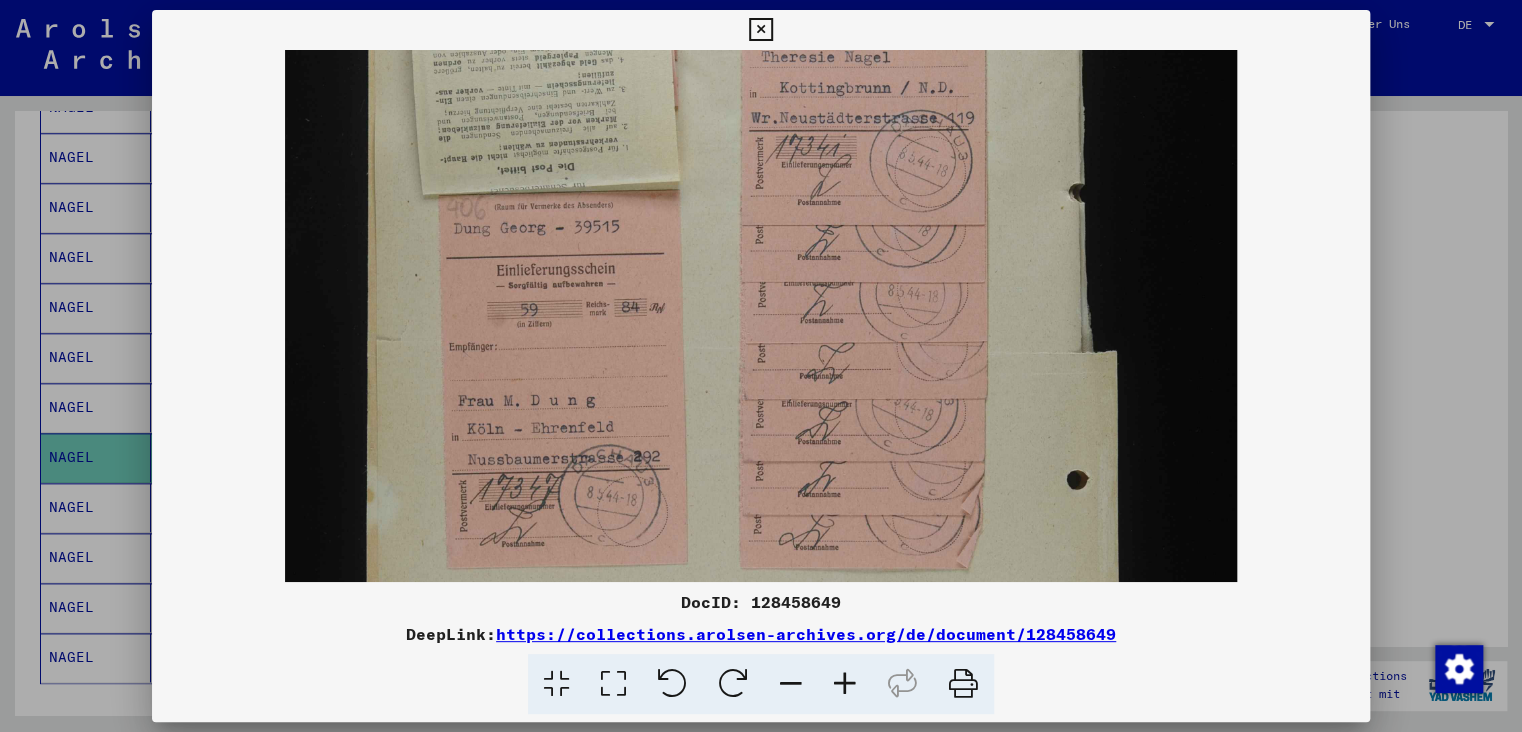 drag, startPoint x: 869, startPoint y: 435, endPoint x: 884, endPoint y: 309, distance: 126.88972 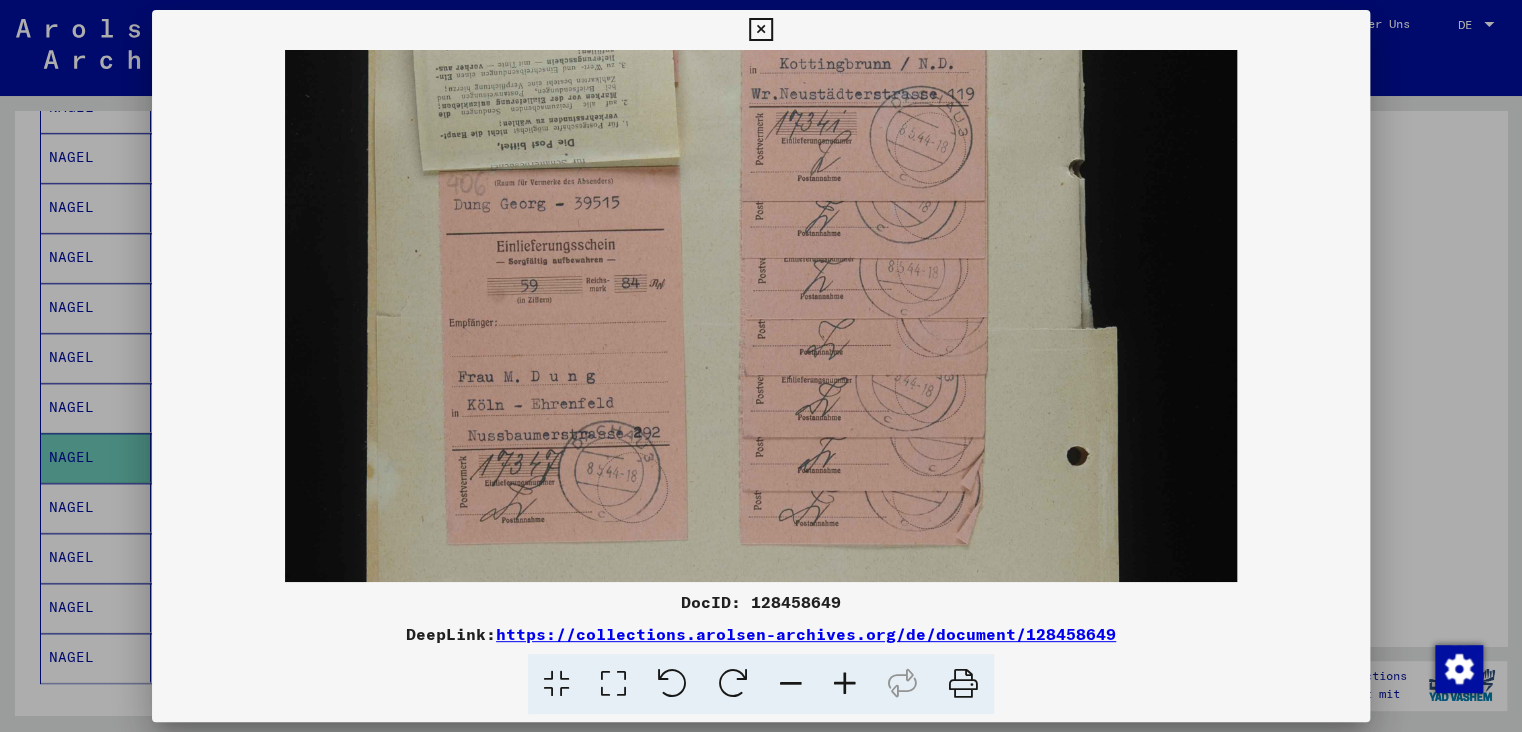 scroll, scrollTop: 397, scrollLeft: 0, axis: vertical 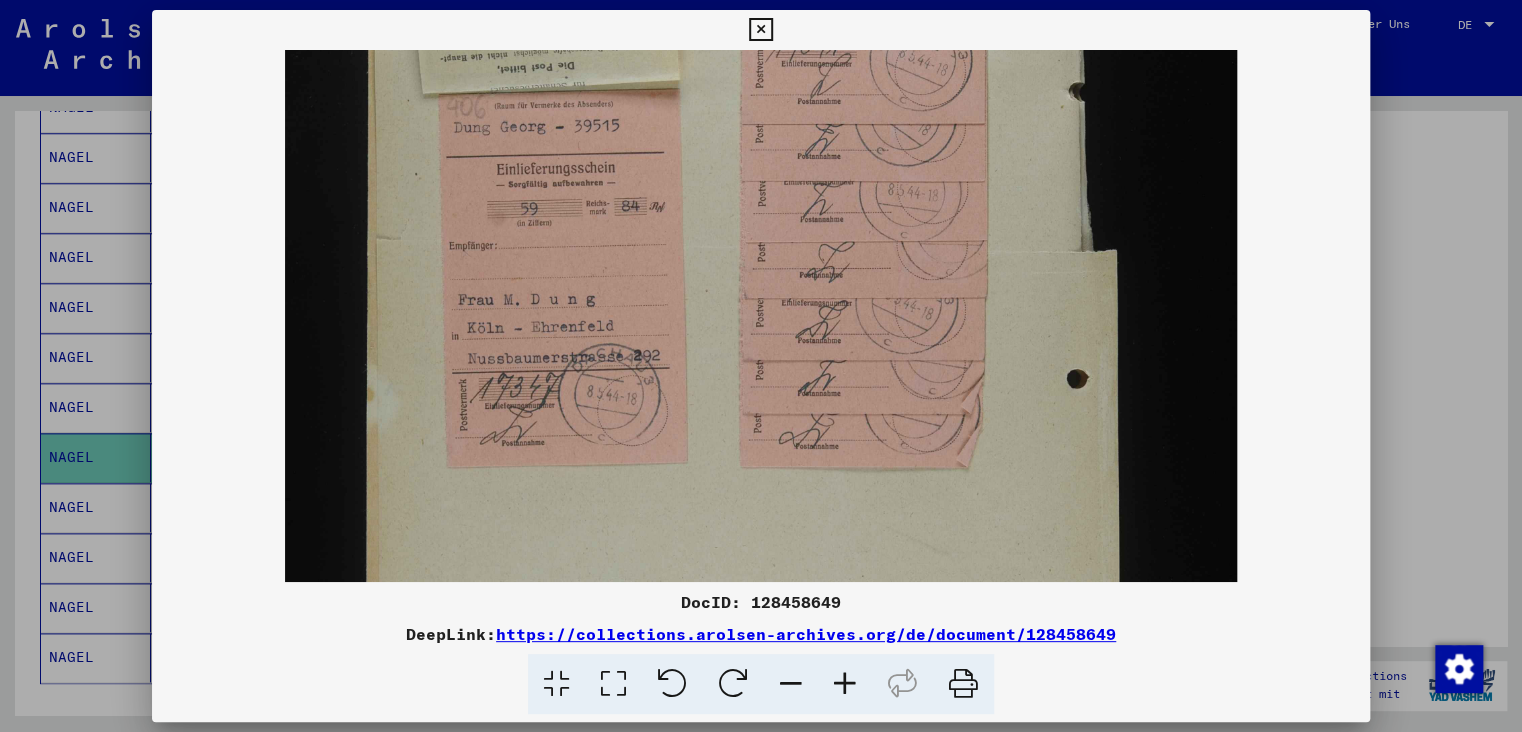 drag, startPoint x: 864, startPoint y: 440, endPoint x: 864, endPoint y: 365, distance: 75 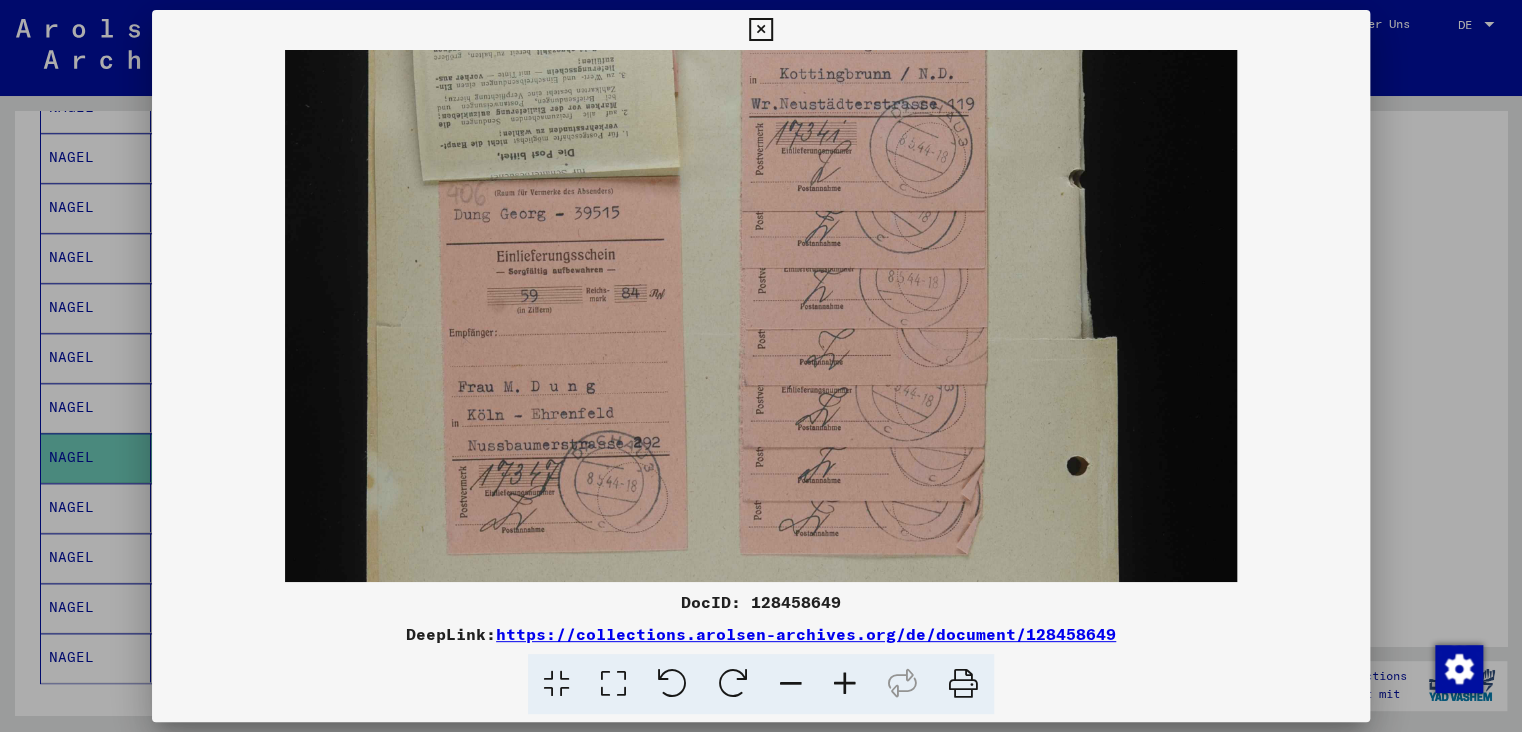 drag, startPoint x: 854, startPoint y: 258, endPoint x: 846, endPoint y: 344, distance: 86.37129 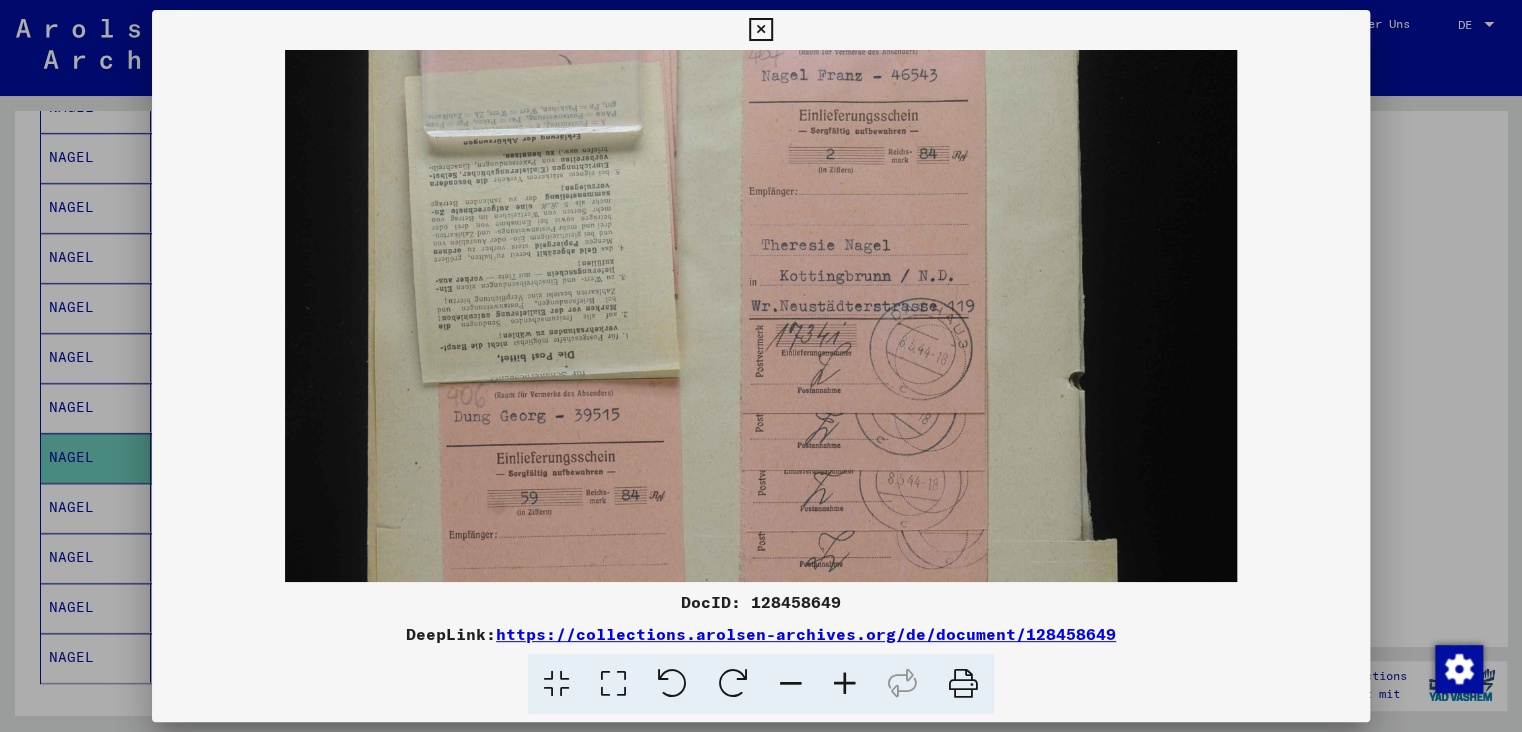 drag, startPoint x: 850, startPoint y: 228, endPoint x: 837, endPoint y: 264, distance: 38.27532 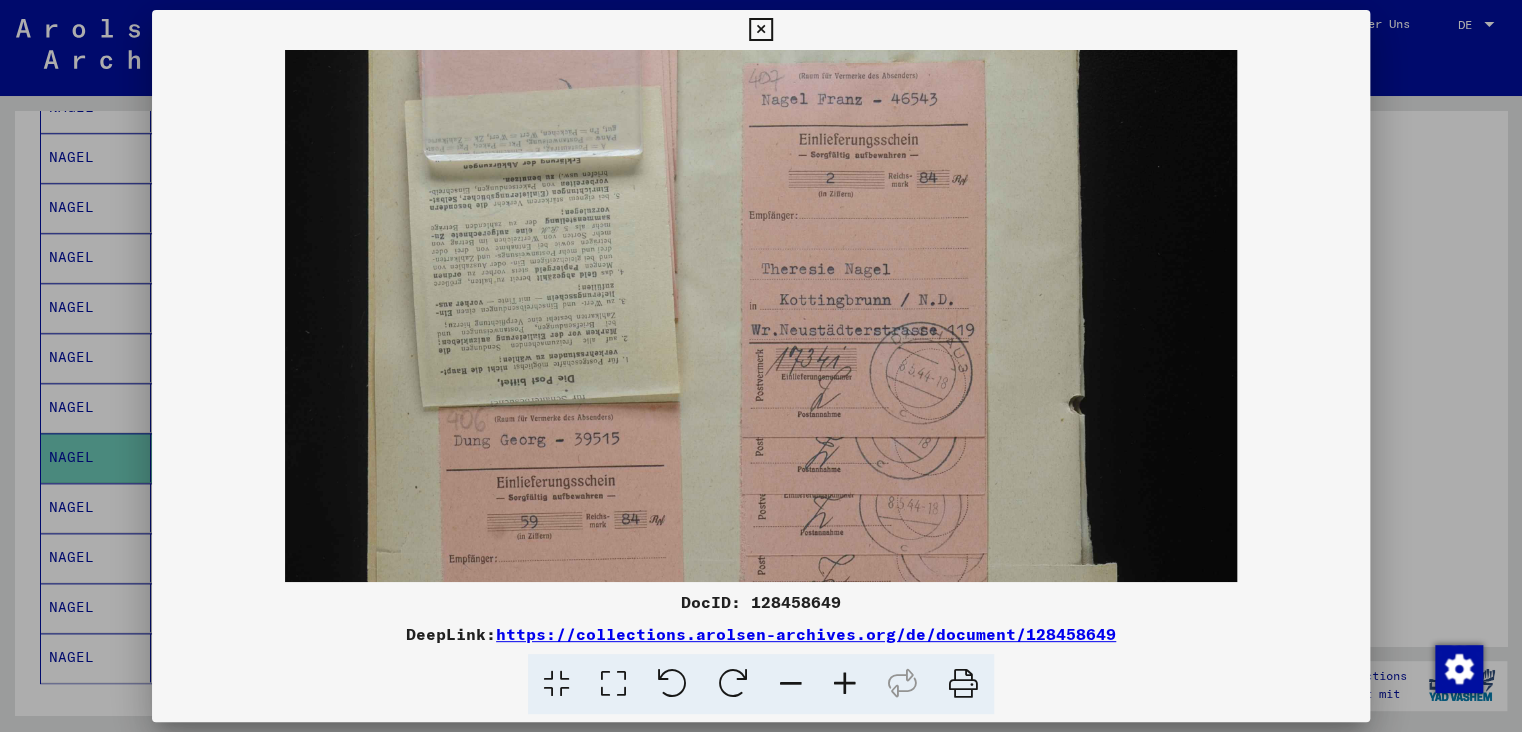 scroll, scrollTop: 0, scrollLeft: 0, axis: both 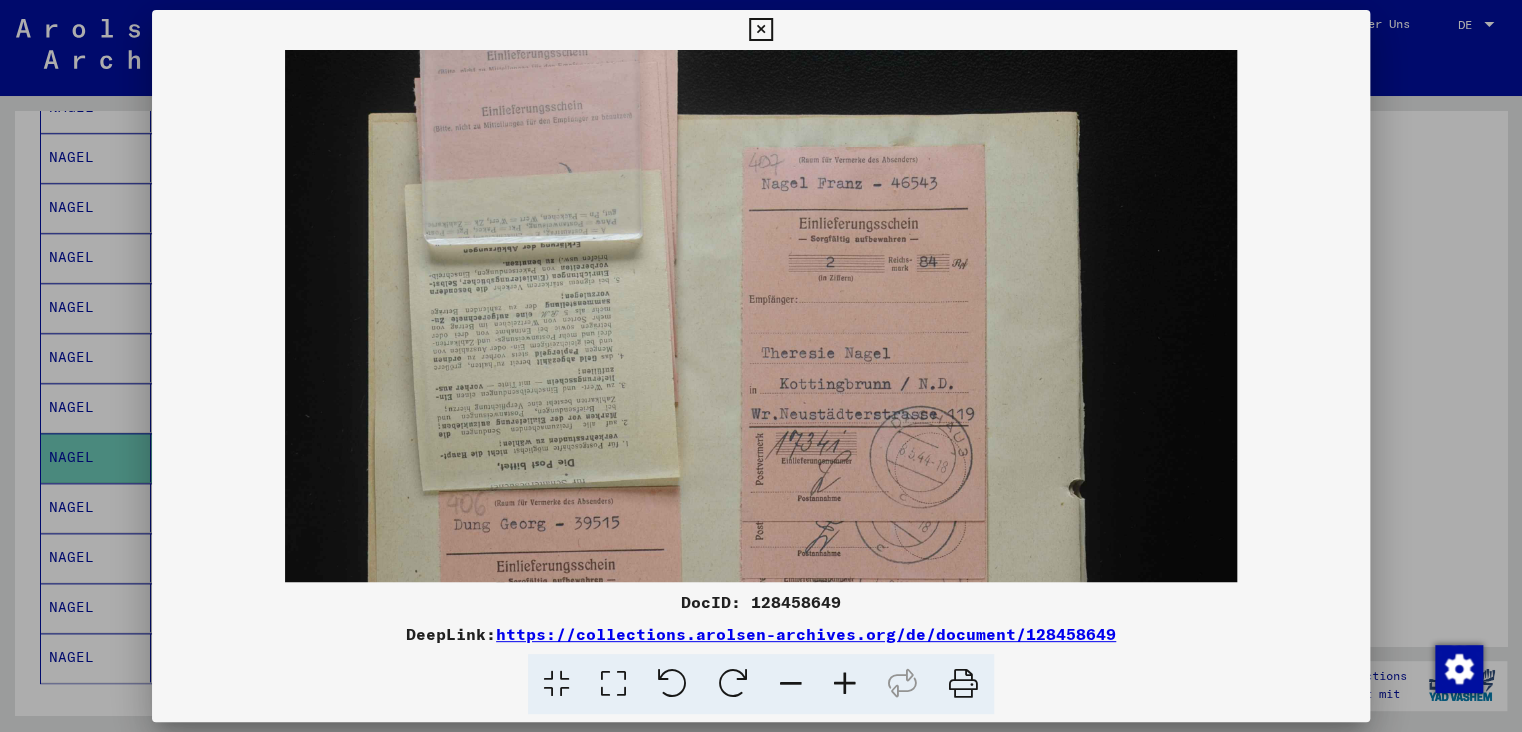 drag, startPoint x: 838, startPoint y: 274, endPoint x: 817, endPoint y: 403, distance: 130.69812 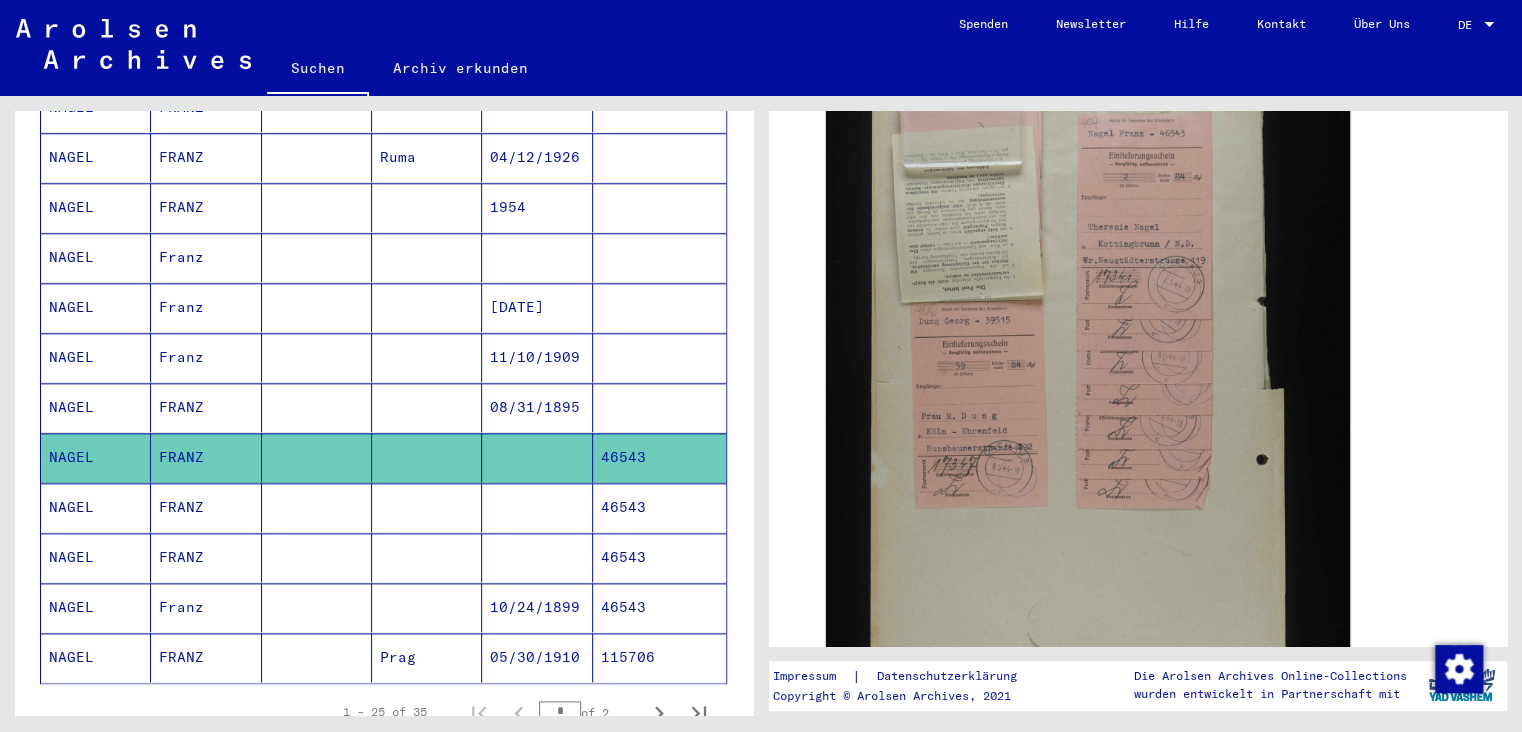 click on "NAGEL" at bounding box center (96, 557) 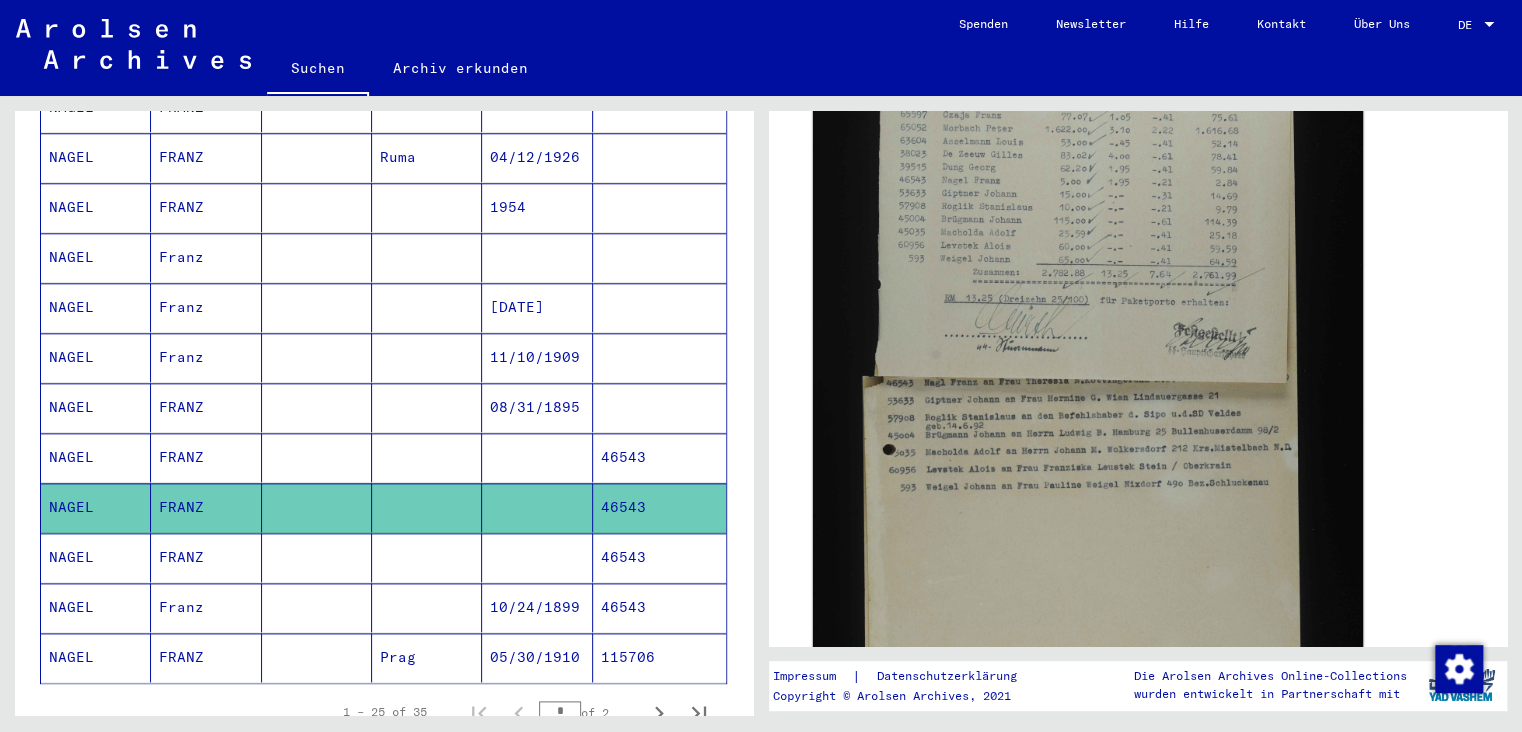 scroll, scrollTop: 441, scrollLeft: 0, axis: vertical 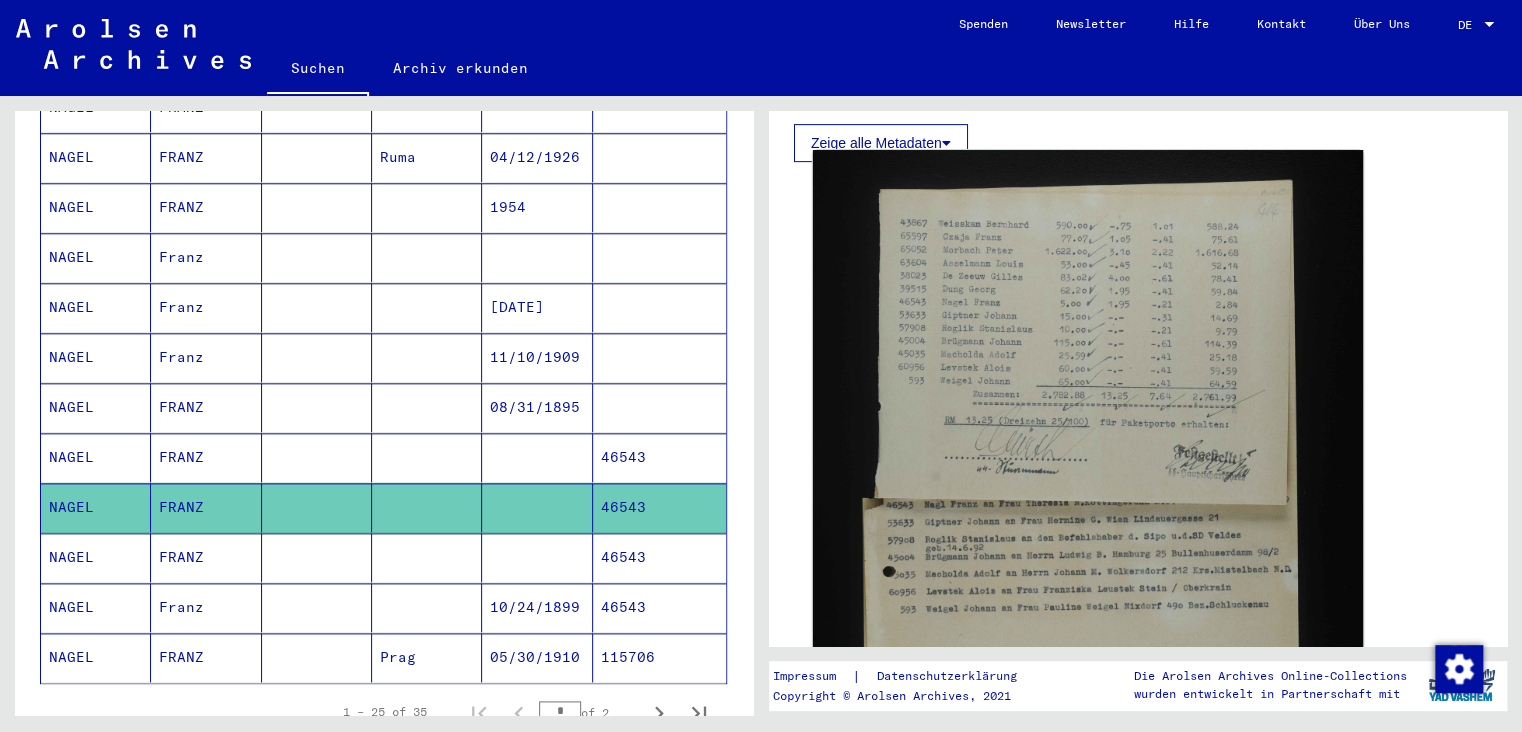 click 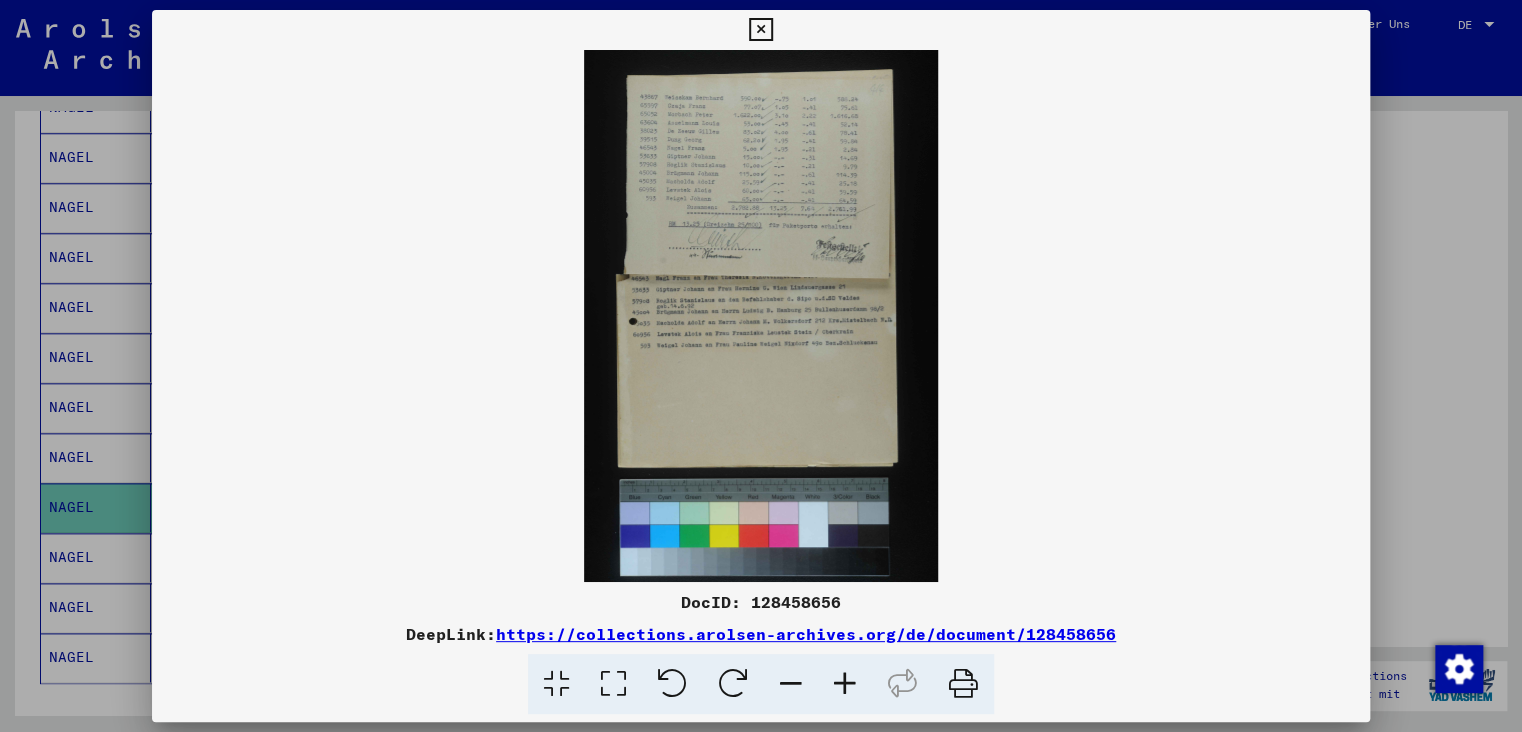 click at bounding box center [845, 684] 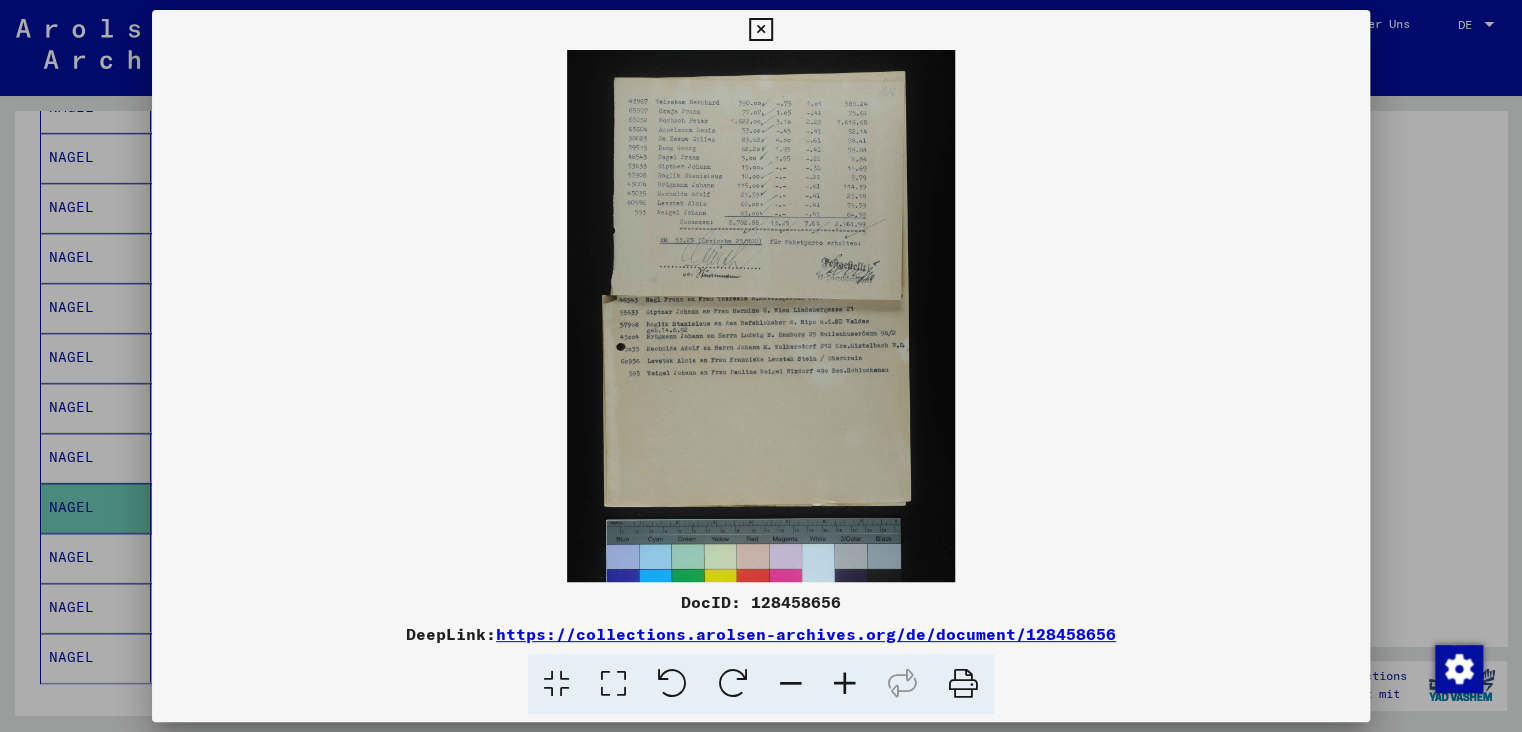 click at bounding box center (845, 684) 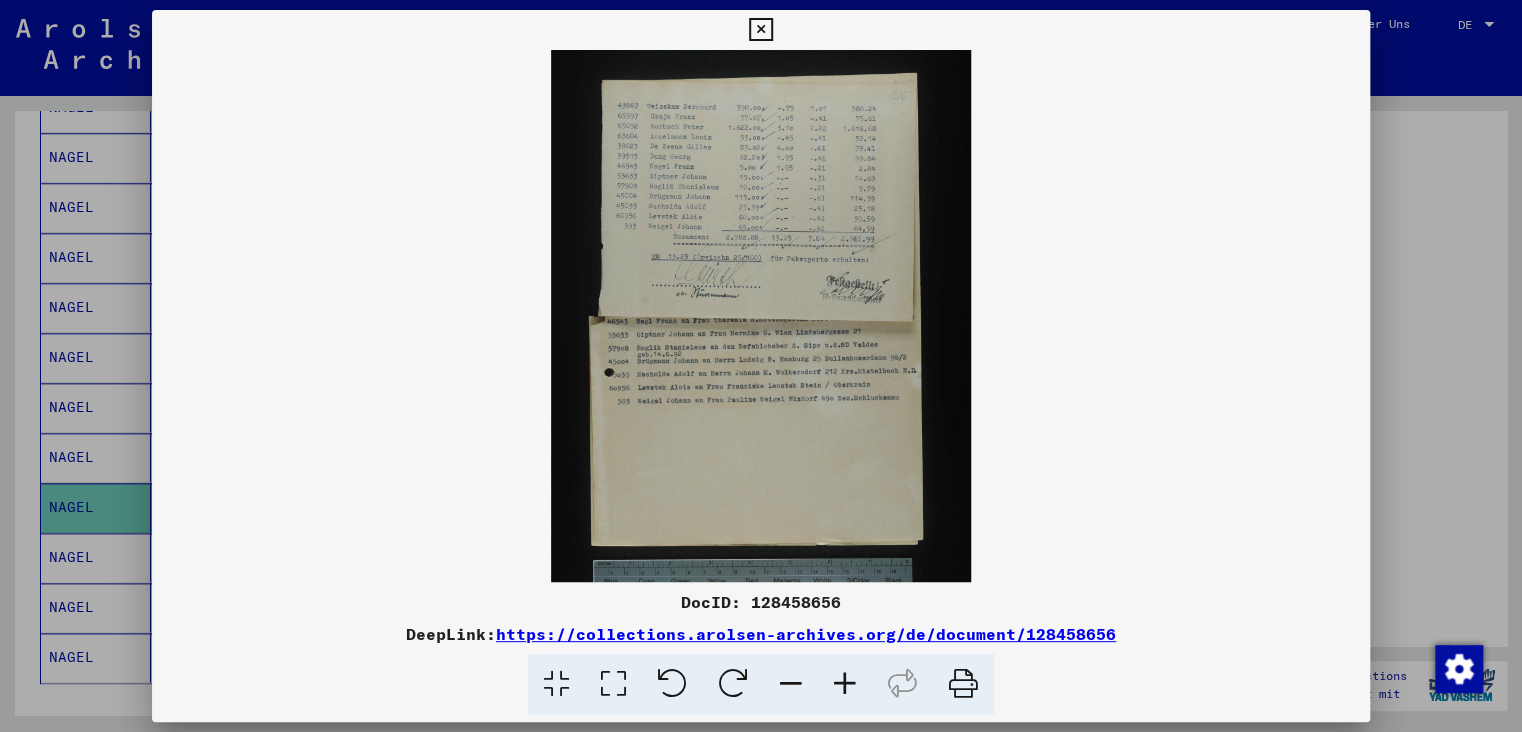 click at bounding box center [845, 684] 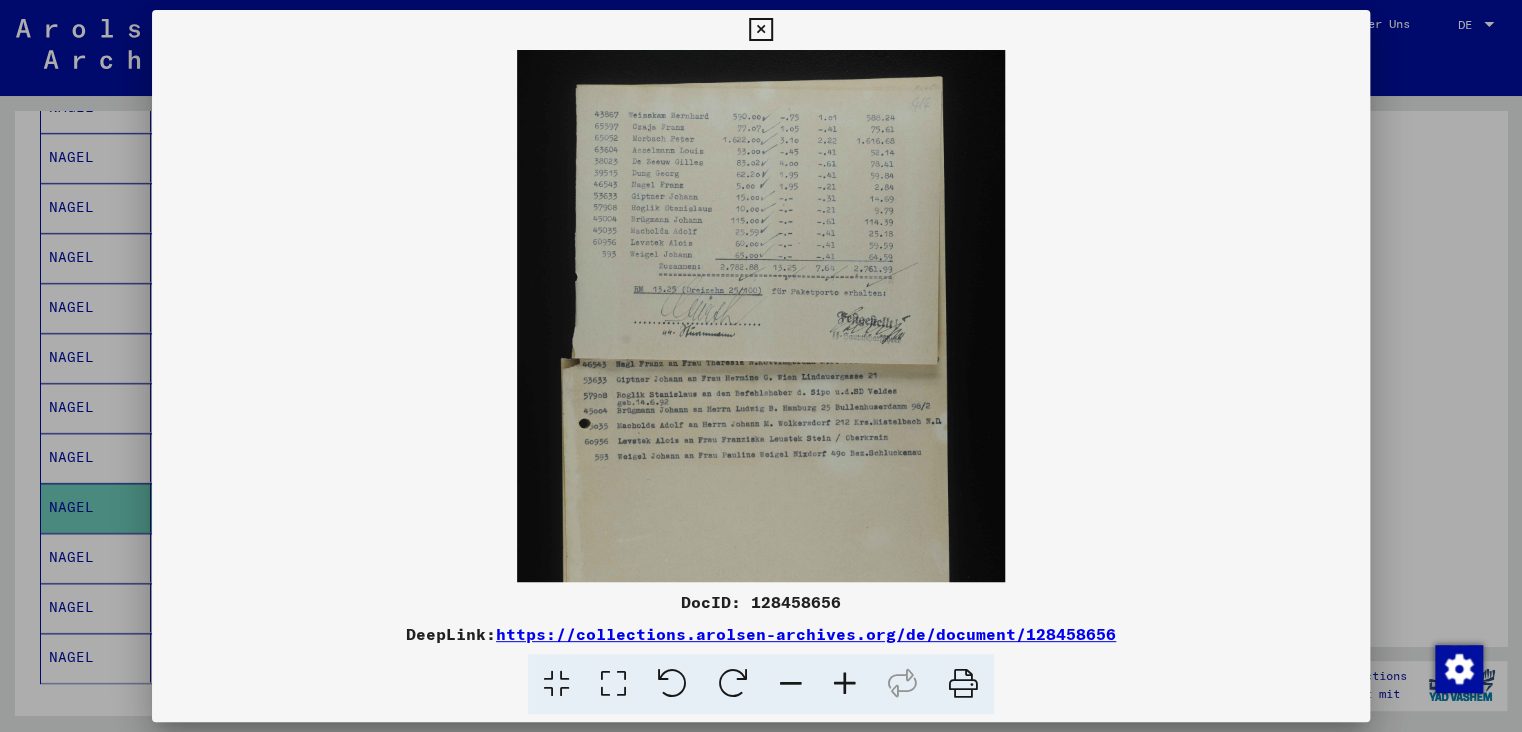 click at bounding box center (845, 684) 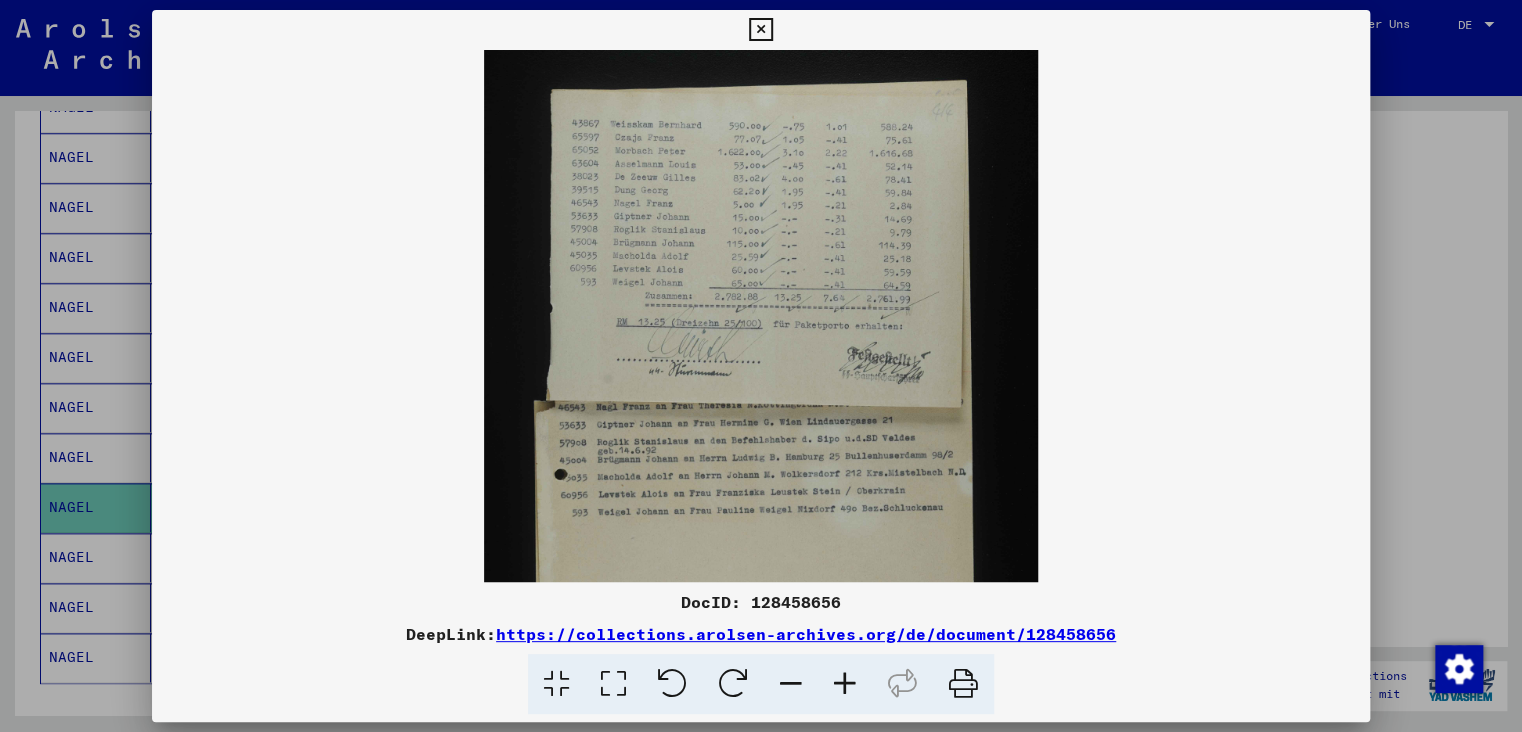 click at bounding box center [845, 684] 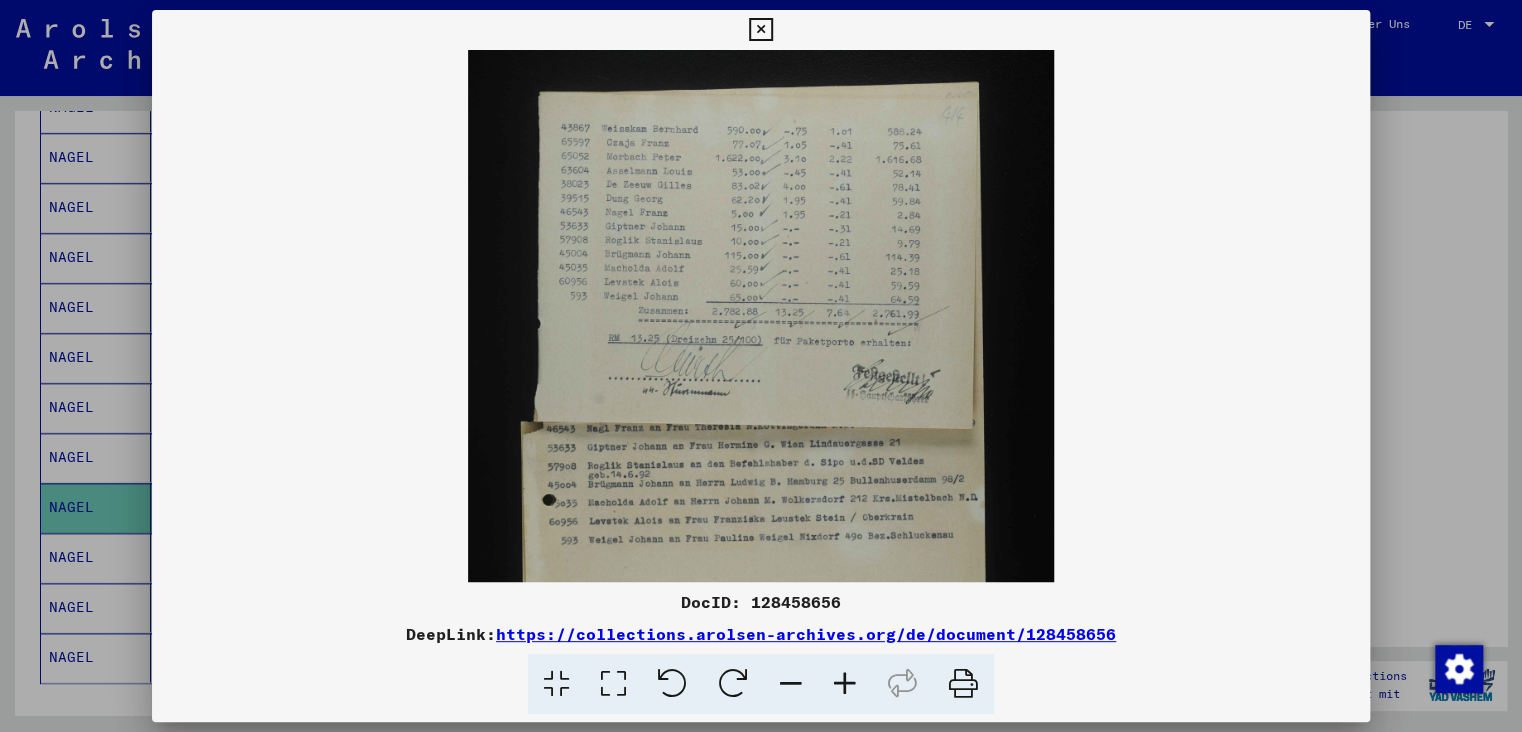 click at bounding box center [845, 684] 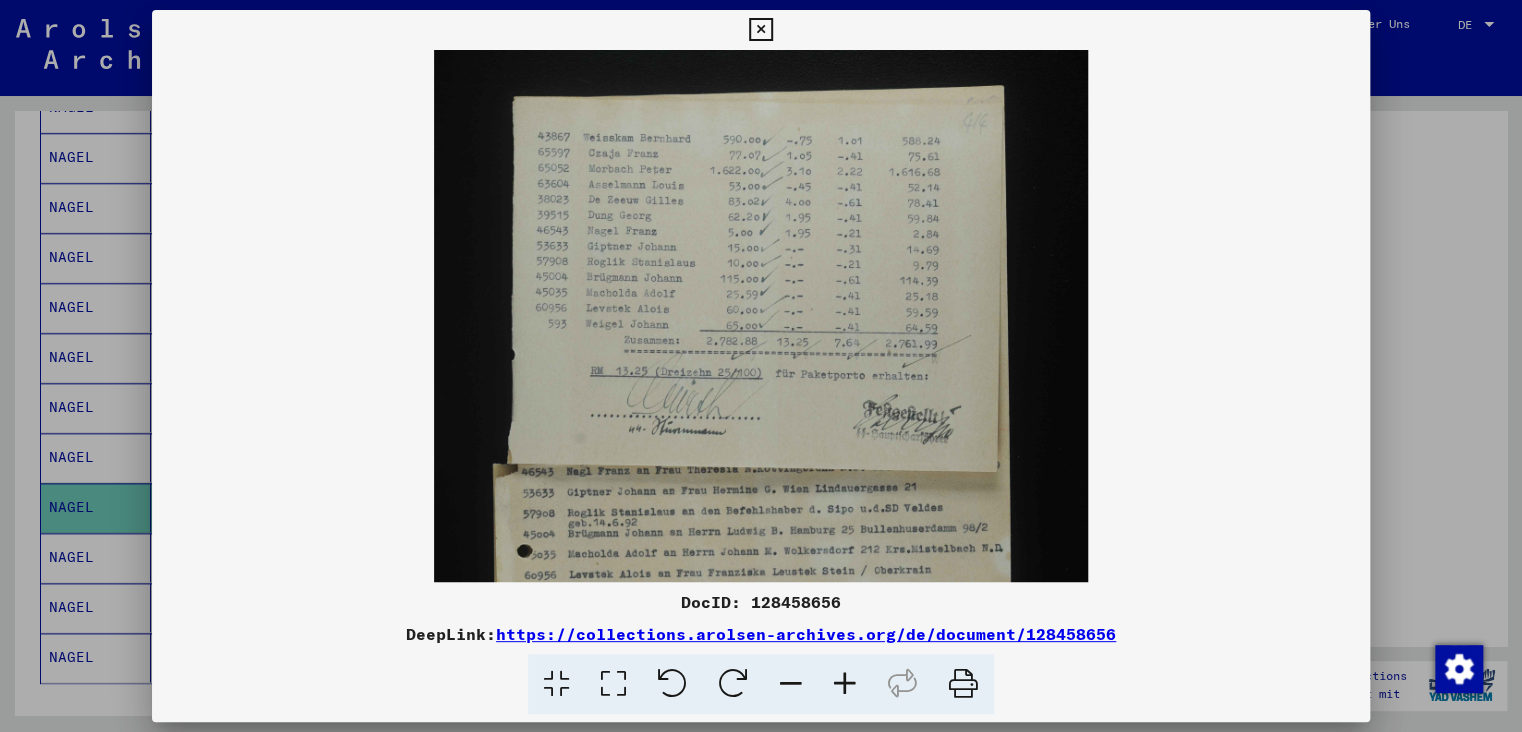 click at bounding box center (845, 684) 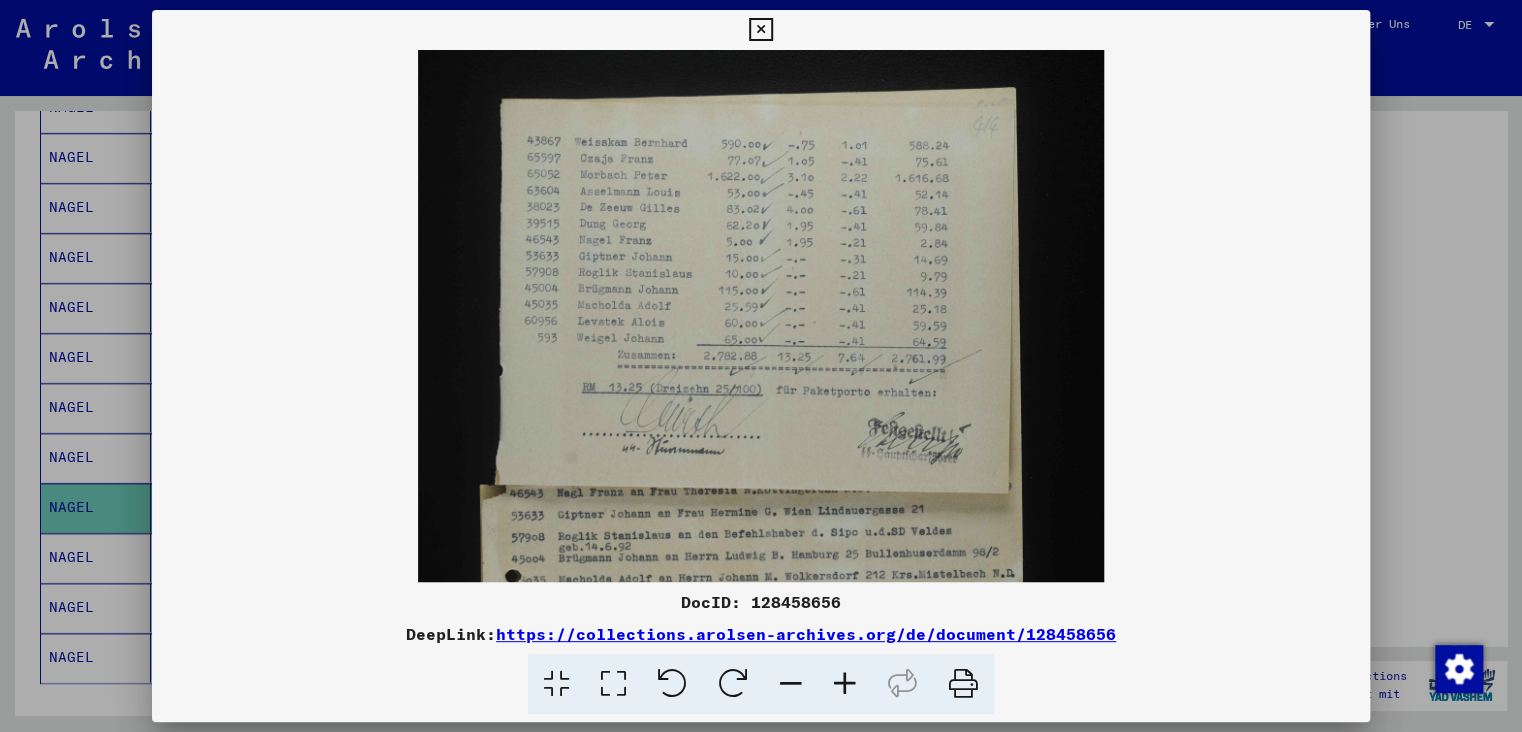 click at bounding box center (845, 684) 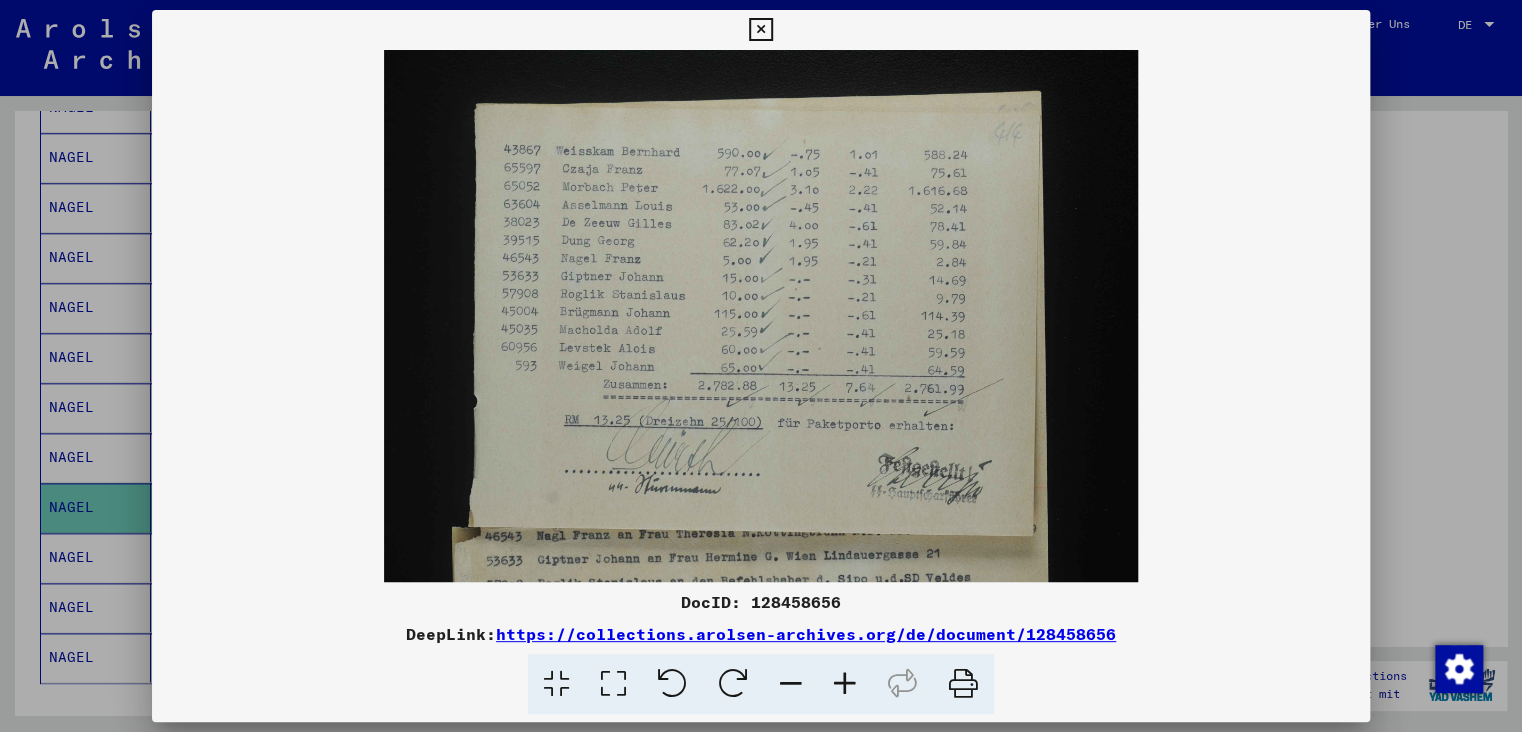 click at bounding box center [845, 684] 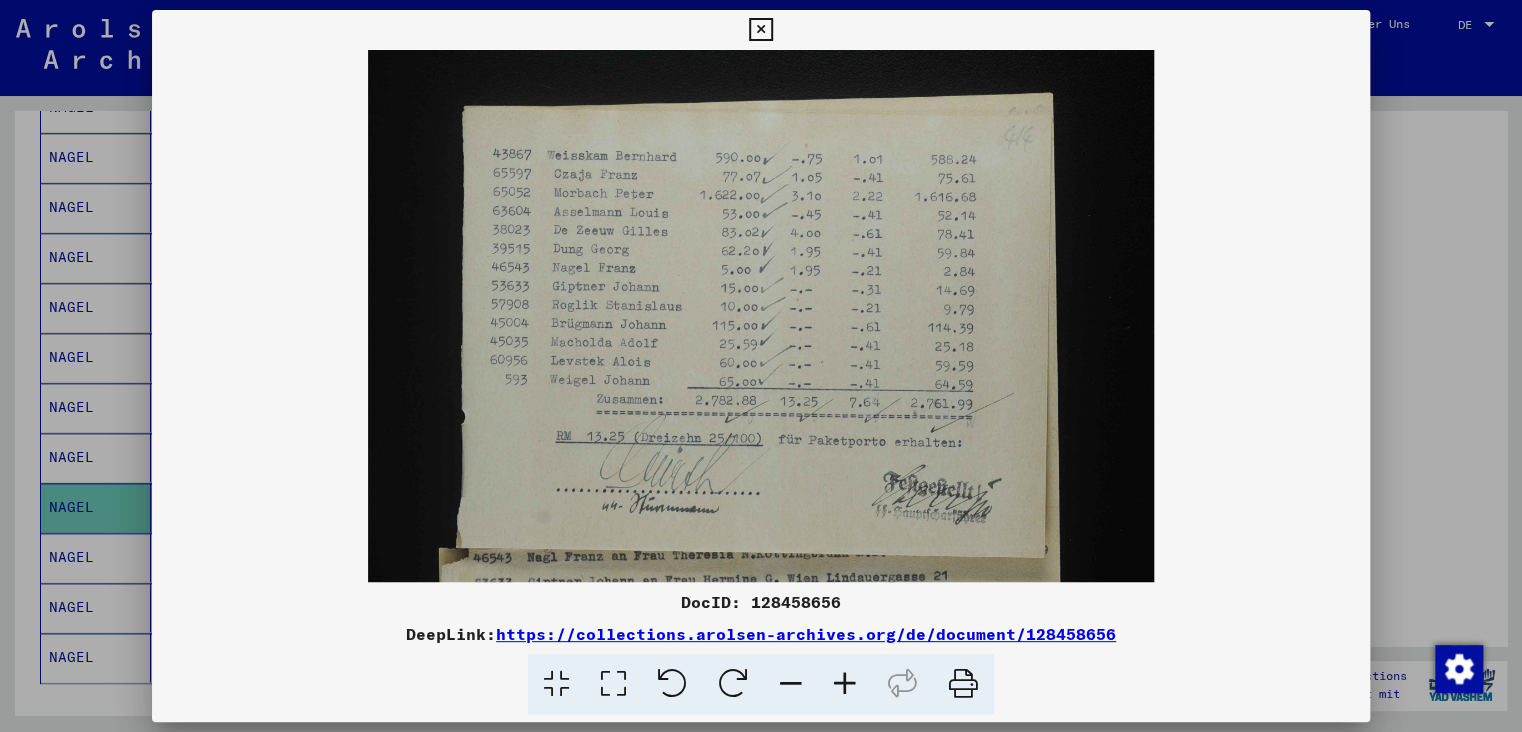 click at bounding box center [845, 684] 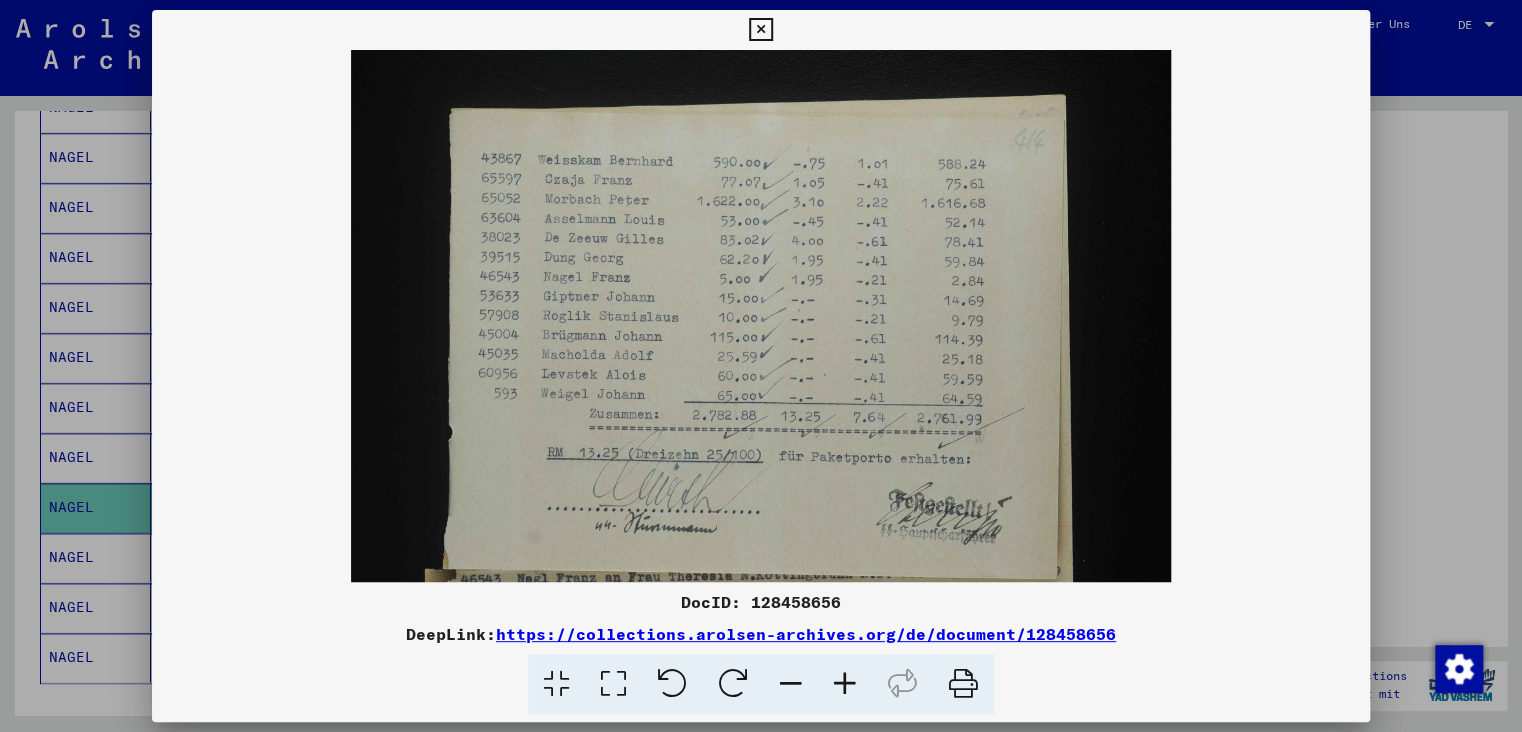click at bounding box center [845, 684] 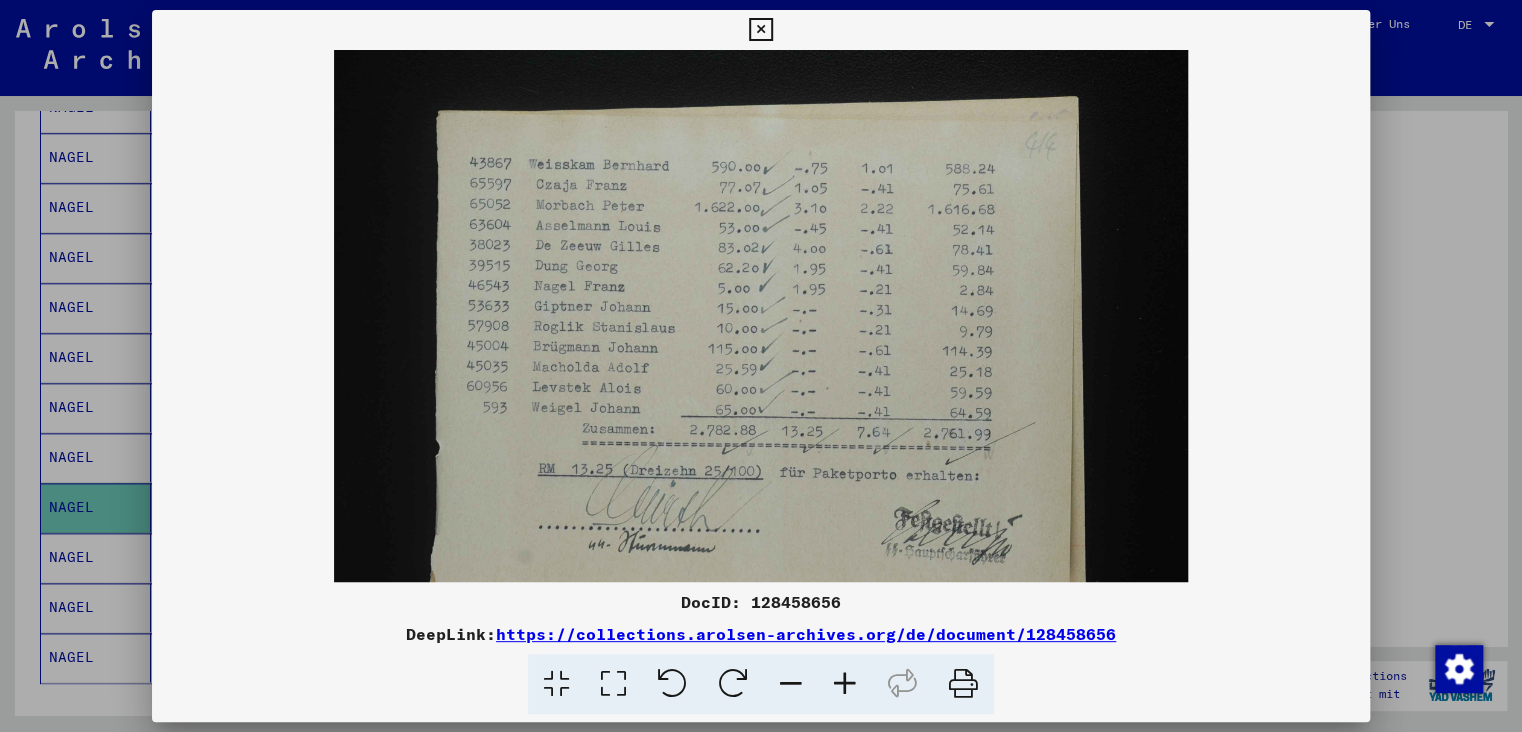 click at bounding box center [845, 684] 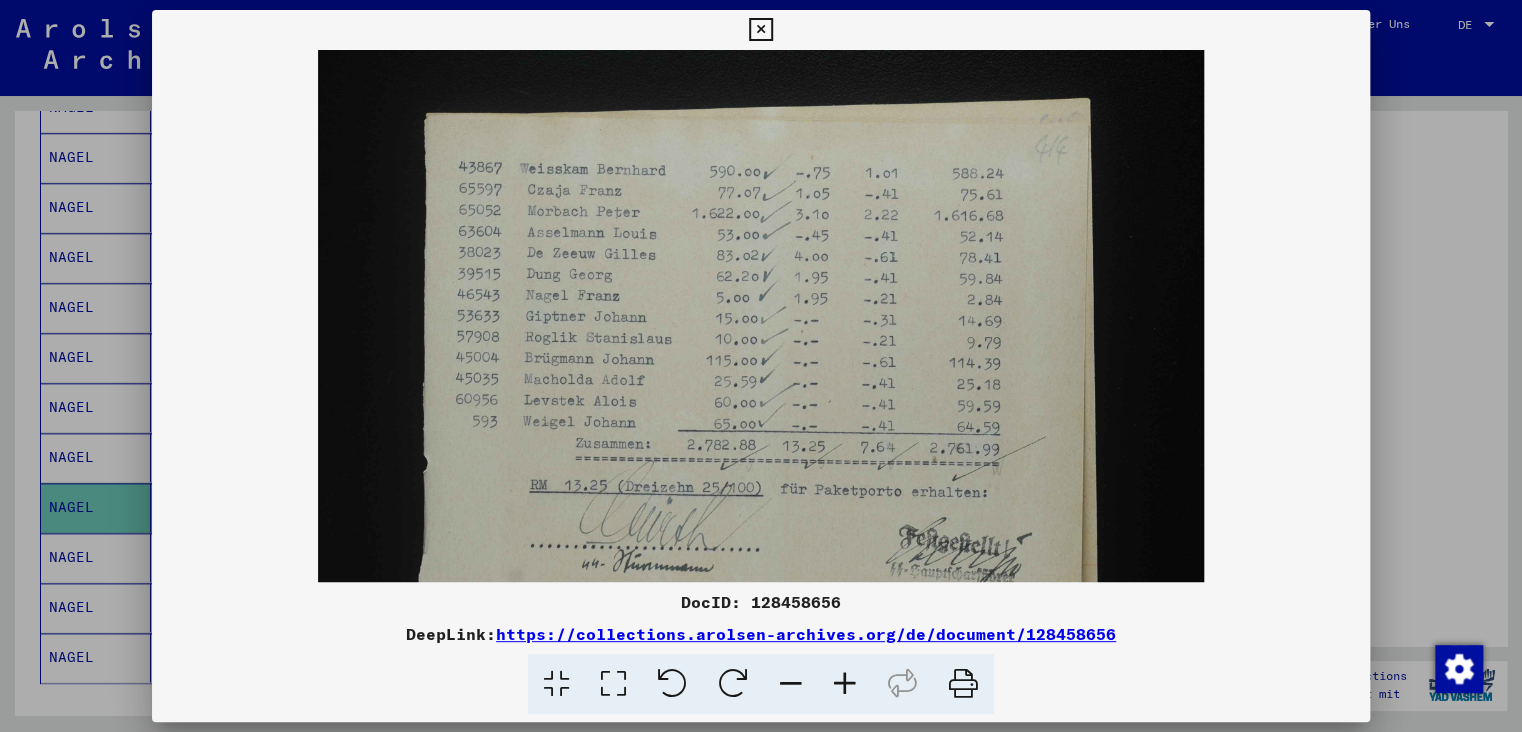 click at bounding box center (845, 684) 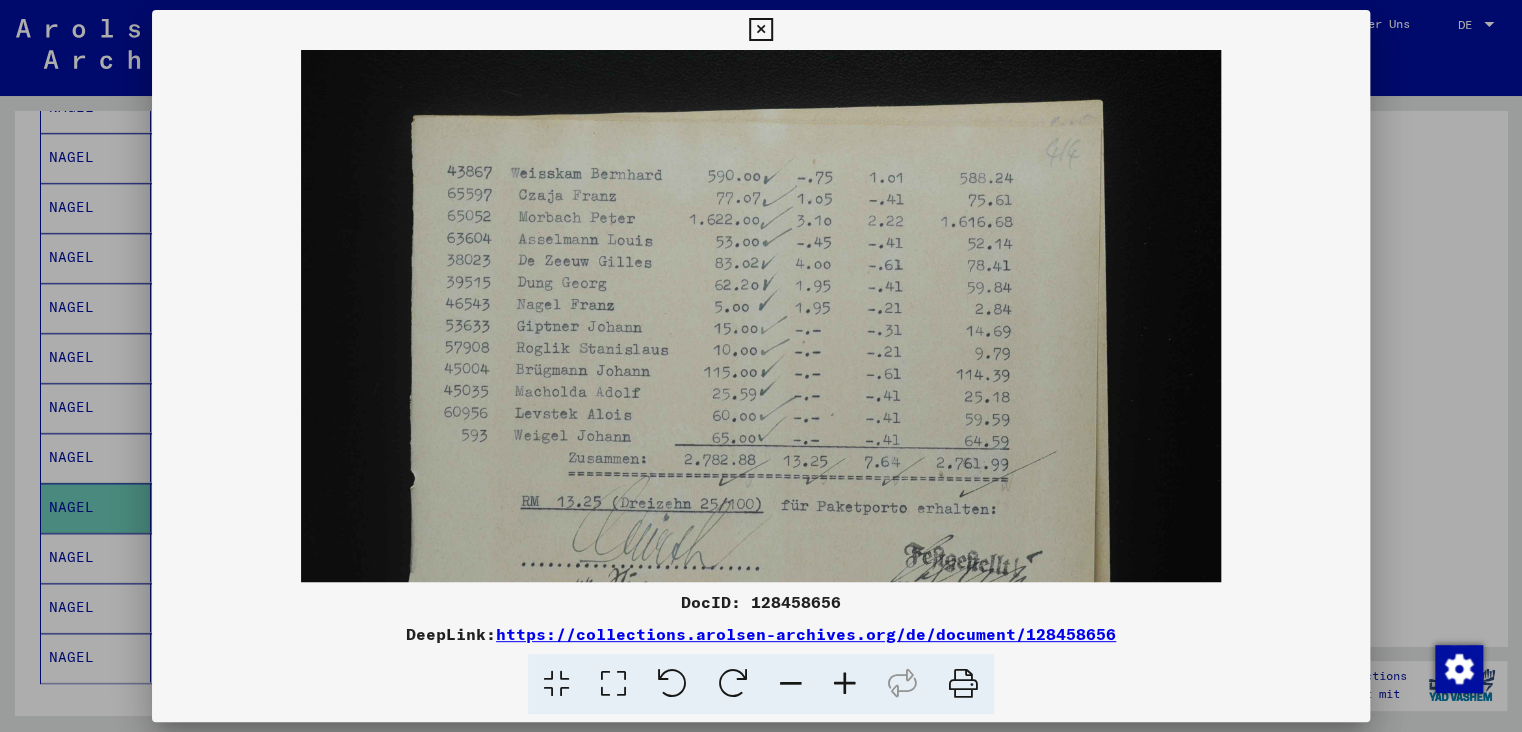 click at bounding box center (845, 684) 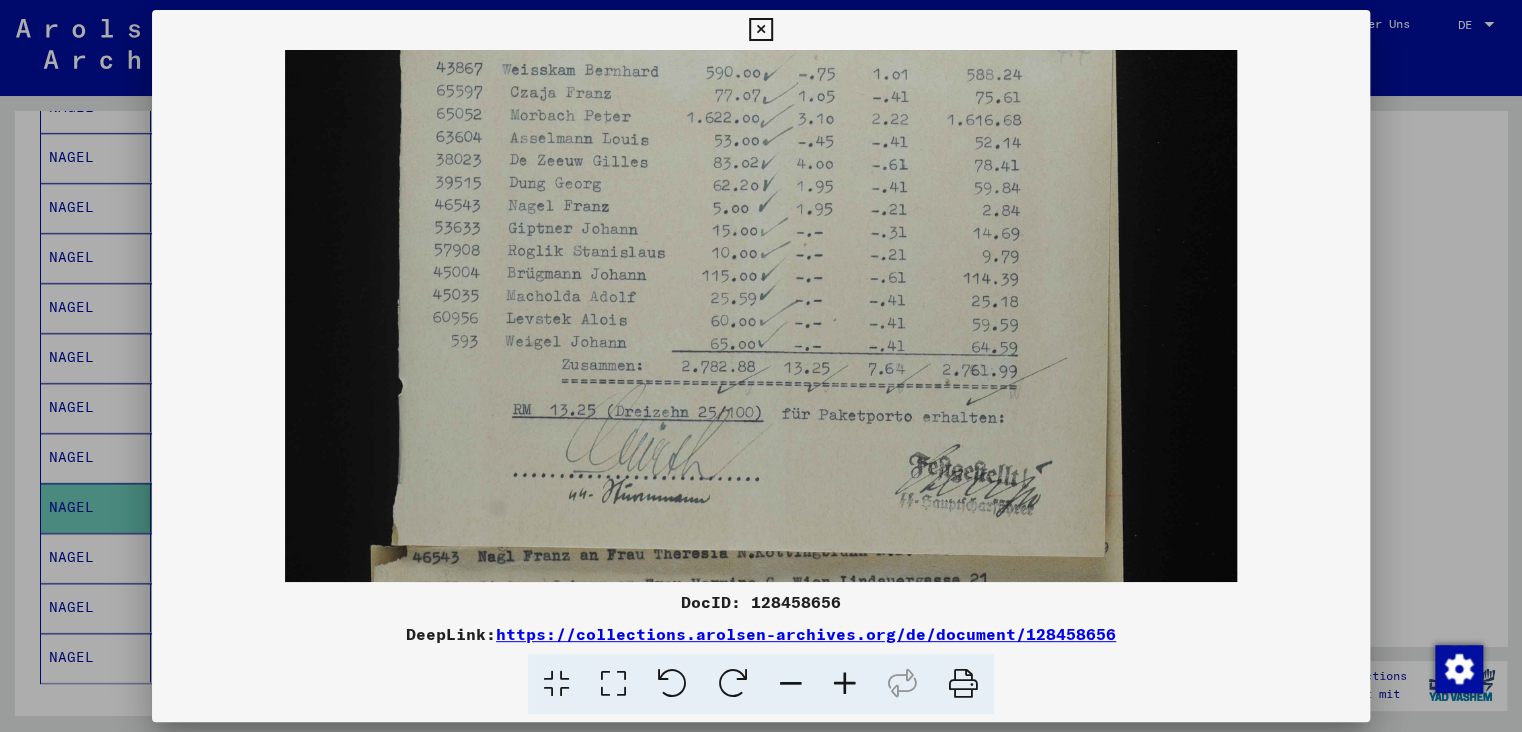 drag, startPoint x: 714, startPoint y: 450, endPoint x: 740, endPoint y: 246, distance: 205.65019 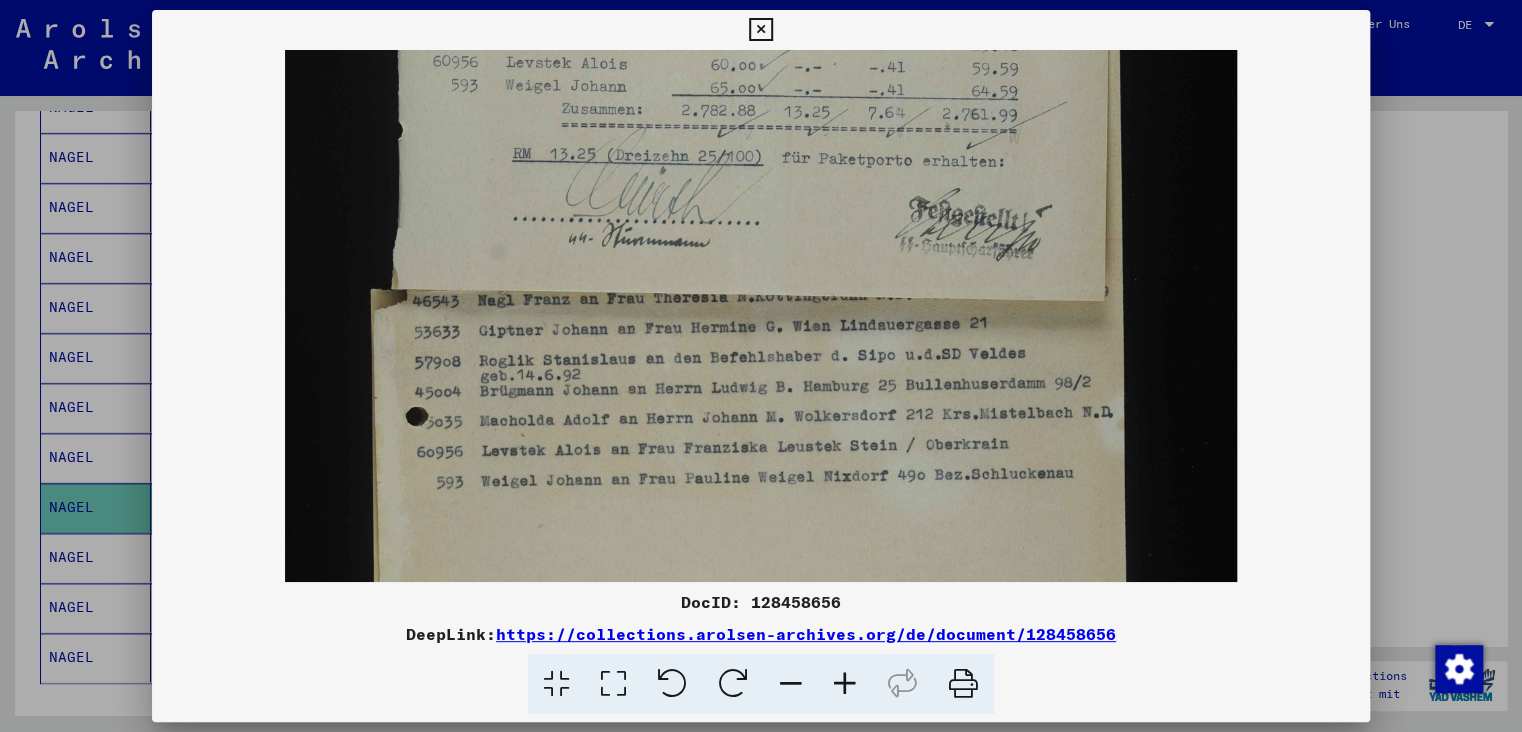 drag, startPoint x: 694, startPoint y: 493, endPoint x: 692, endPoint y: 272, distance: 221.00905 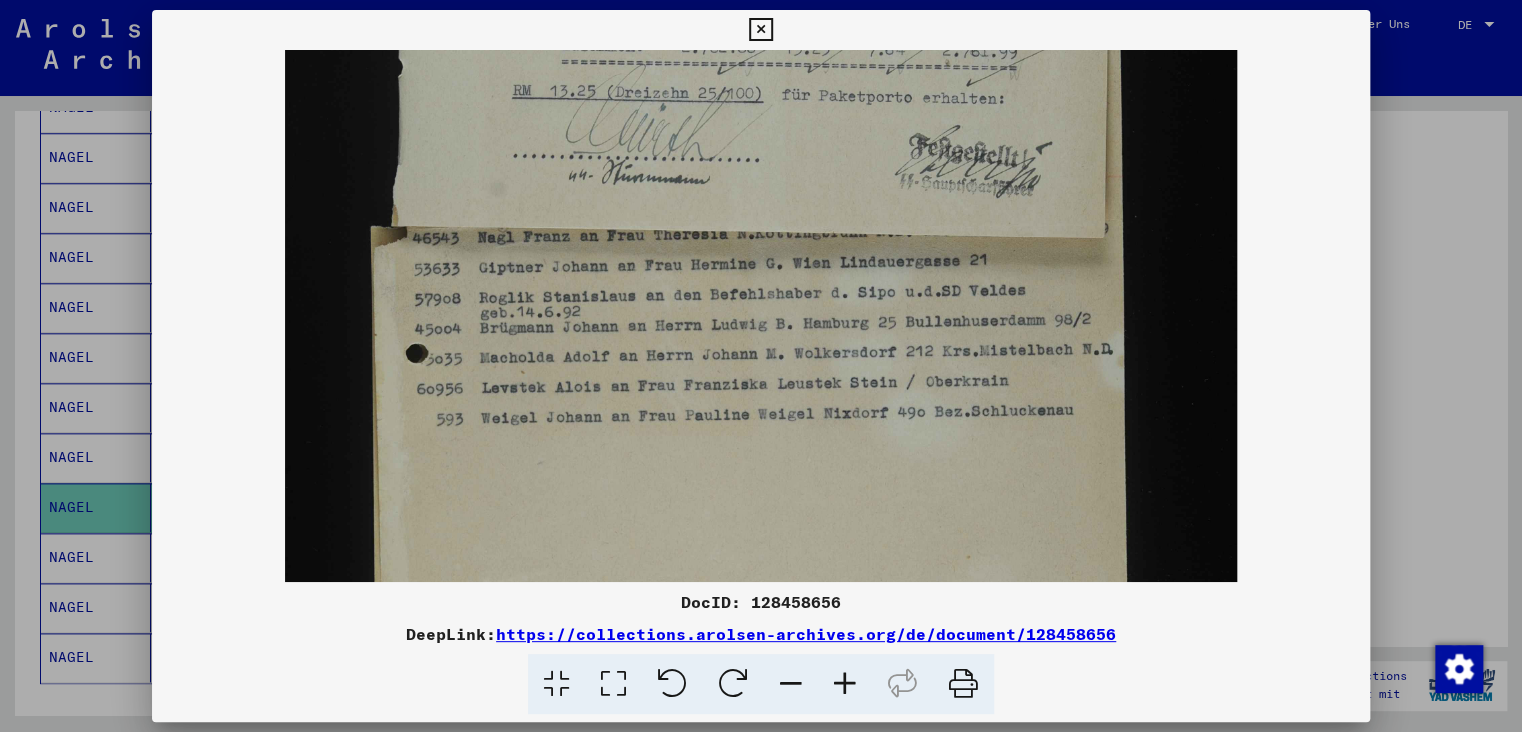 click at bounding box center [760, 30] 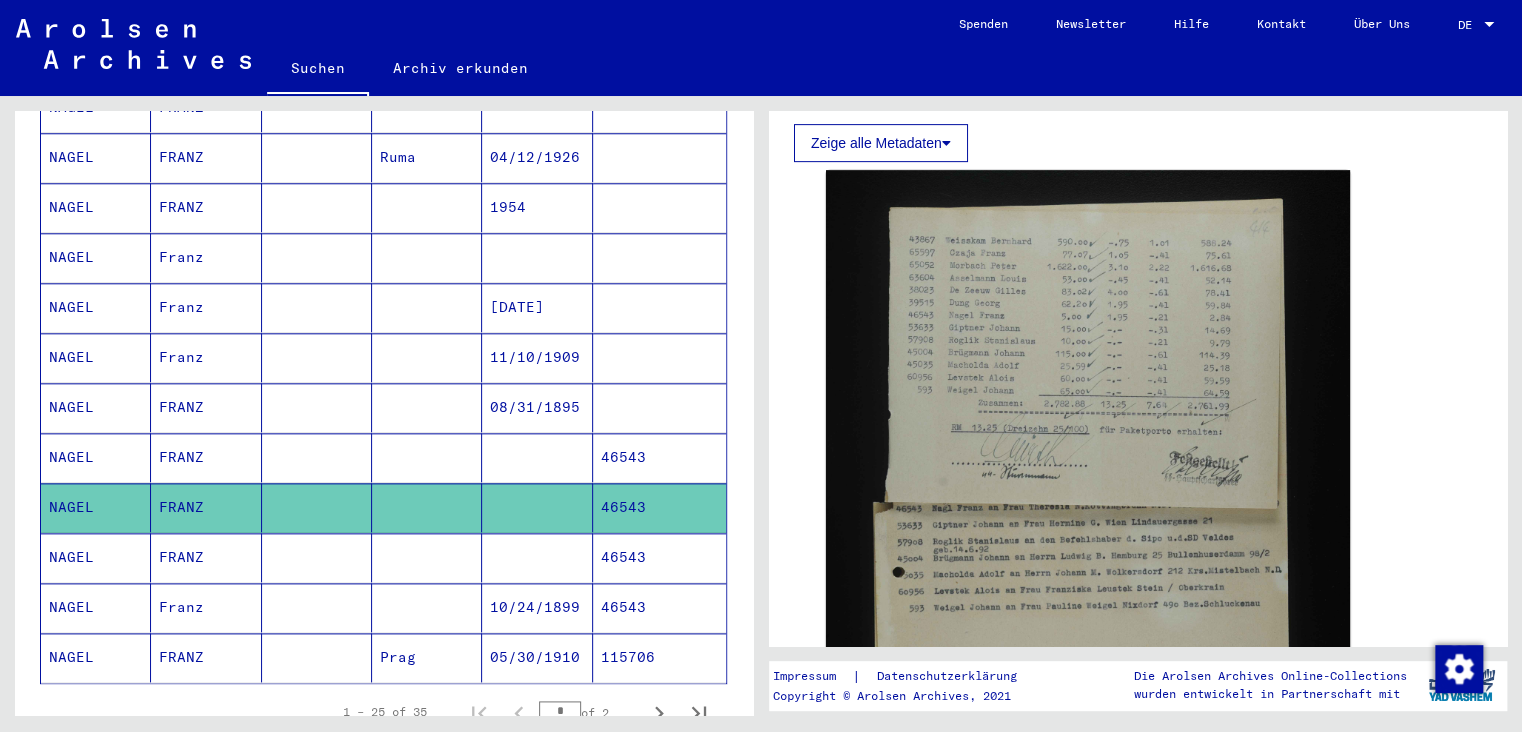 click on "NAGEL" at bounding box center (96, 607) 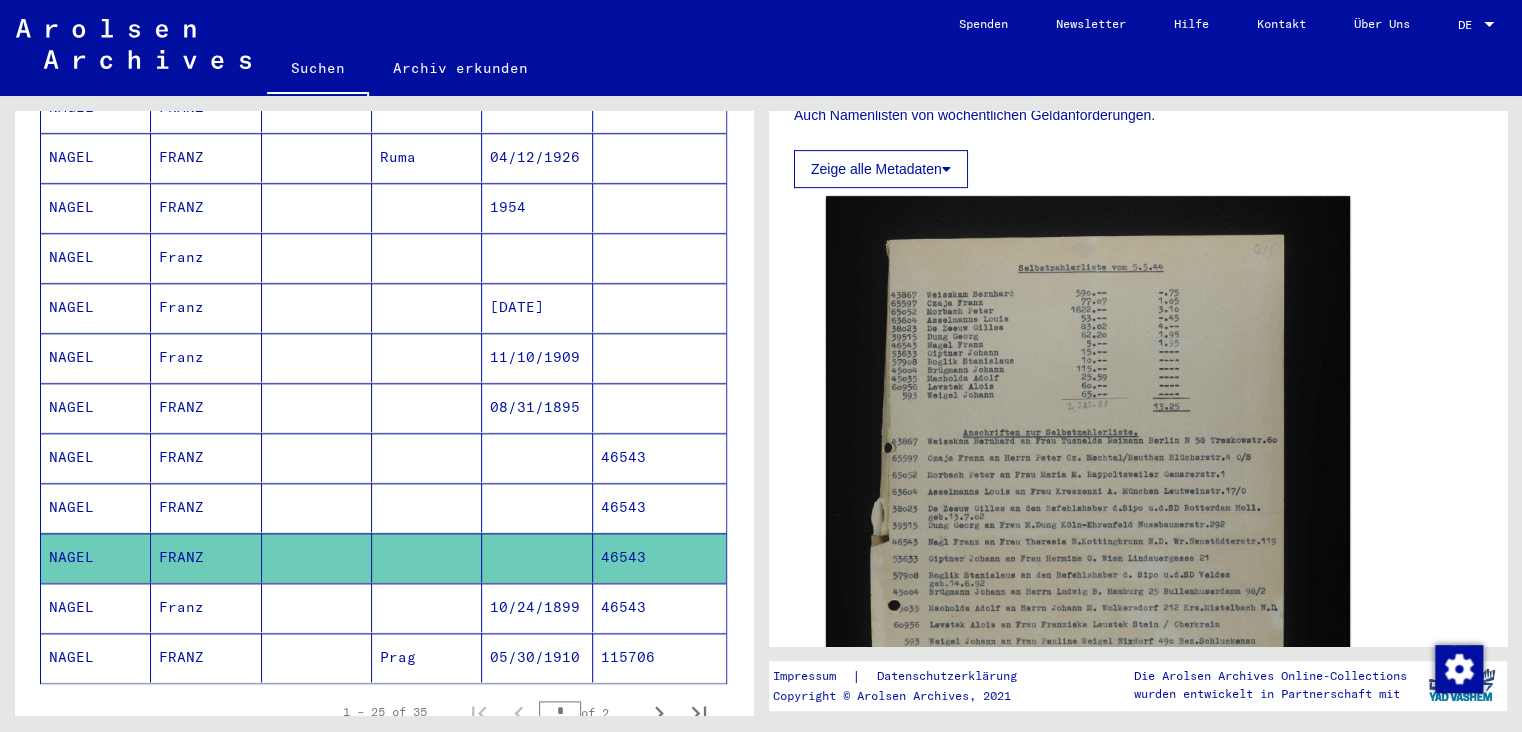 scroll, scrollTop: 441, scrollLeft: 0, axis: vertical 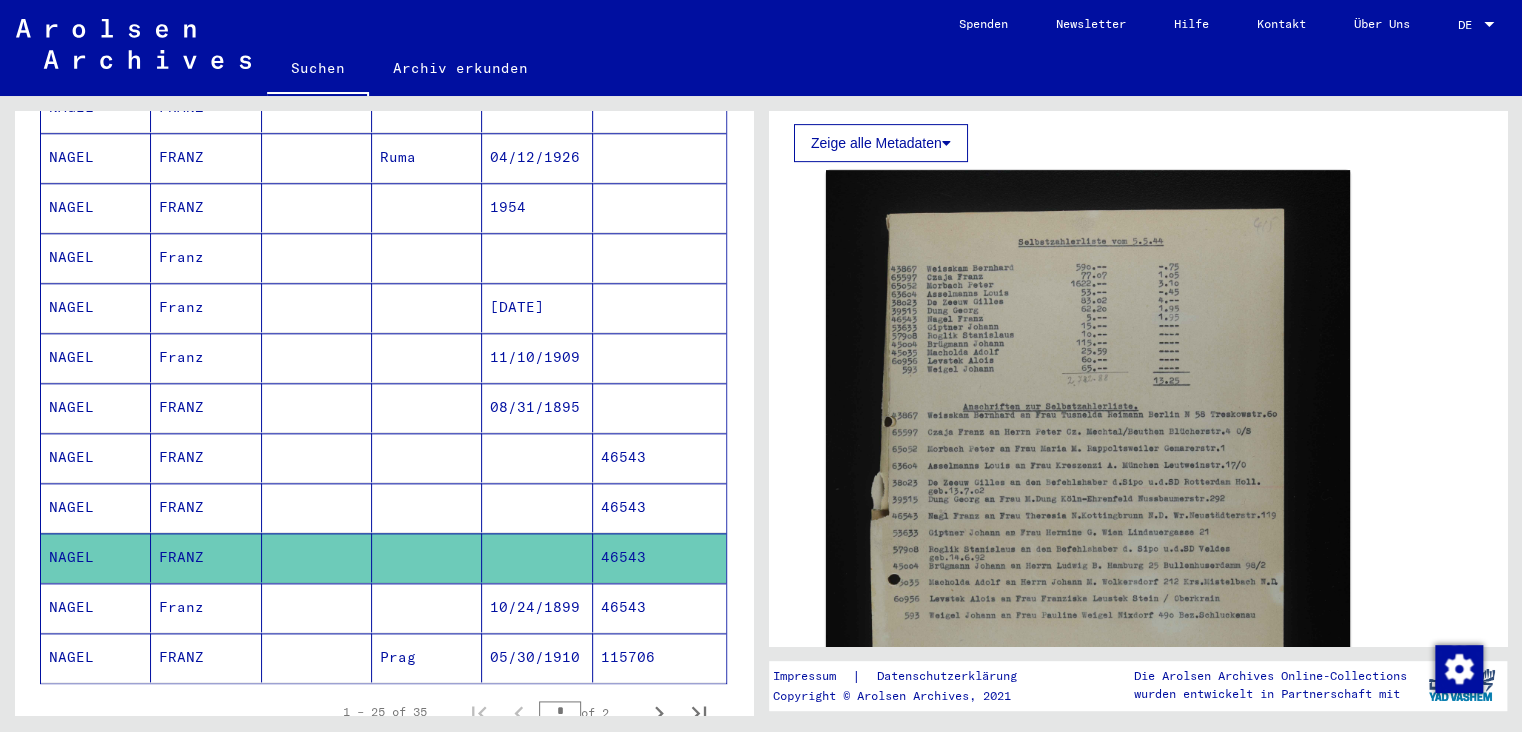 click on "NAGEL" at bounding box center [96, 657] 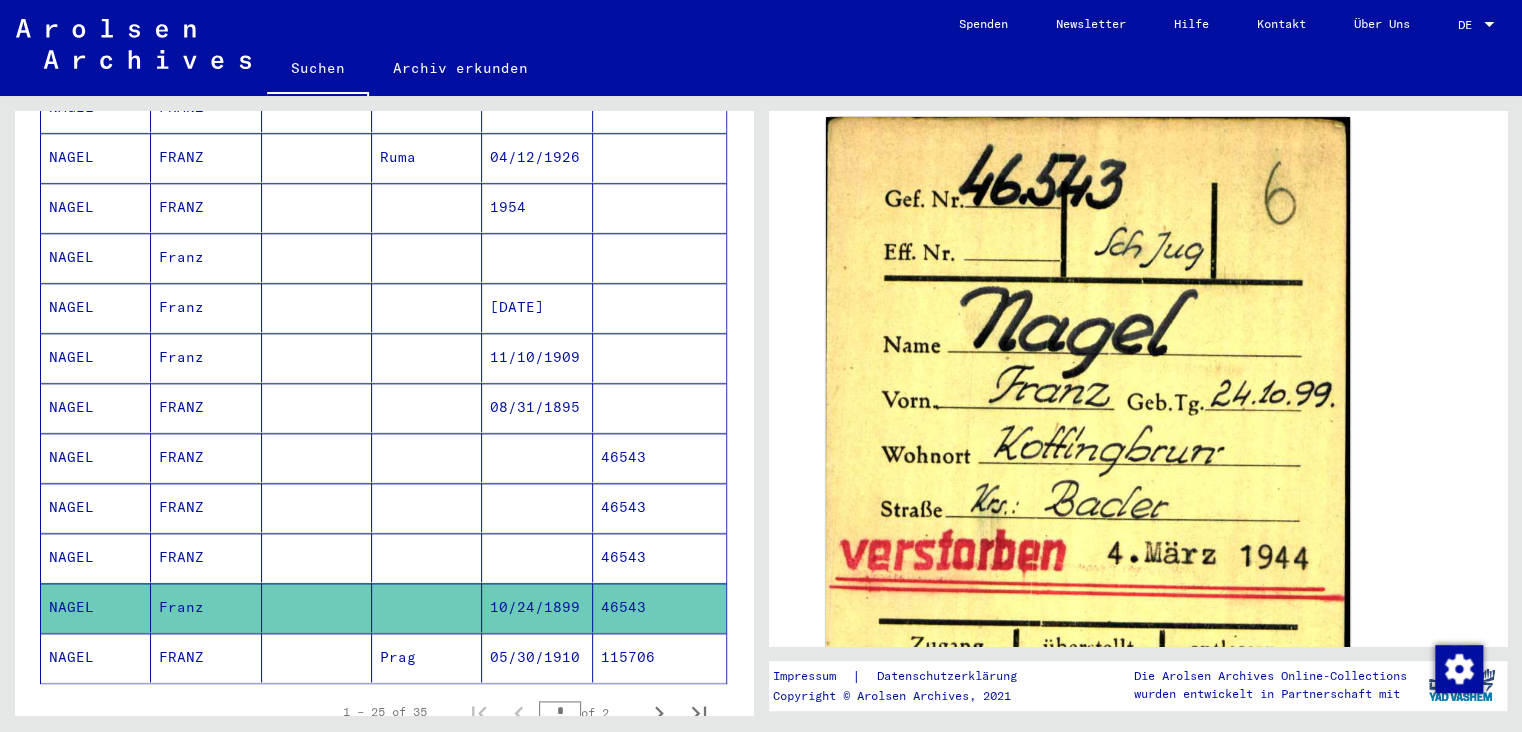 scroll, scrollTop: 331, scrollLeft: 0, axis: vertical 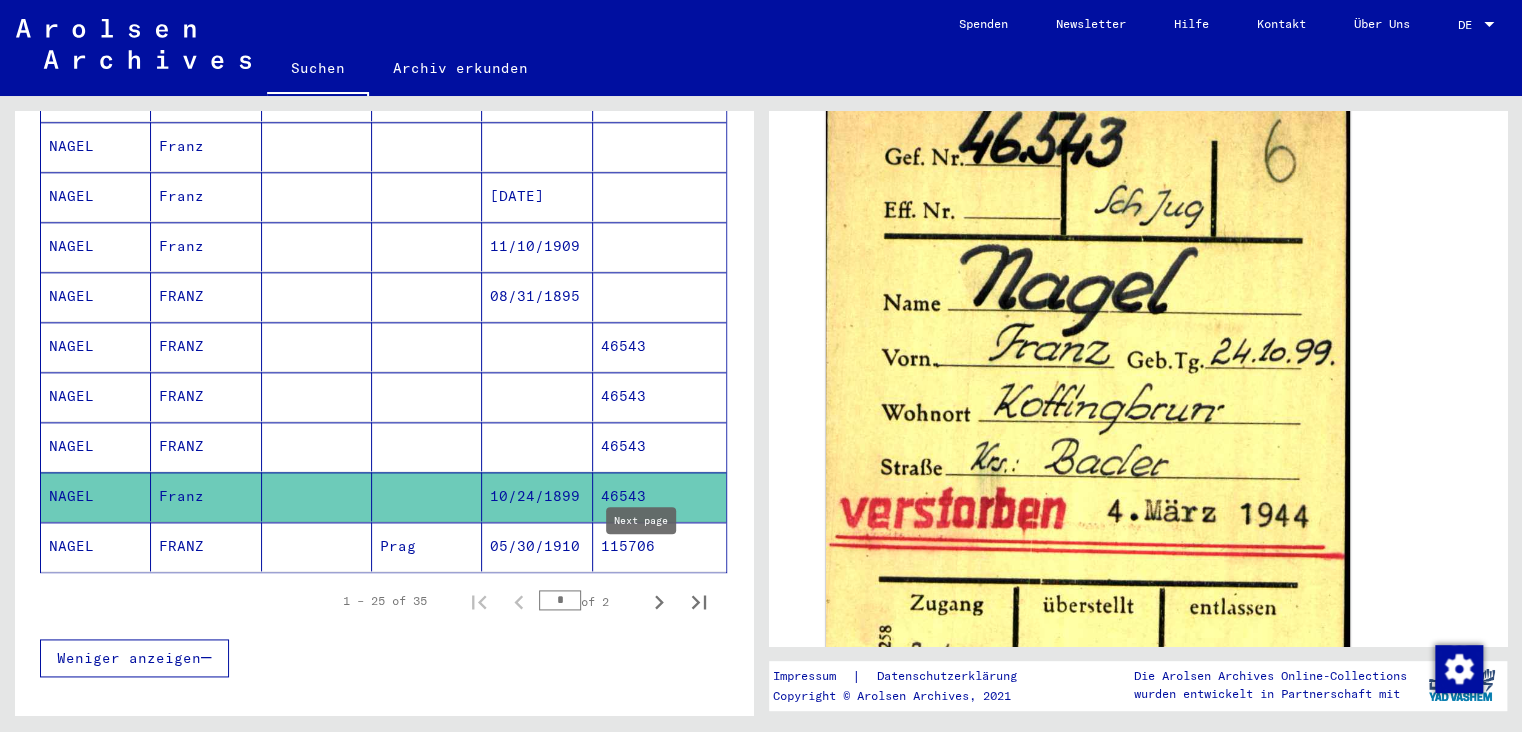 click 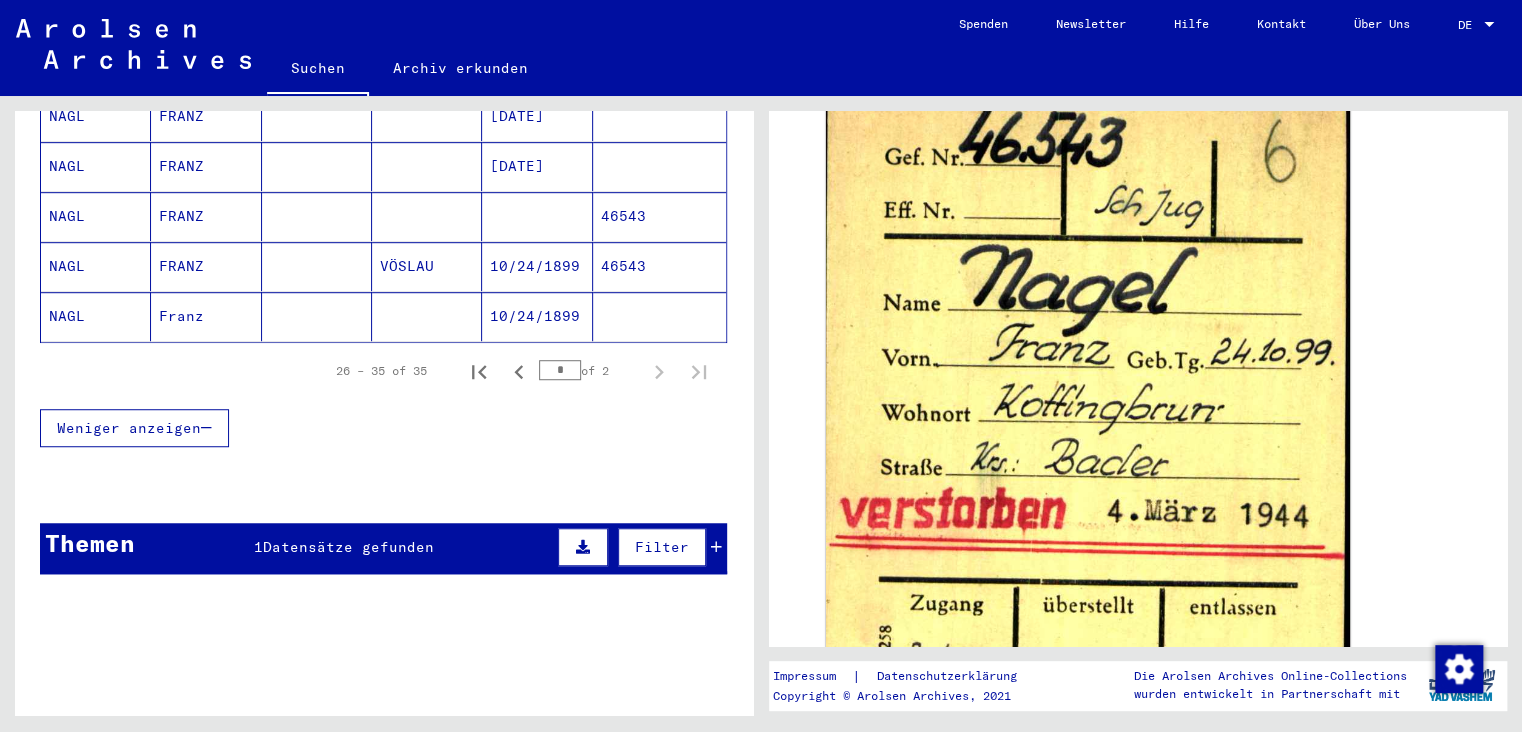 scroll, scrollTop: 143, scrollLeft: 0, axis: vertical 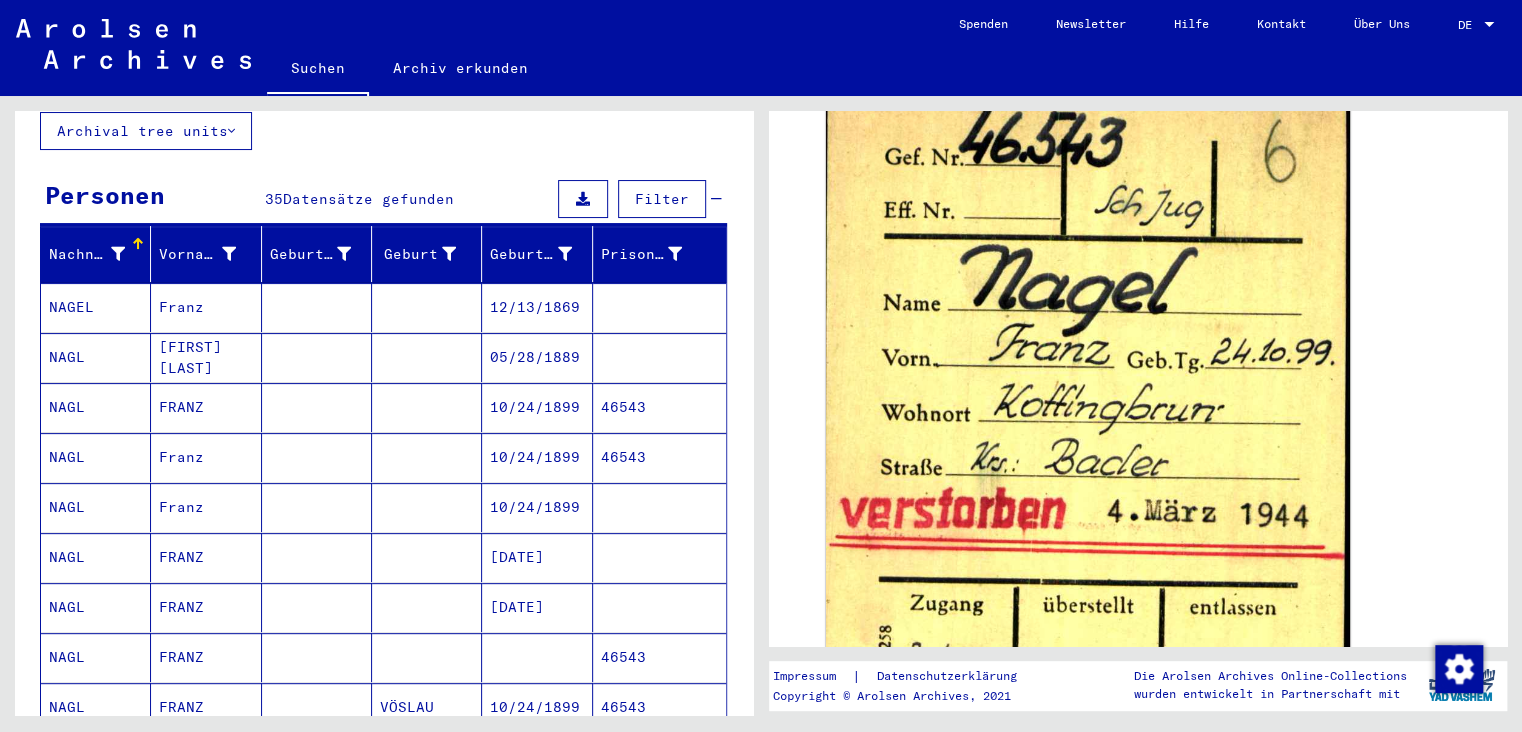 click on "NAGL" at bounding box center [96, 407] 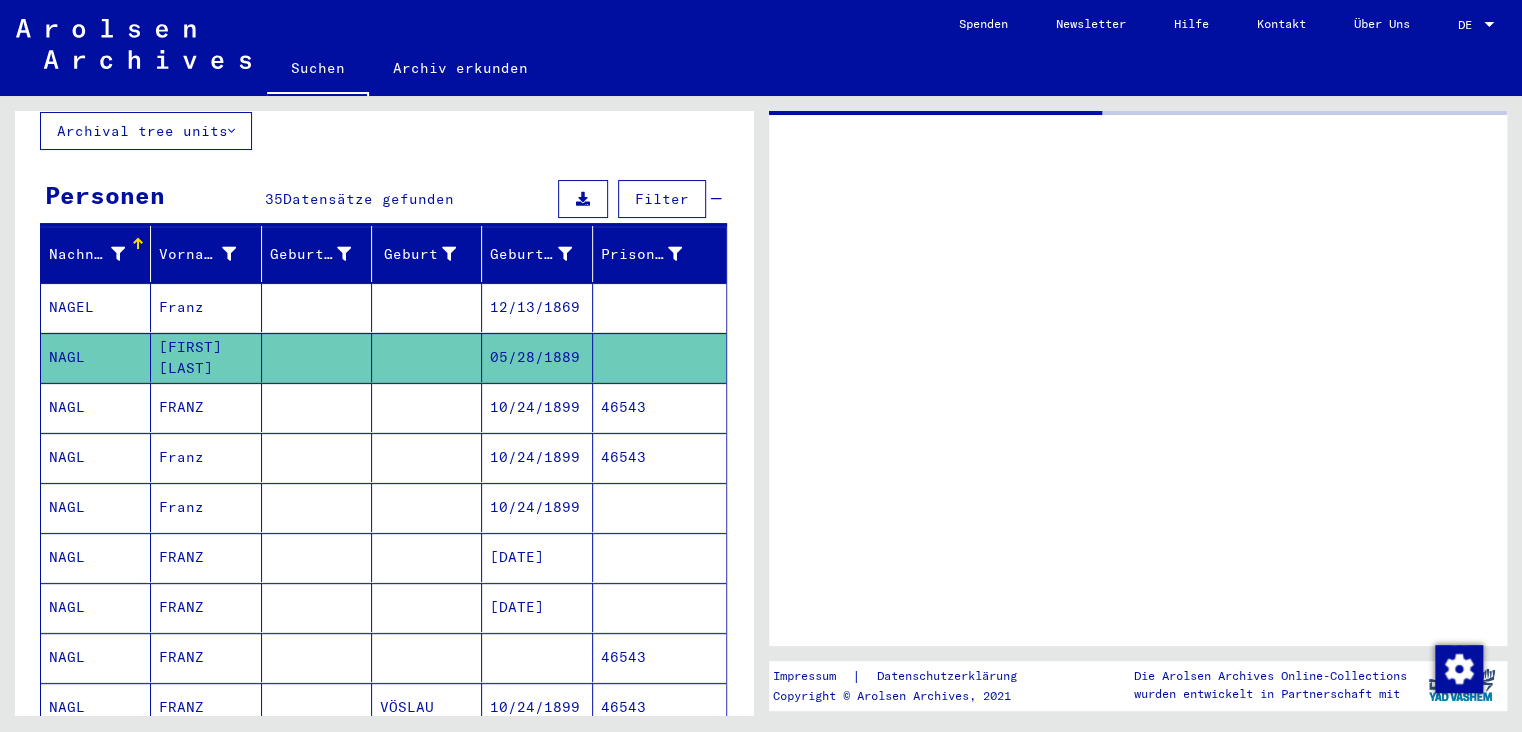 scroll, scrollTop: 0, scrollLeft: 0, axis: both 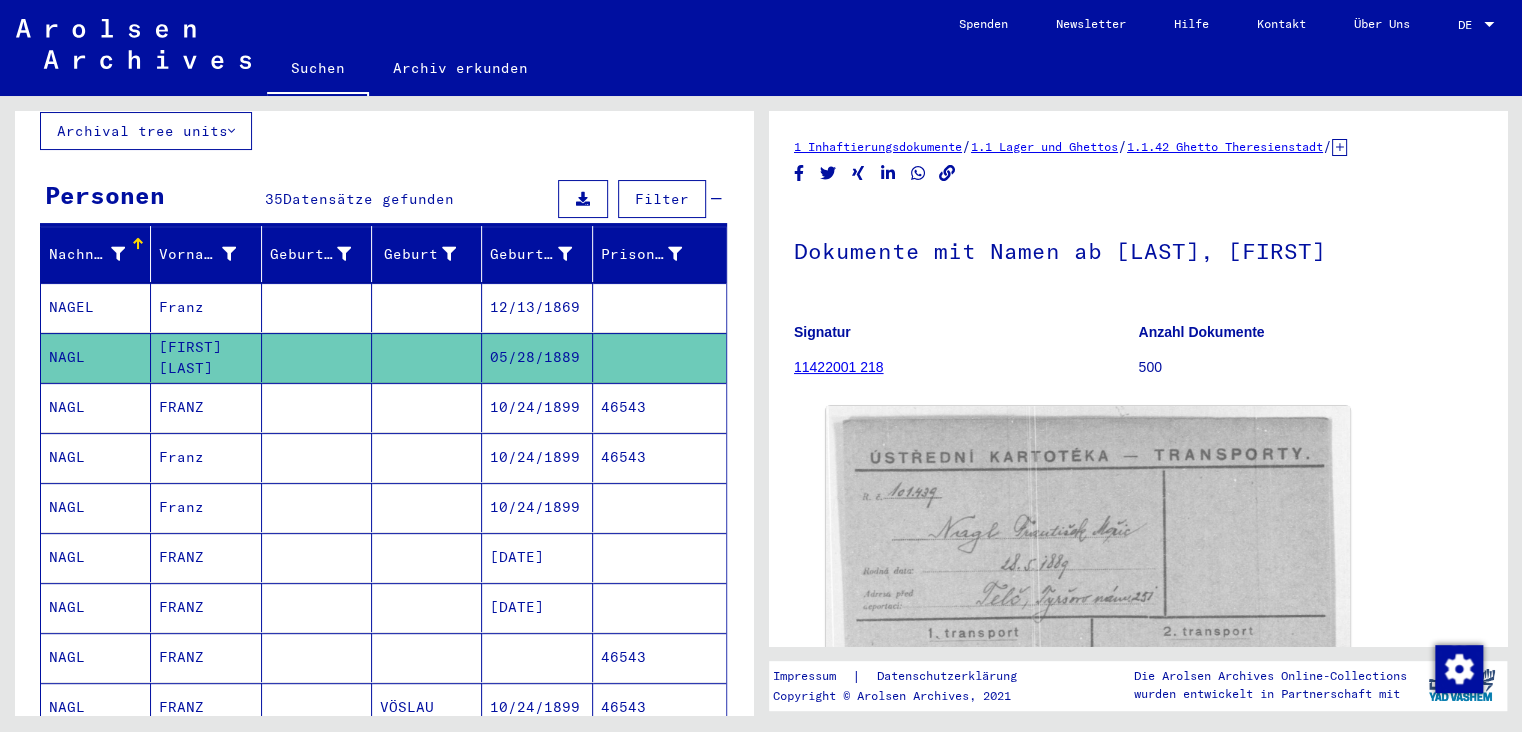 click on "NAGL" at bounding box center [96, 457] 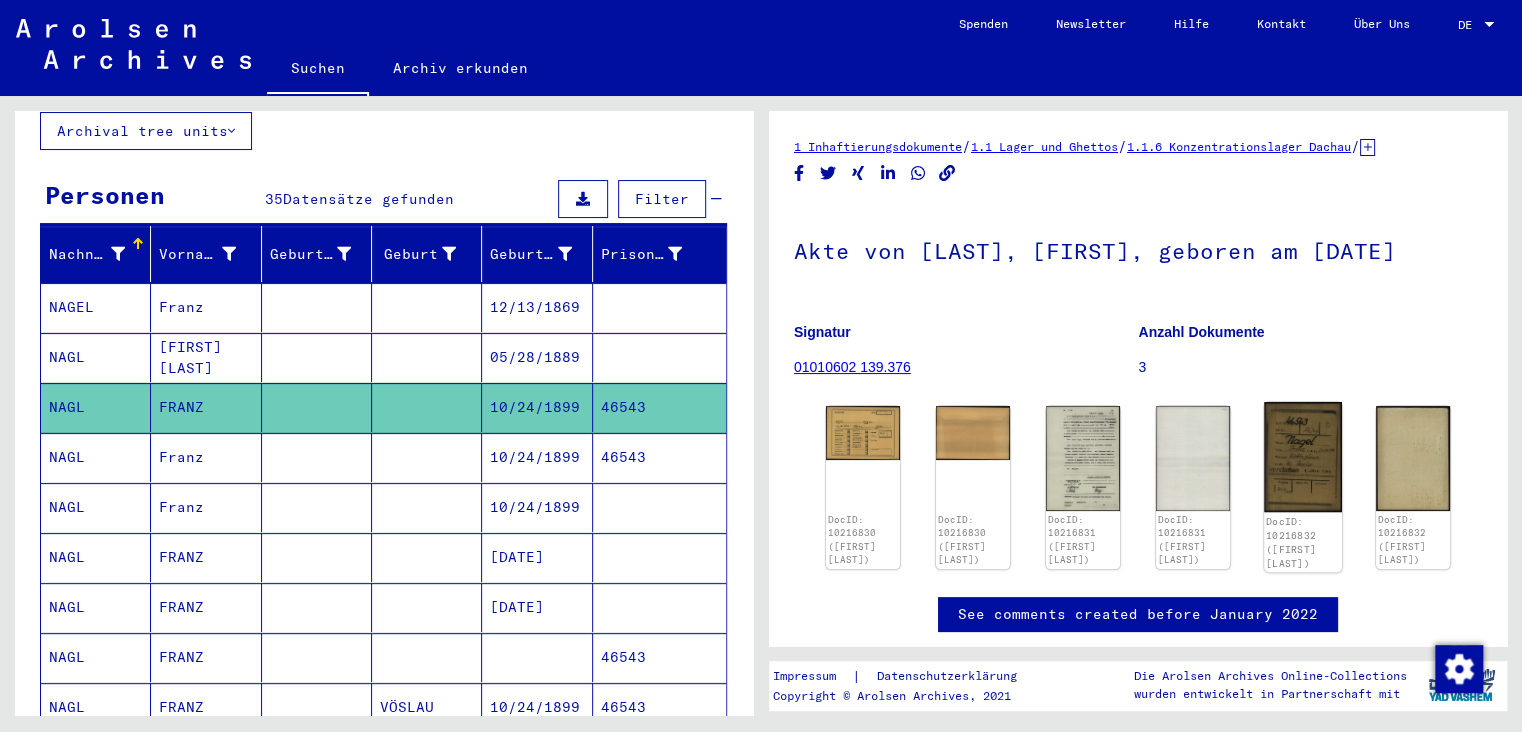 click 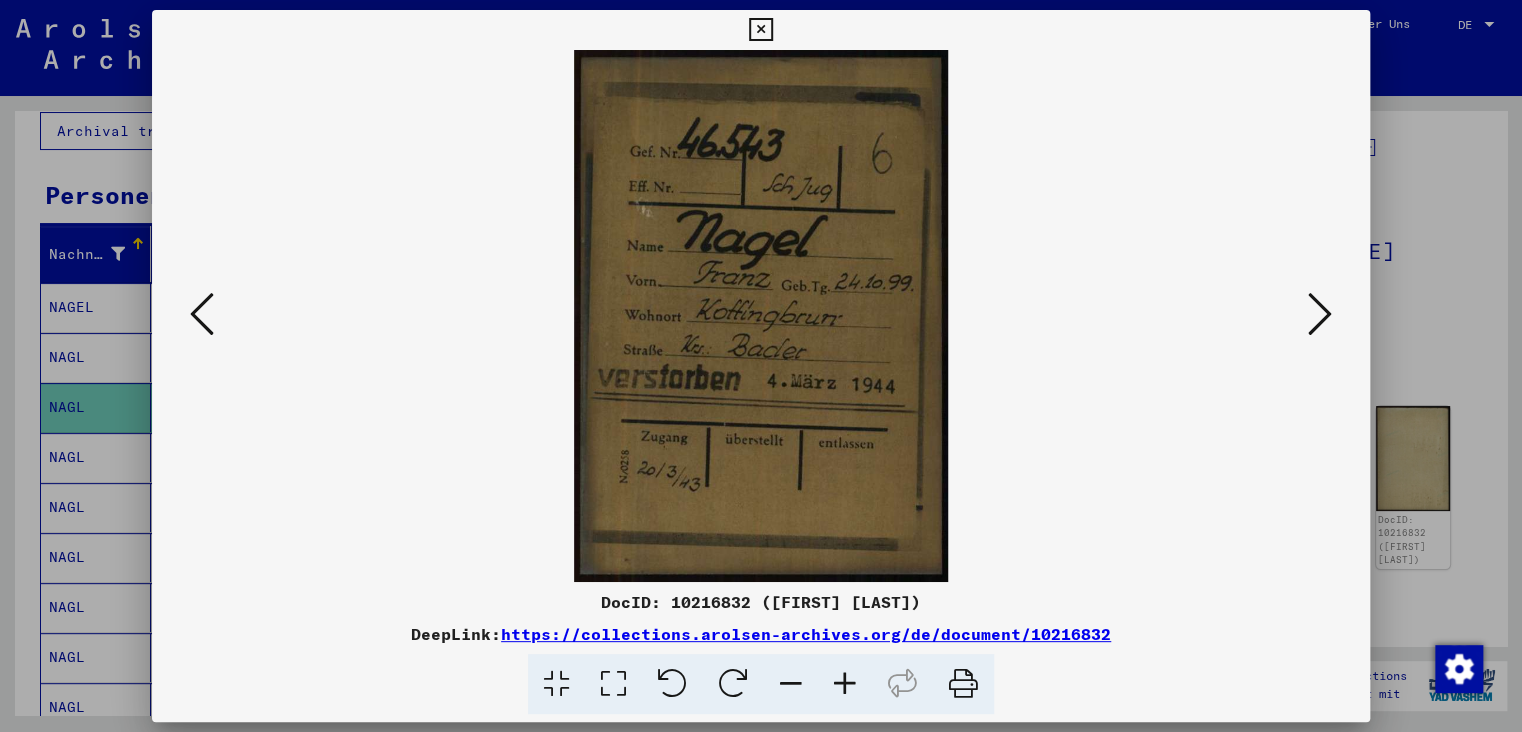 click at bounding box center (760, 30) 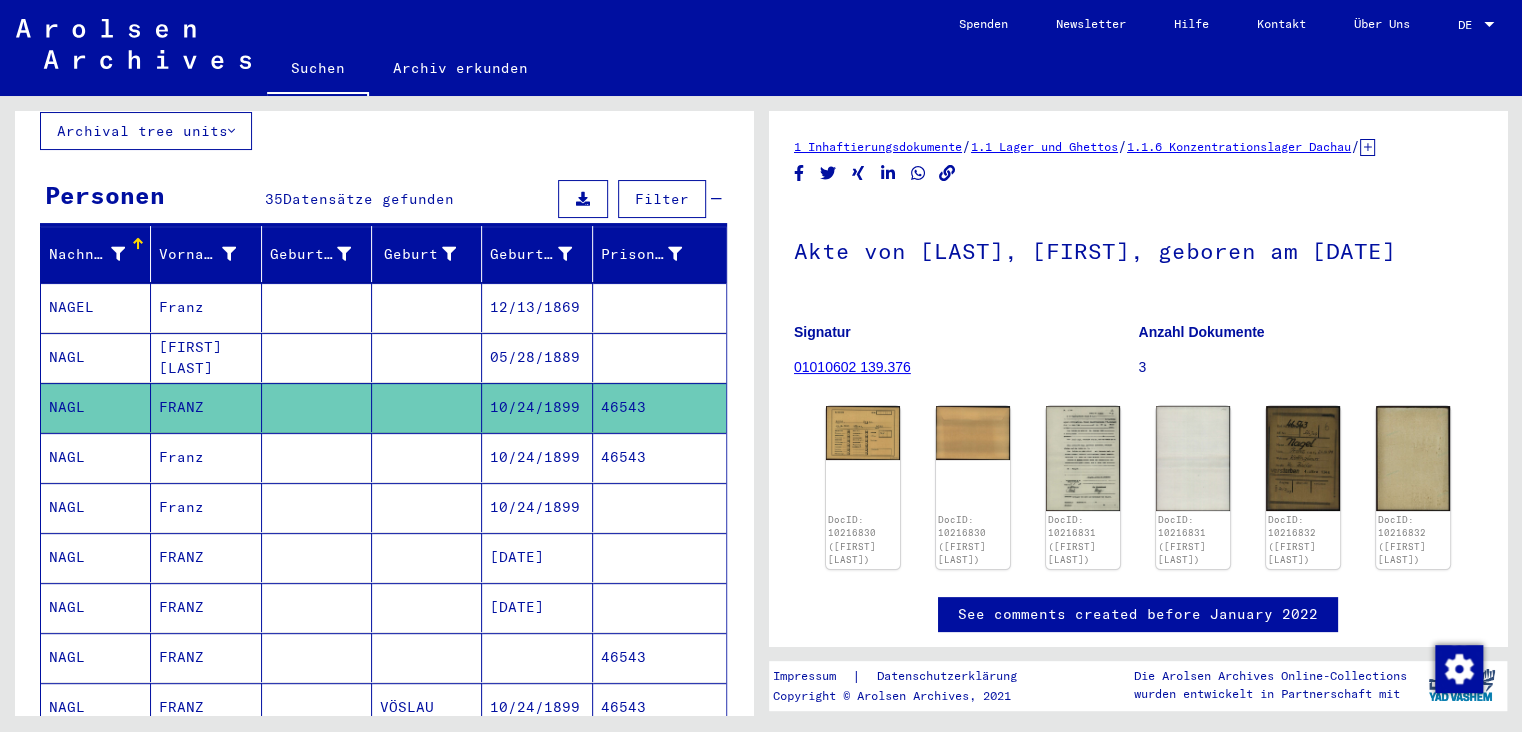 click on "NAGL" at bounding box center [96, 507] 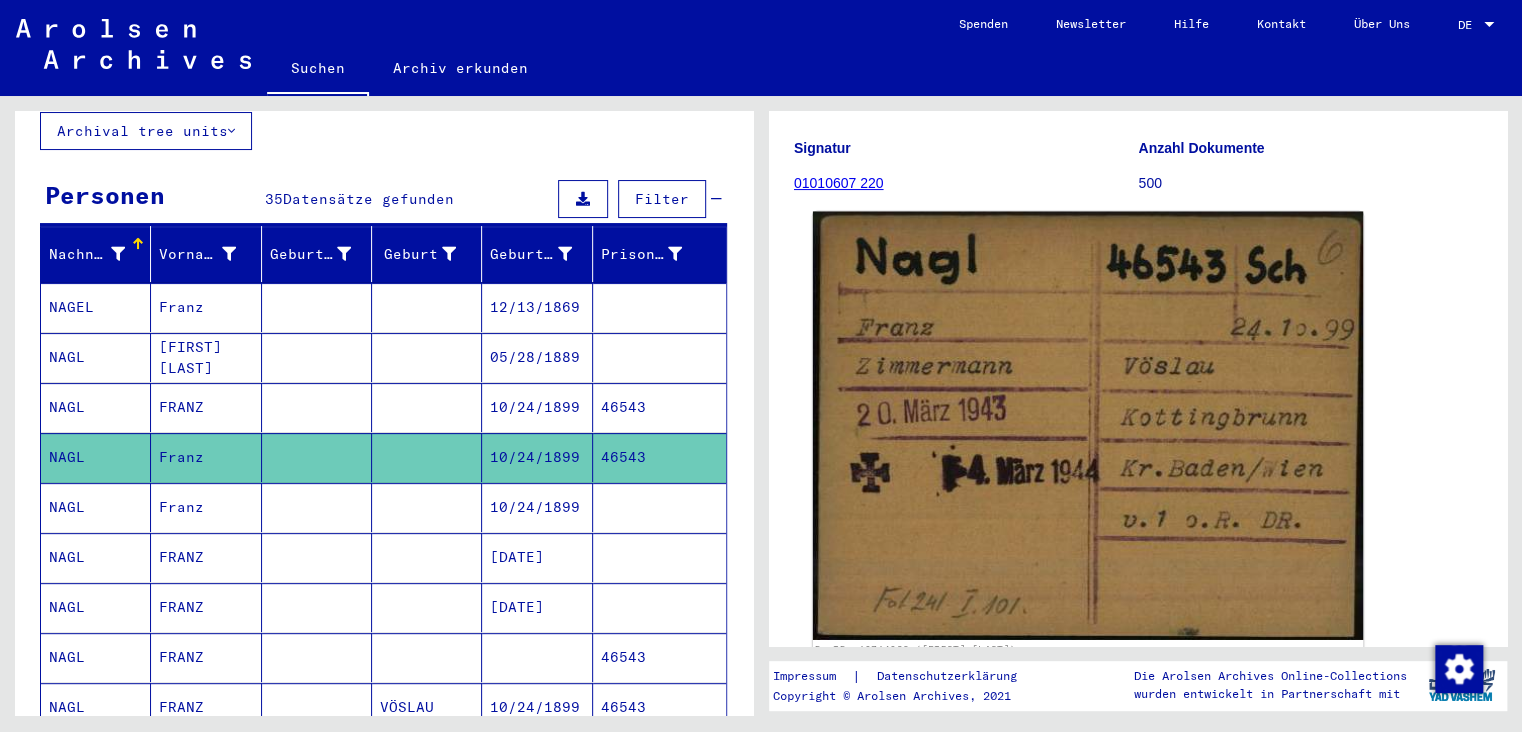 scroll, scrollTop: 220, scrollLeft: 0, axis: vertical 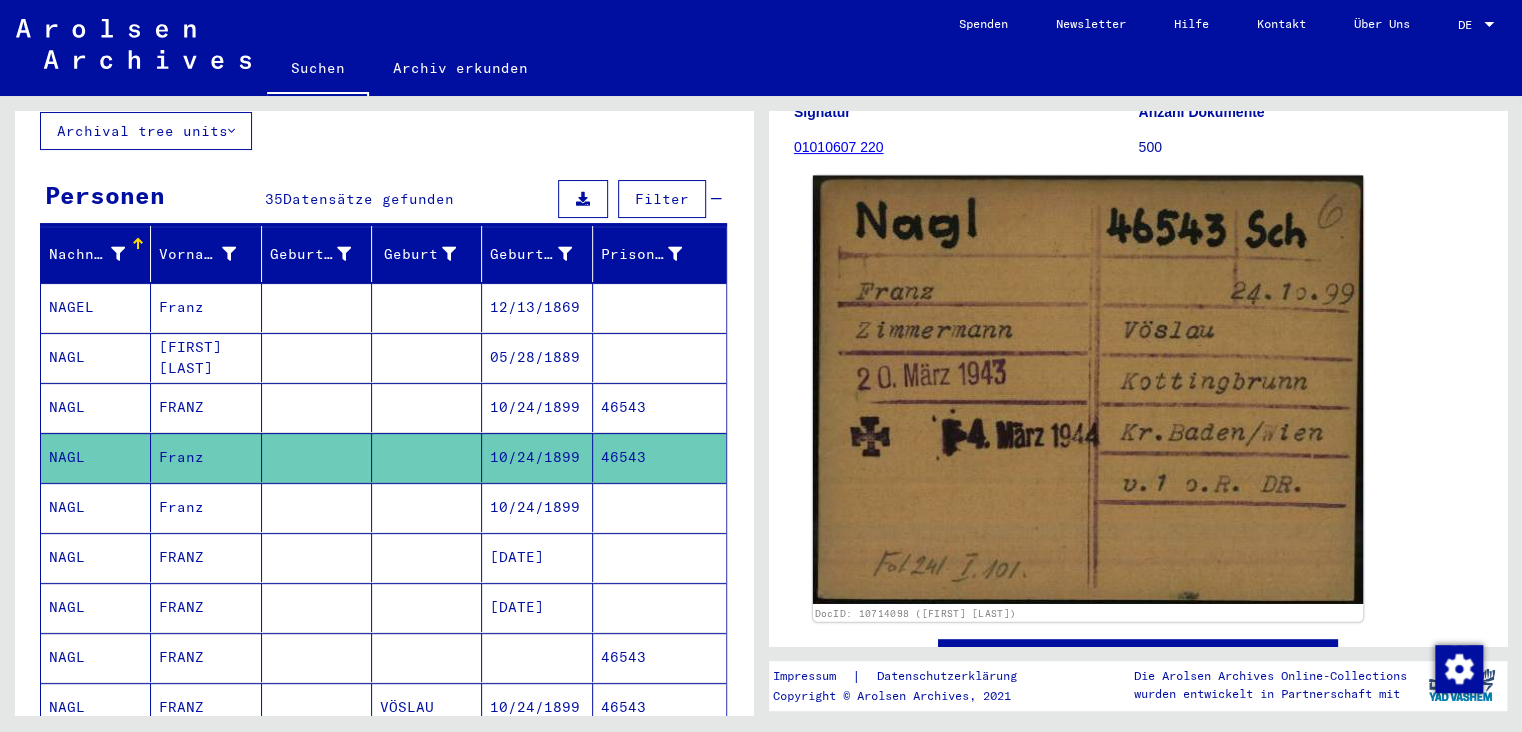 click 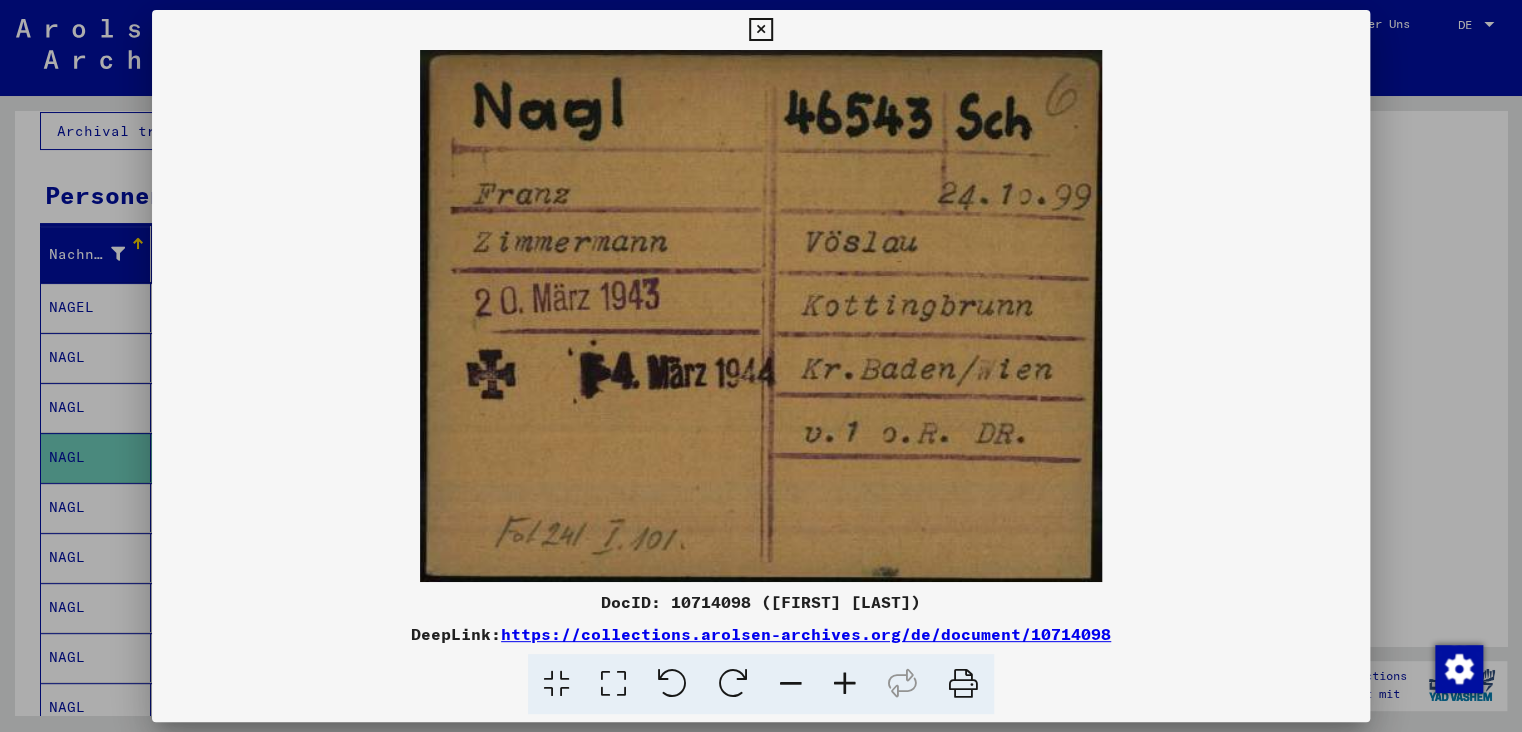 click at bounding box center (760, 30) 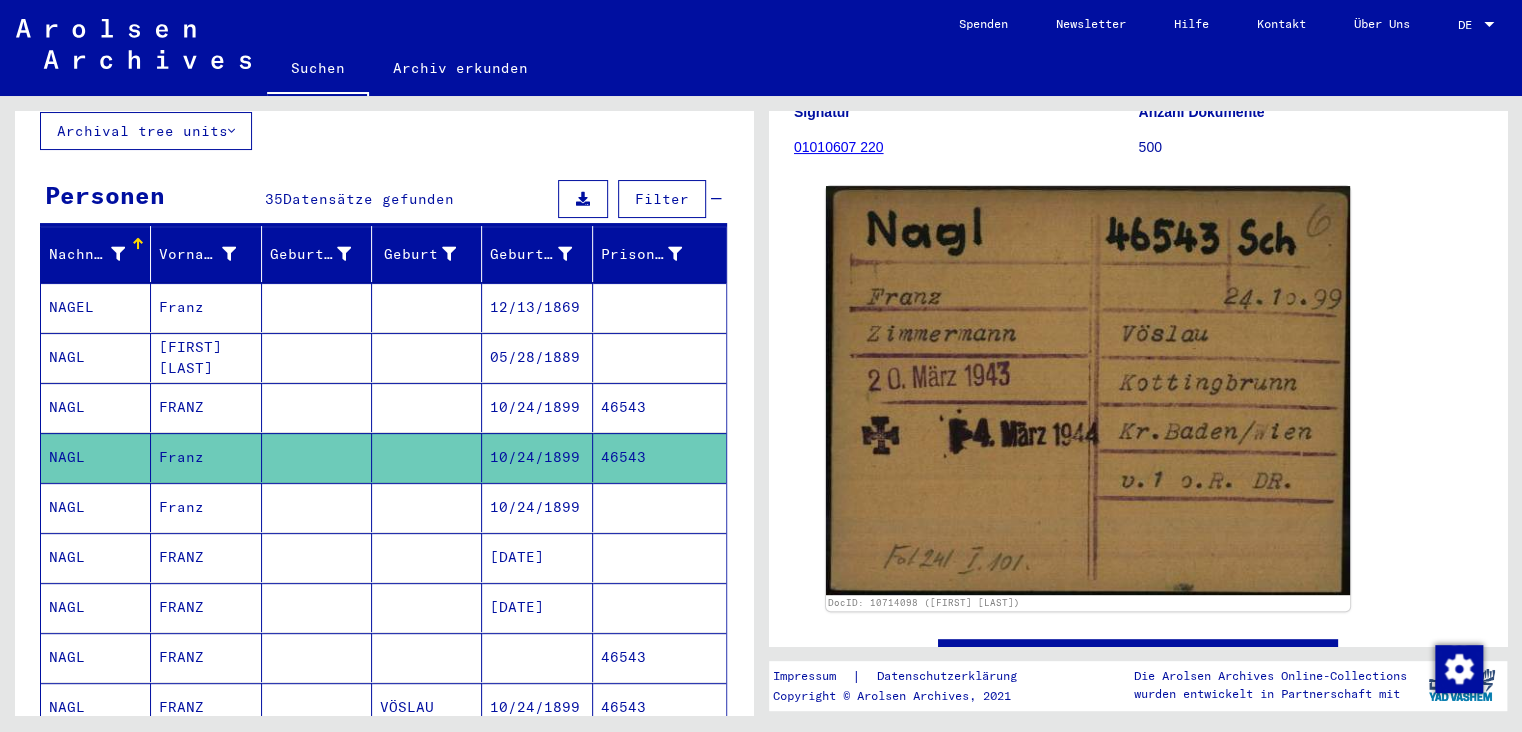 click on "NAGL" at bounding box center [96, 557] 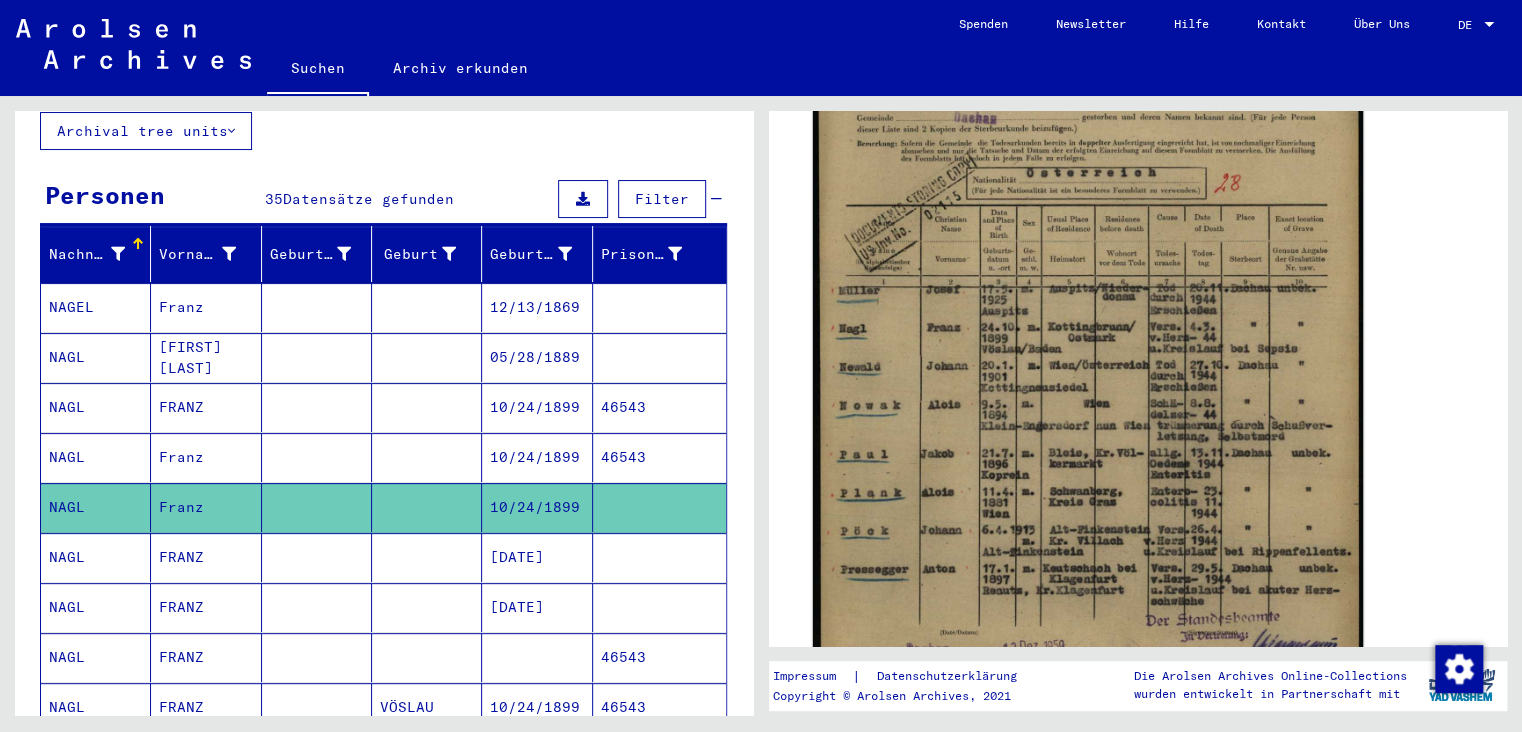 scroll, scrollTop: 552, scrollLeft: 0, axis: vertical 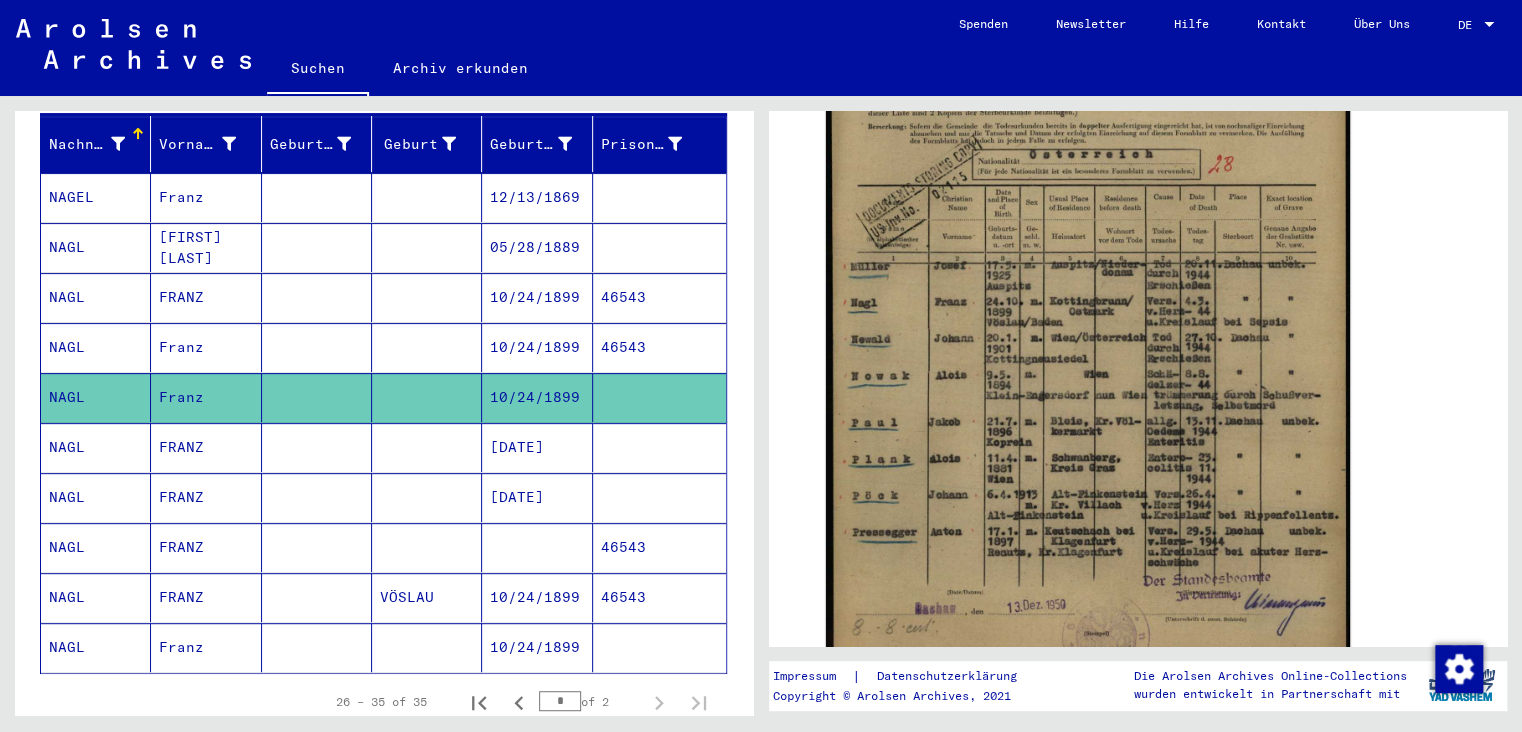 click on "NAGL" at bounding box center [96, 497] 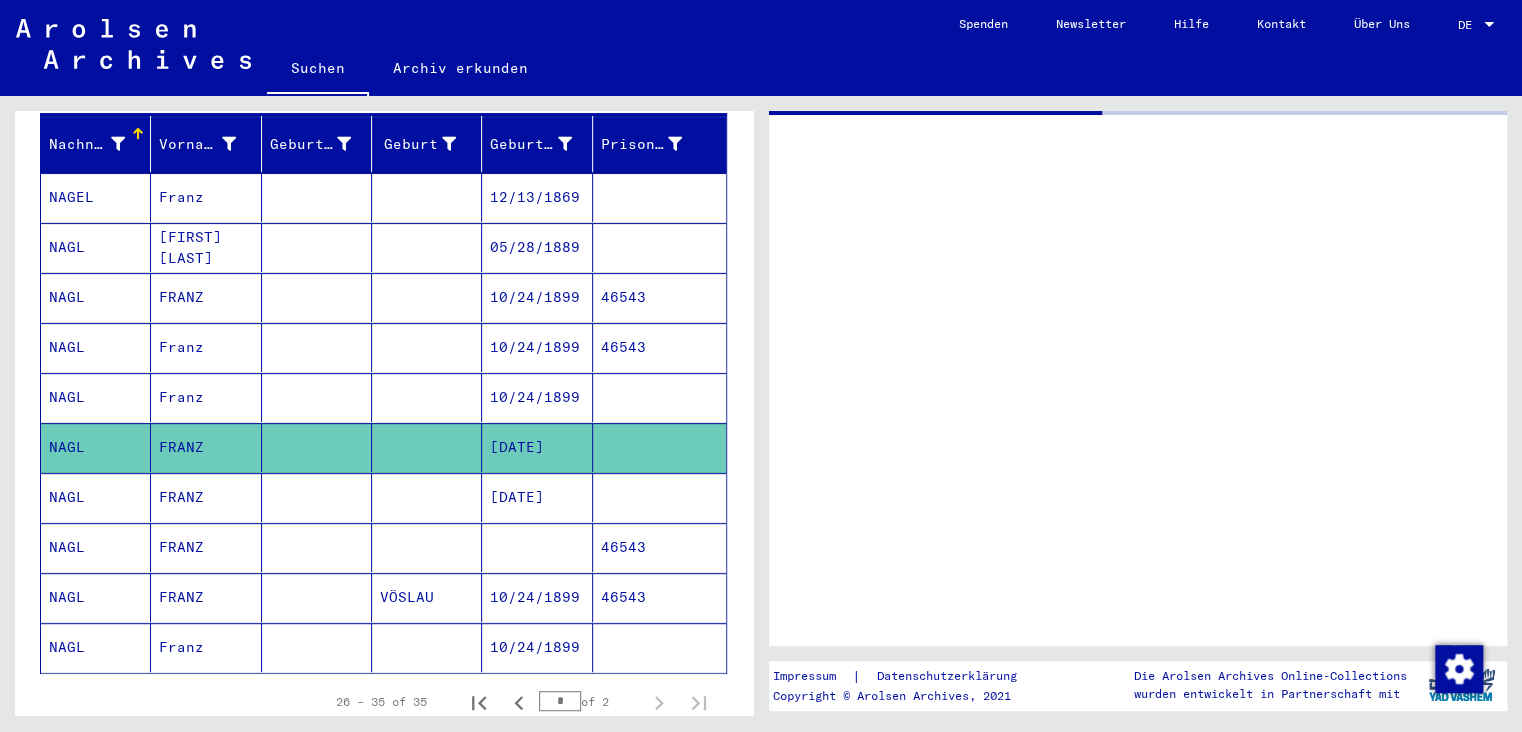 scroll, scrollTop: 0, scrollLeft: 0, axis: both 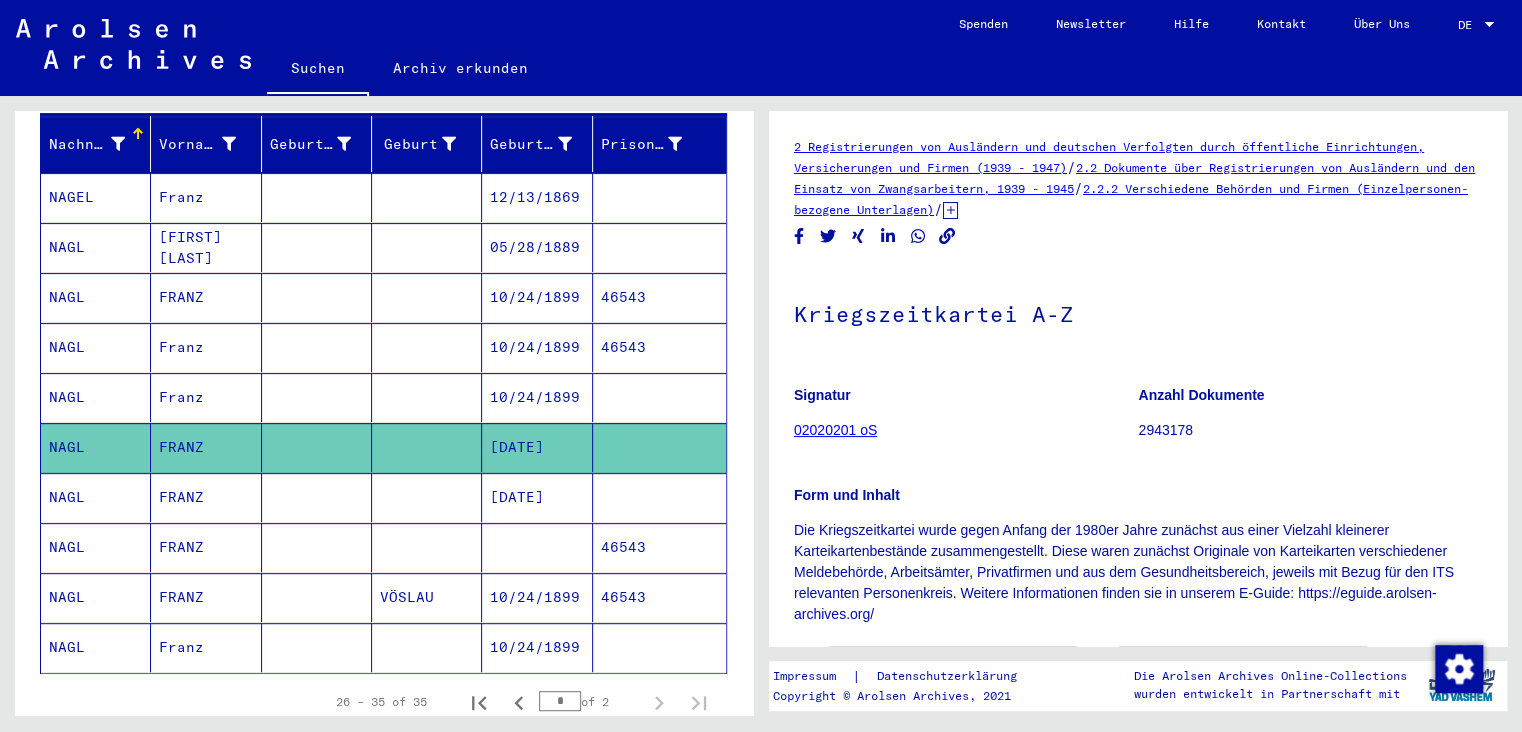 click on "NAGL" at bounding box center [96, 597] 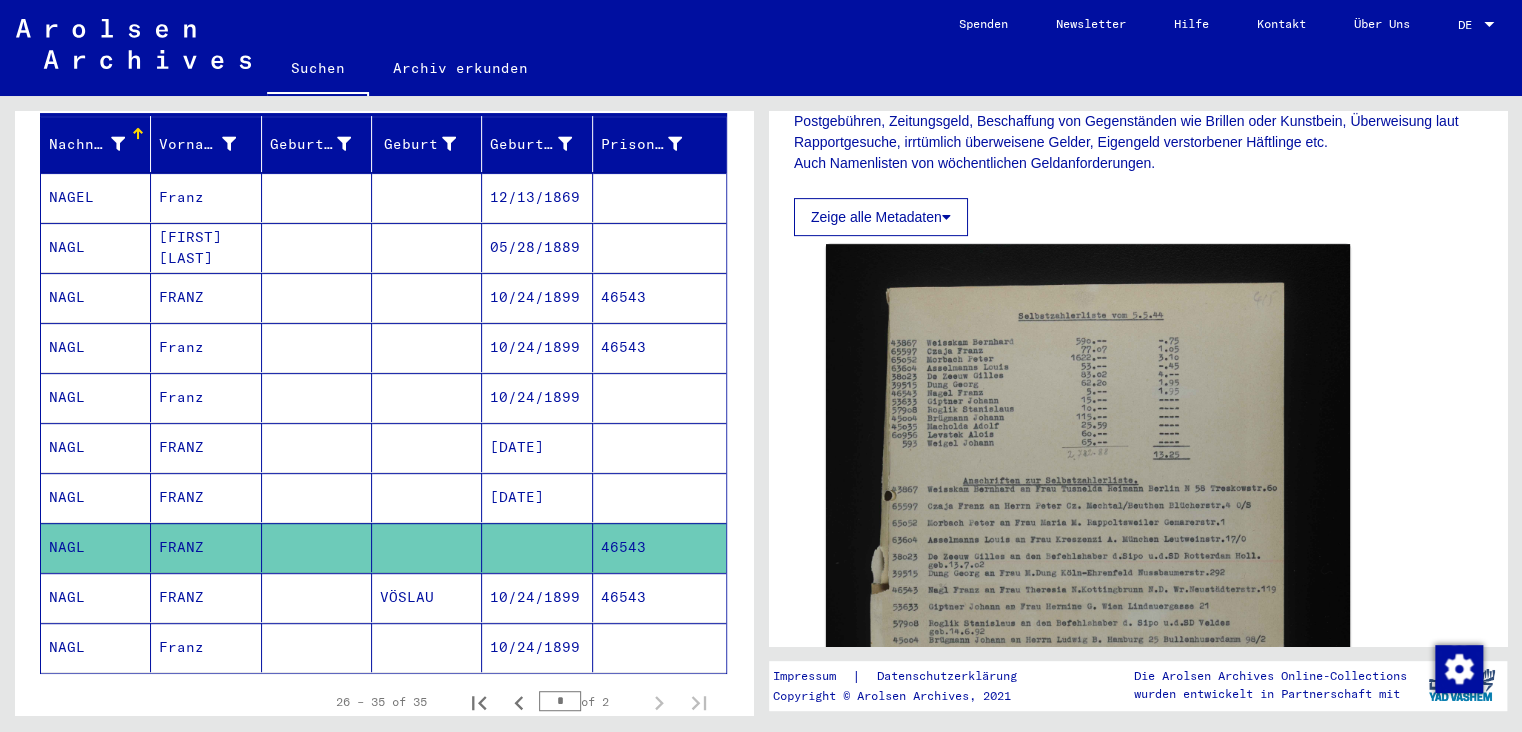 scroll, scrollTop: 441, scrollLeft: 0, axis: vertical 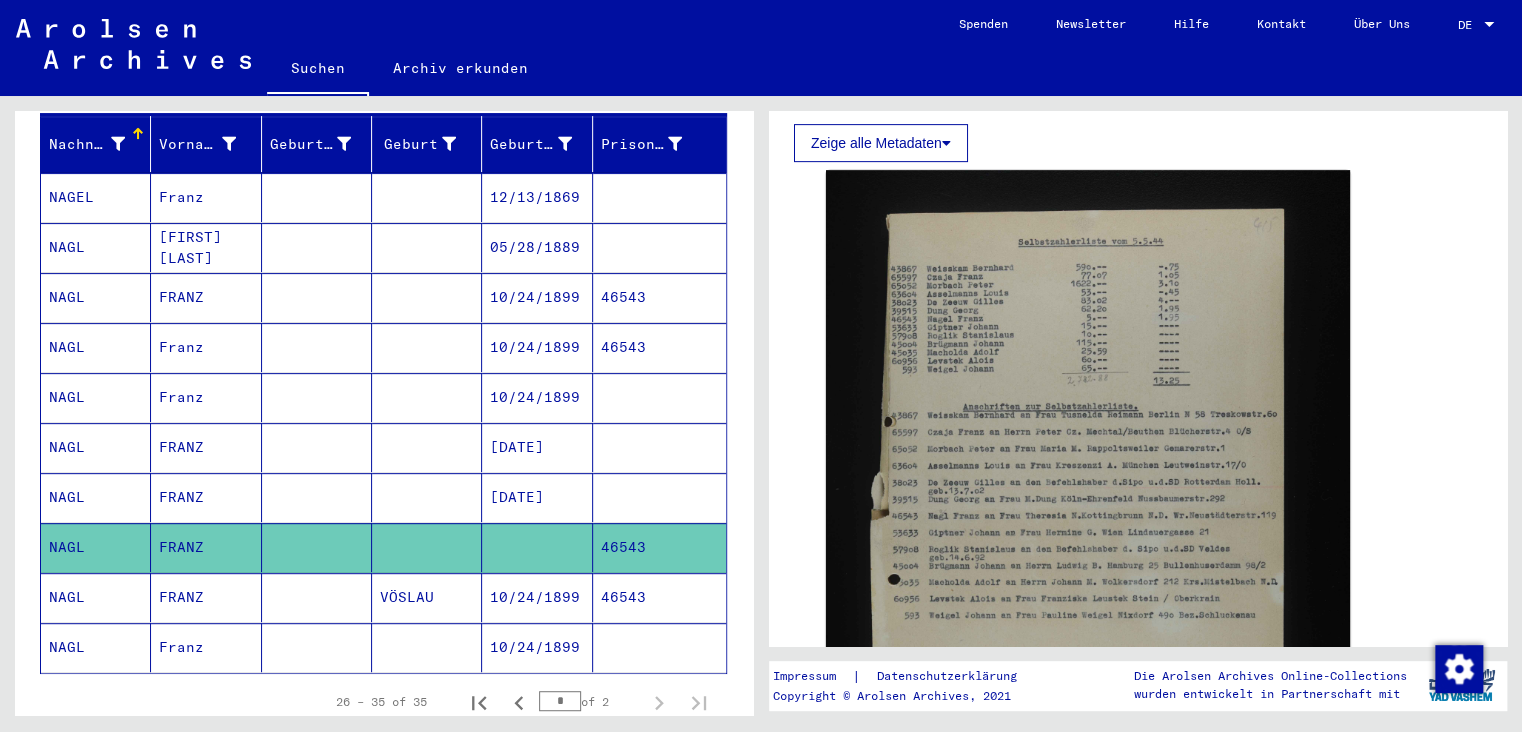 click on "NAGL" at bounding box center [96, 647] 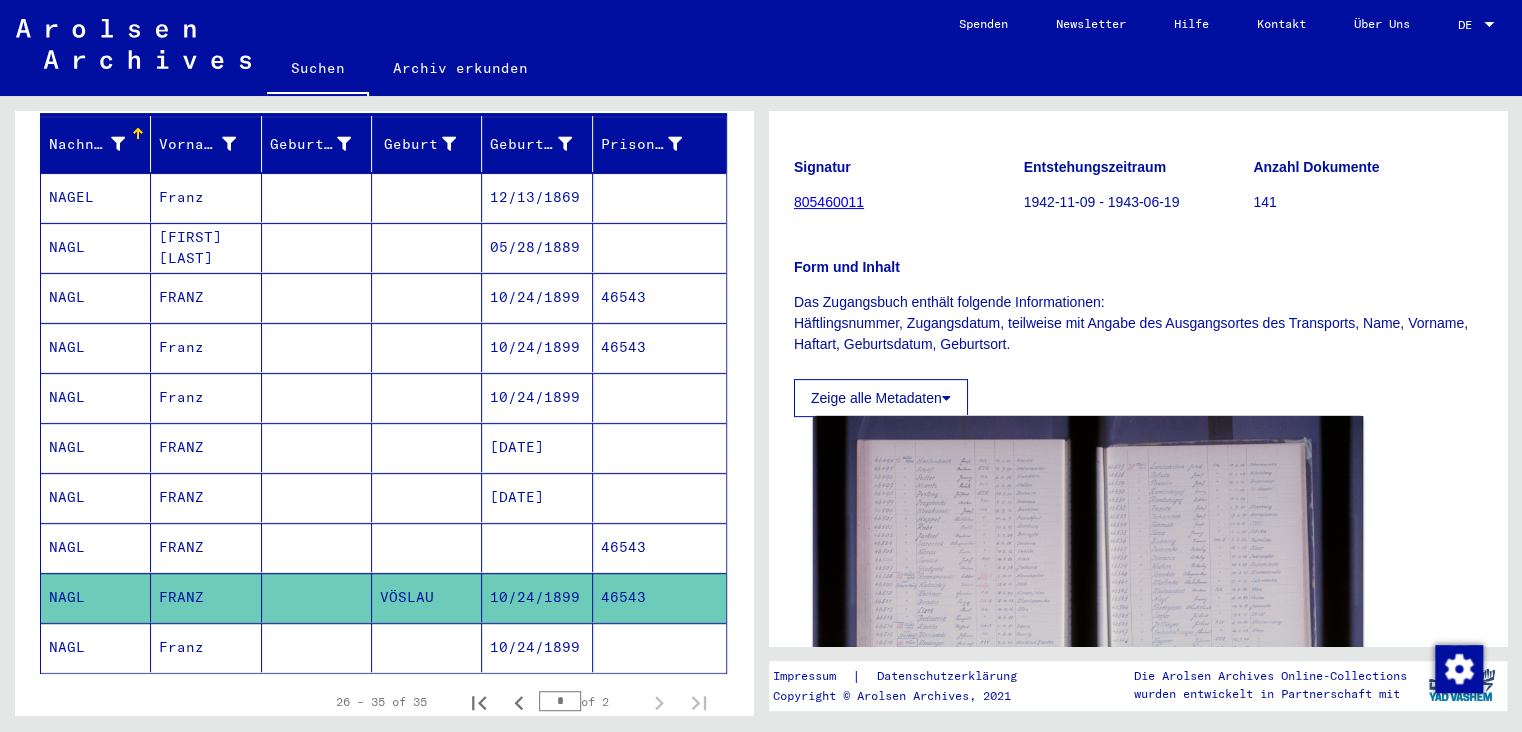 scroll, scrollTop: 331, scrollLeft: 0, axis: vertical 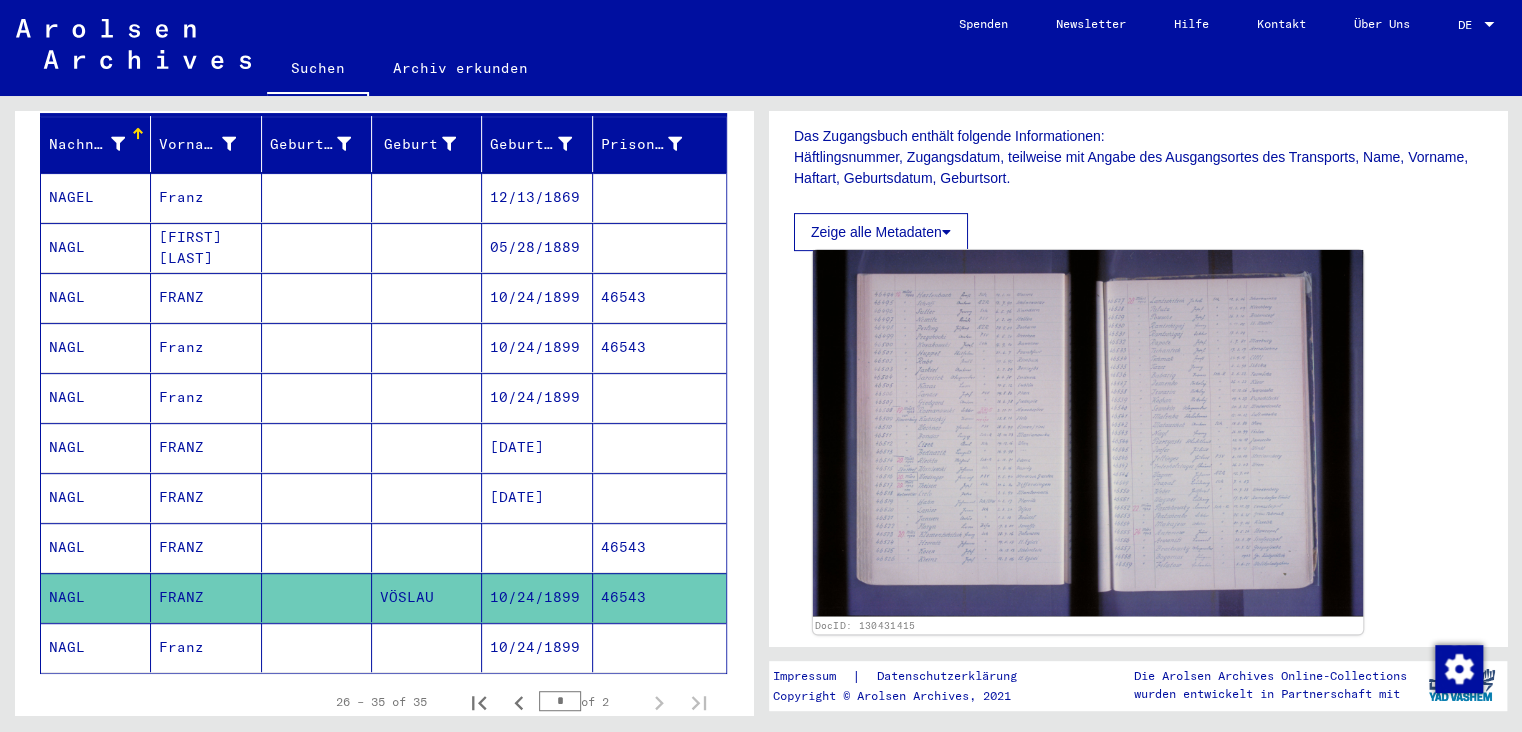 click 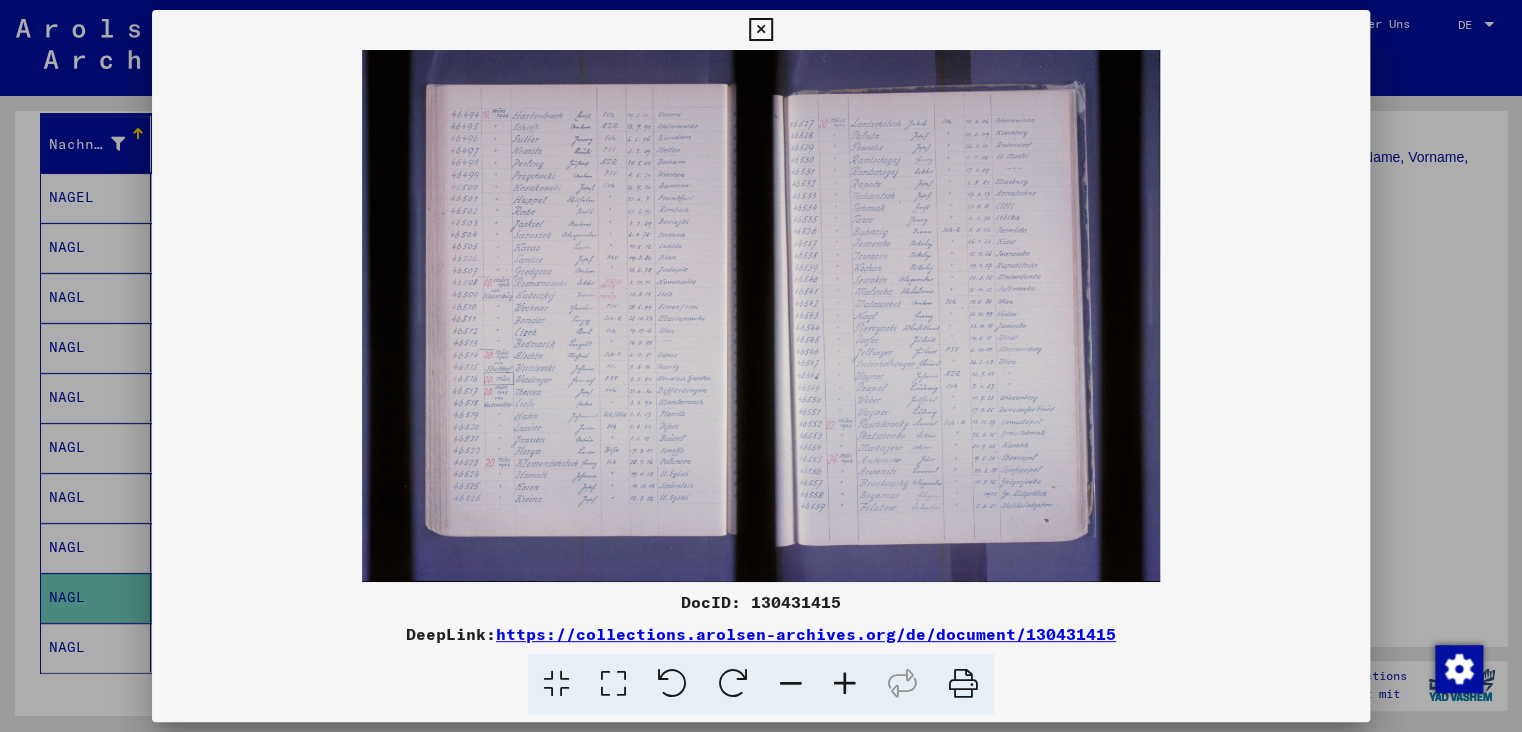 click at bounding box center (845, 684) 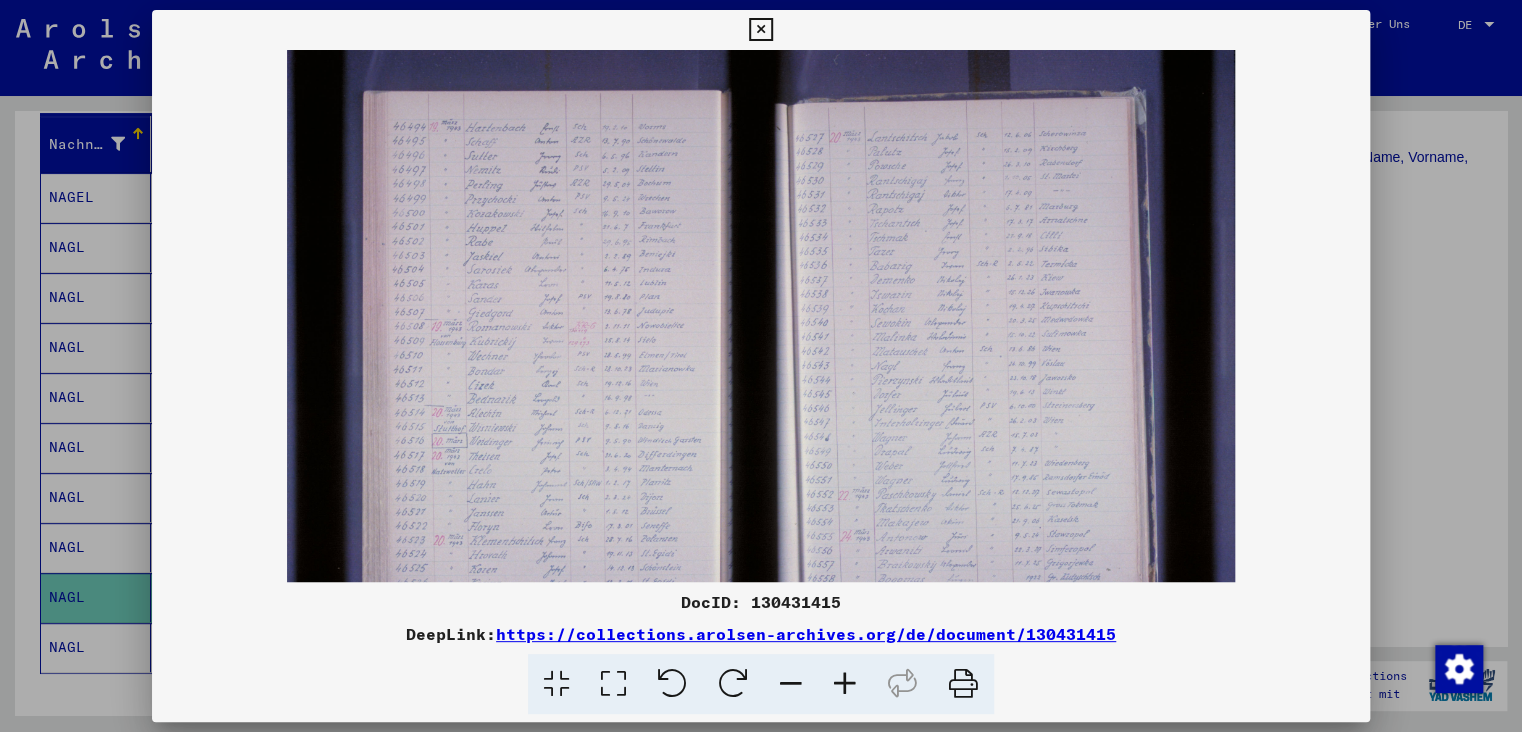 click at bounding box center [845, 684] 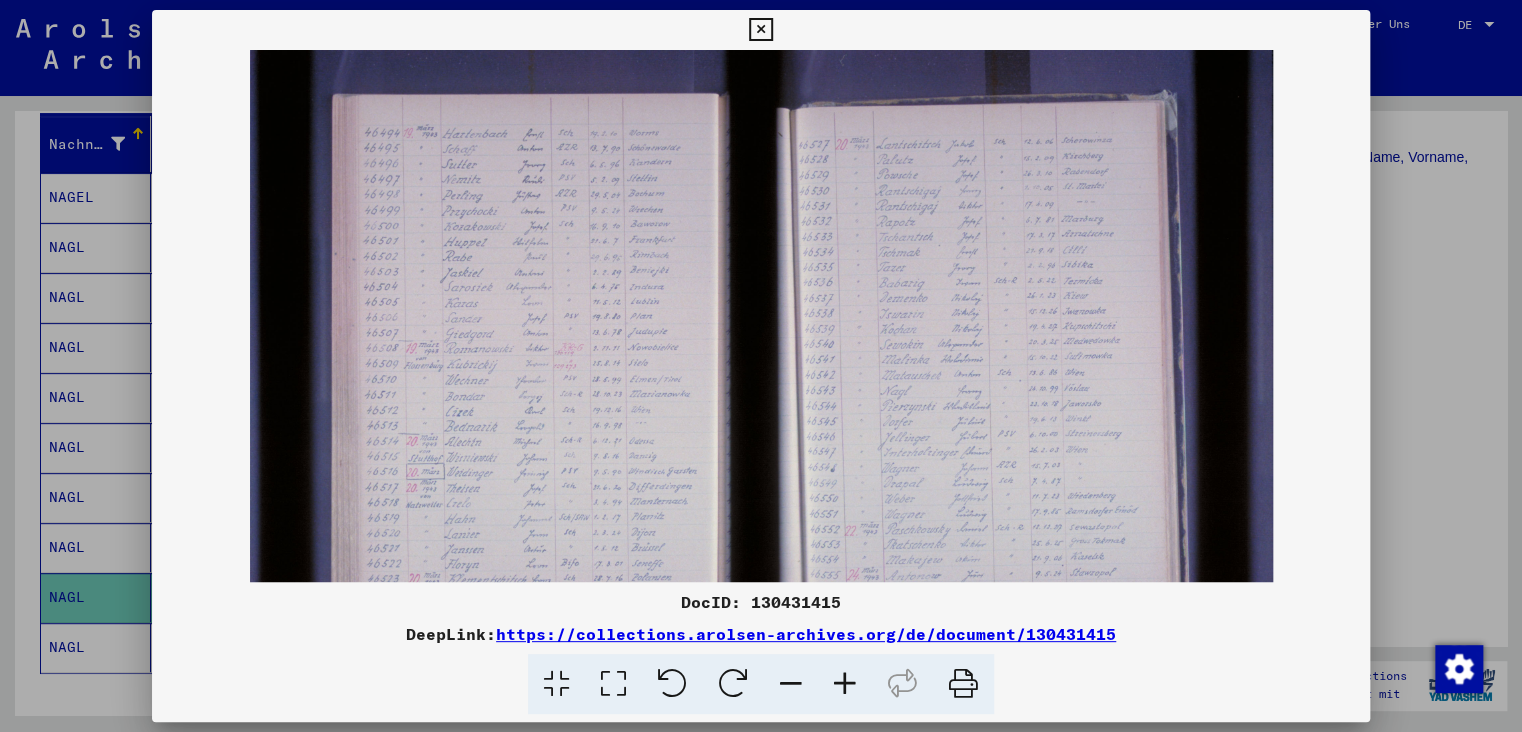 click at bounding box center [845, 684] 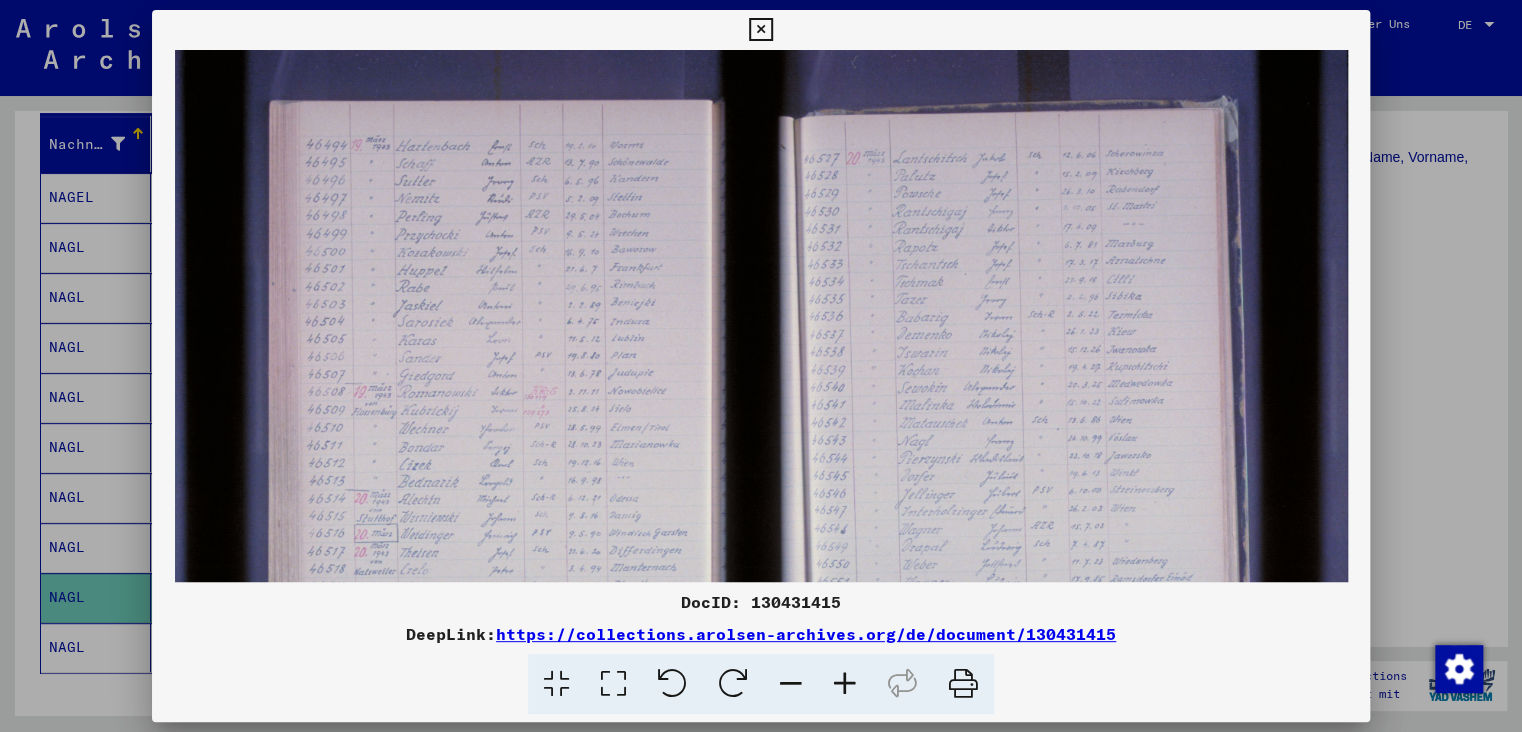 click at bounding box center [845, 684] 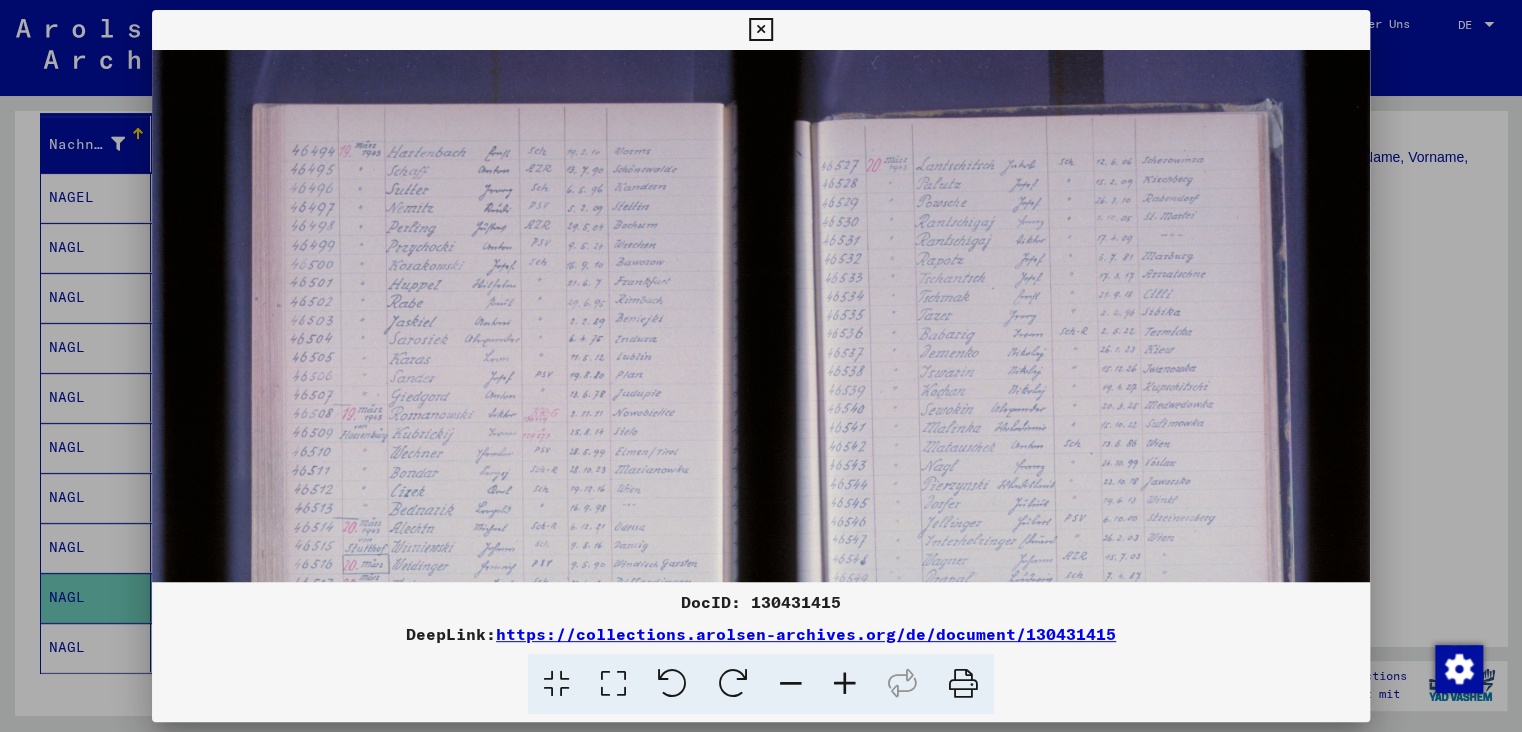 click at bounding box center [845, 684] 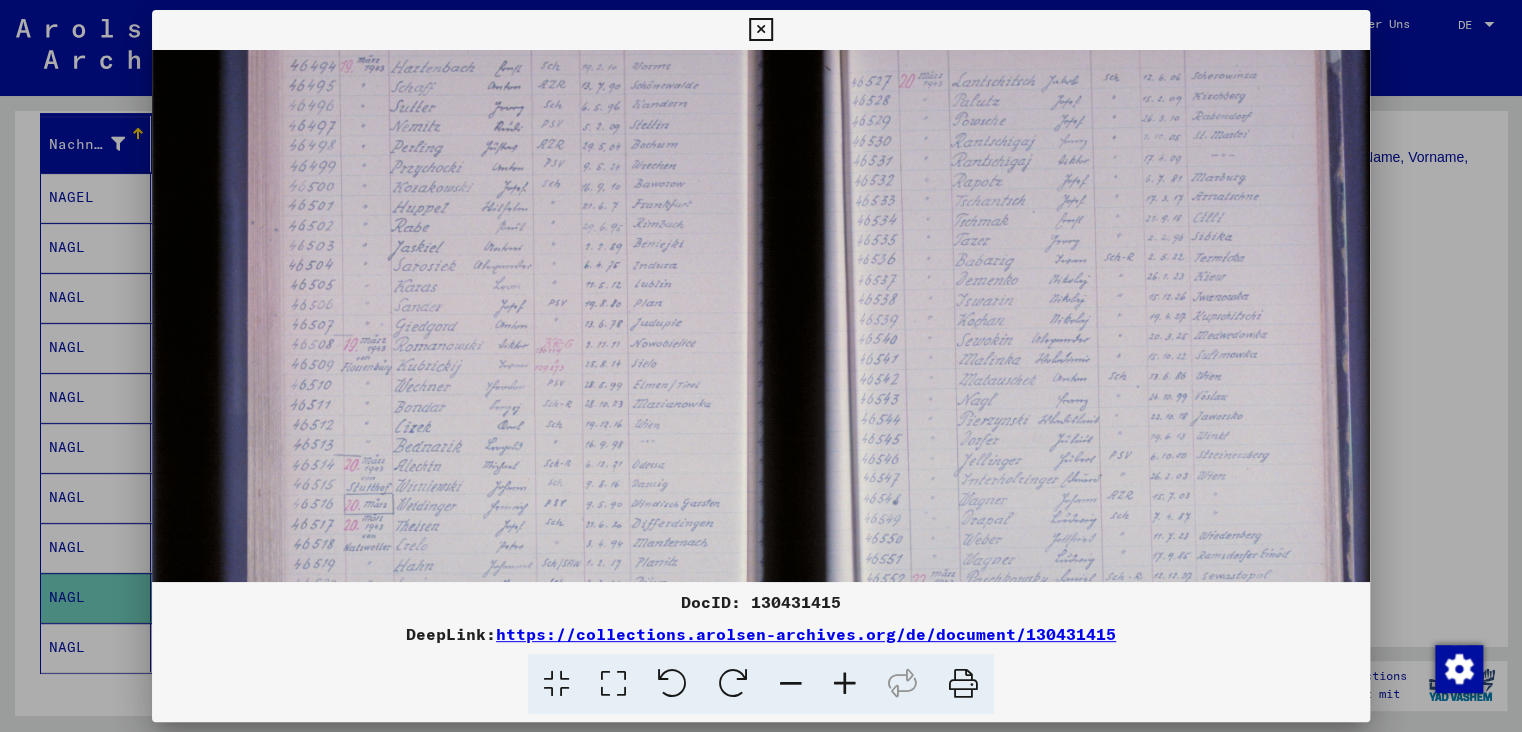 scroll, scrollTop: 93, scrollLeft: 10, axis: both 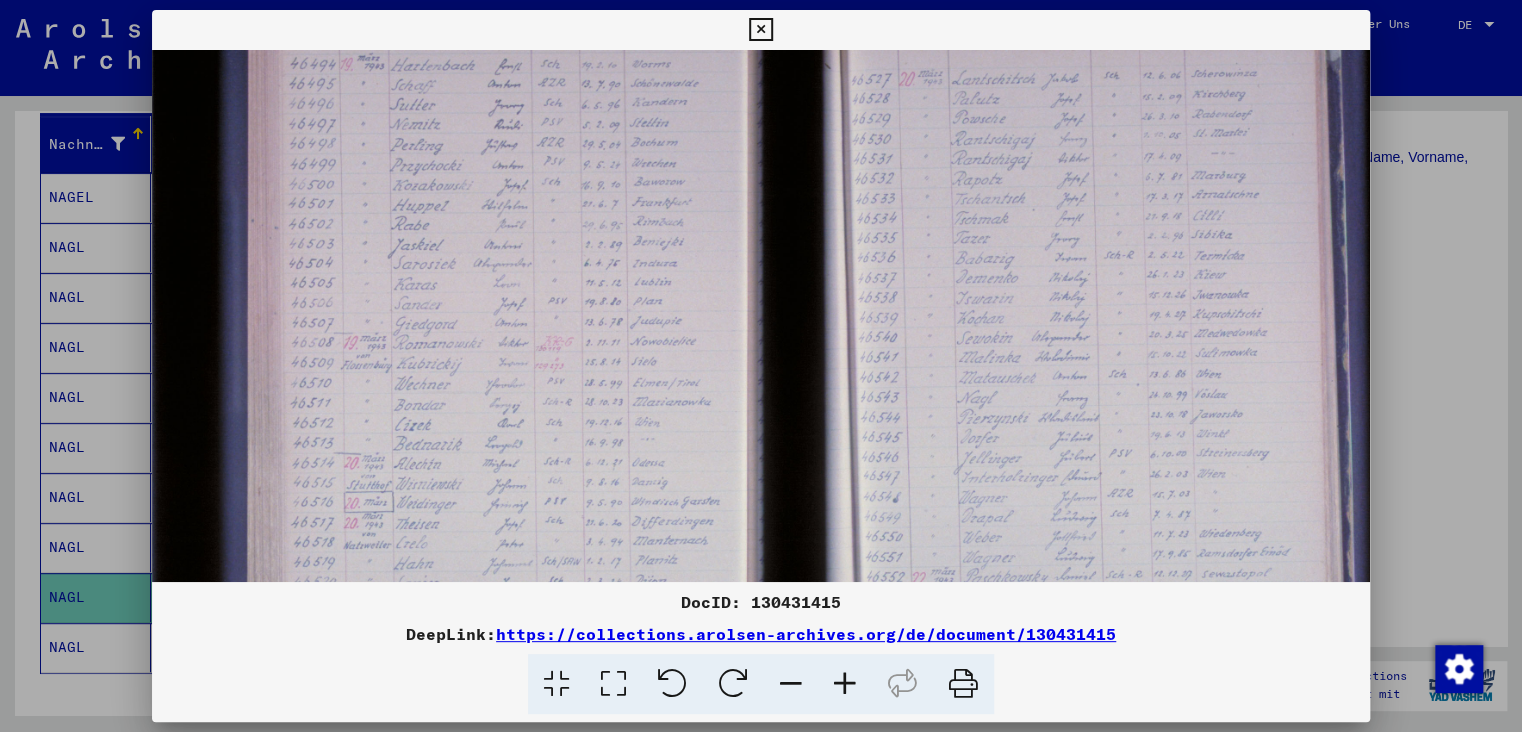drag, startPoint x: 475, startPoint y: 390, endPoint x: 466, endPoint y: 298, distance: 92.43917 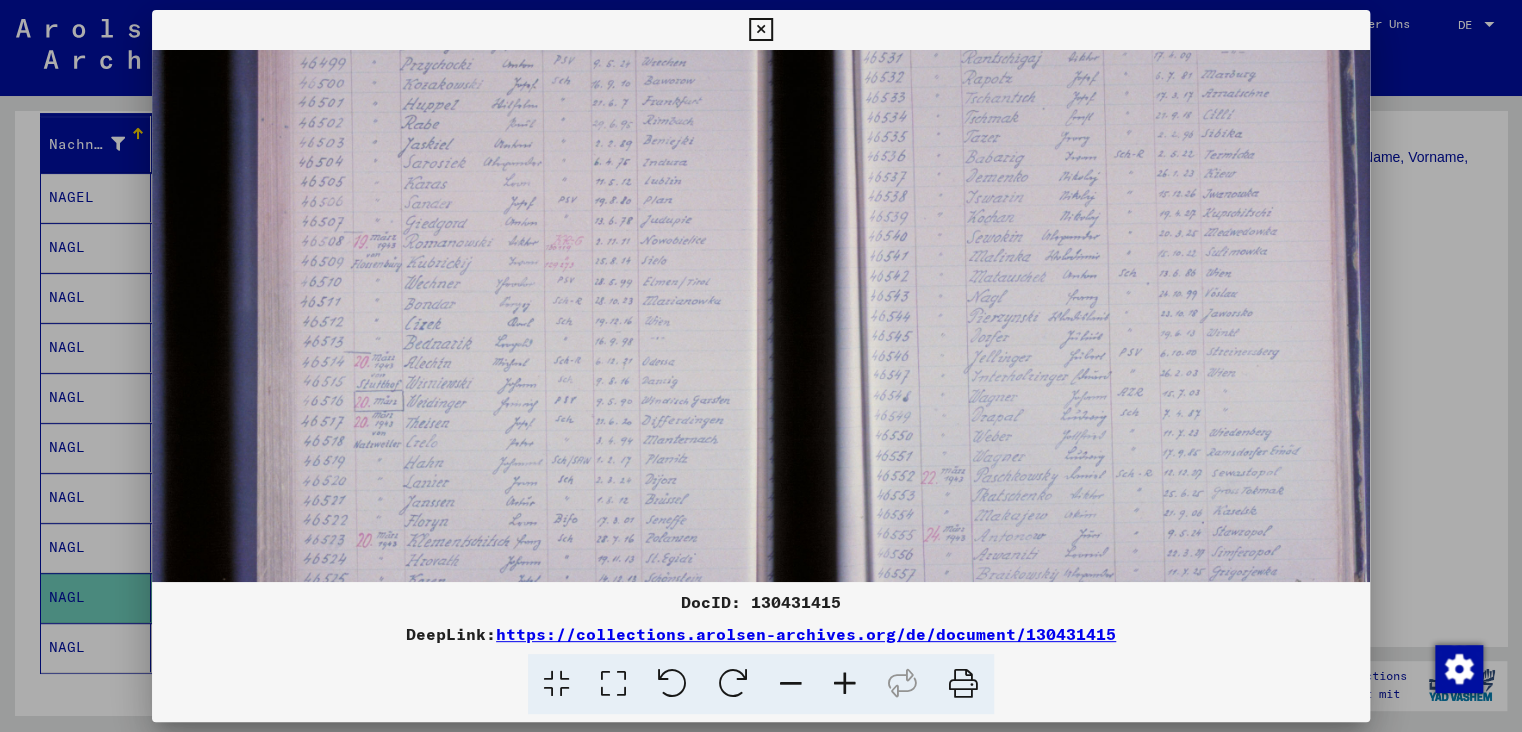 scroll, scrollTop: 205, scrollLeft: 0, axis: vertical 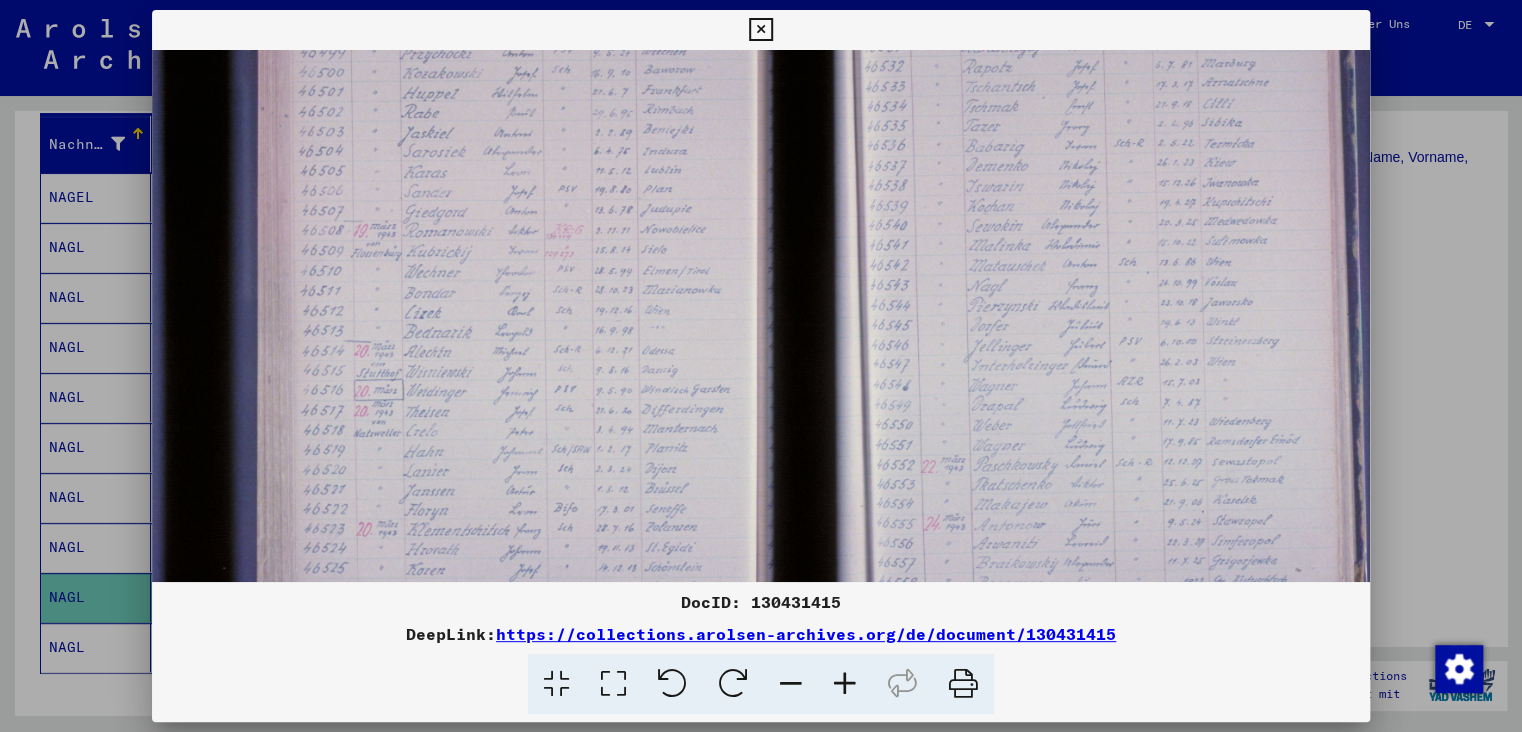 drag, startPoint x: 466, startPoint y: 339, endPoint x: 470, endPoint y: 297, distance: 42.190044 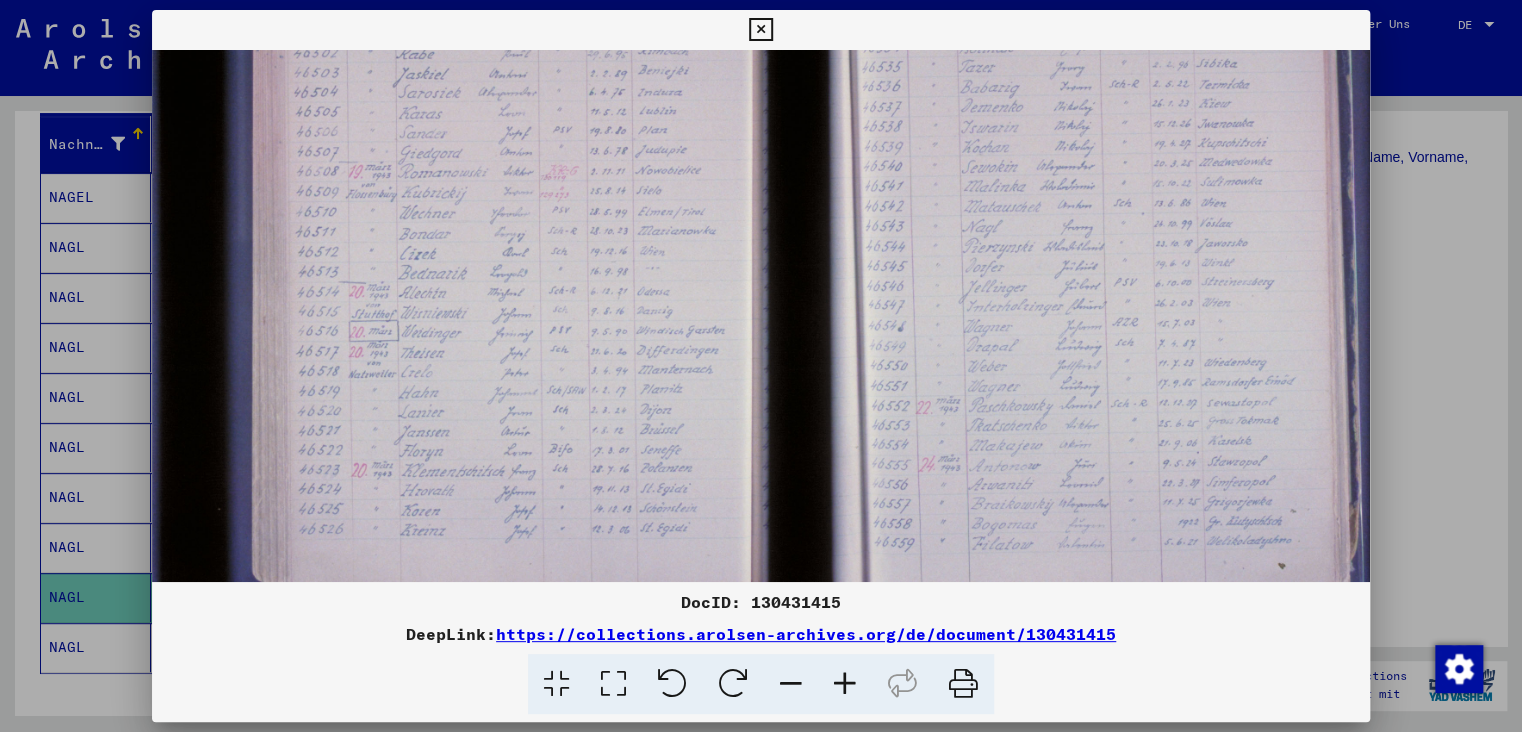 scroll, scrollTop: 279, scrollLeft: 8, axis: both 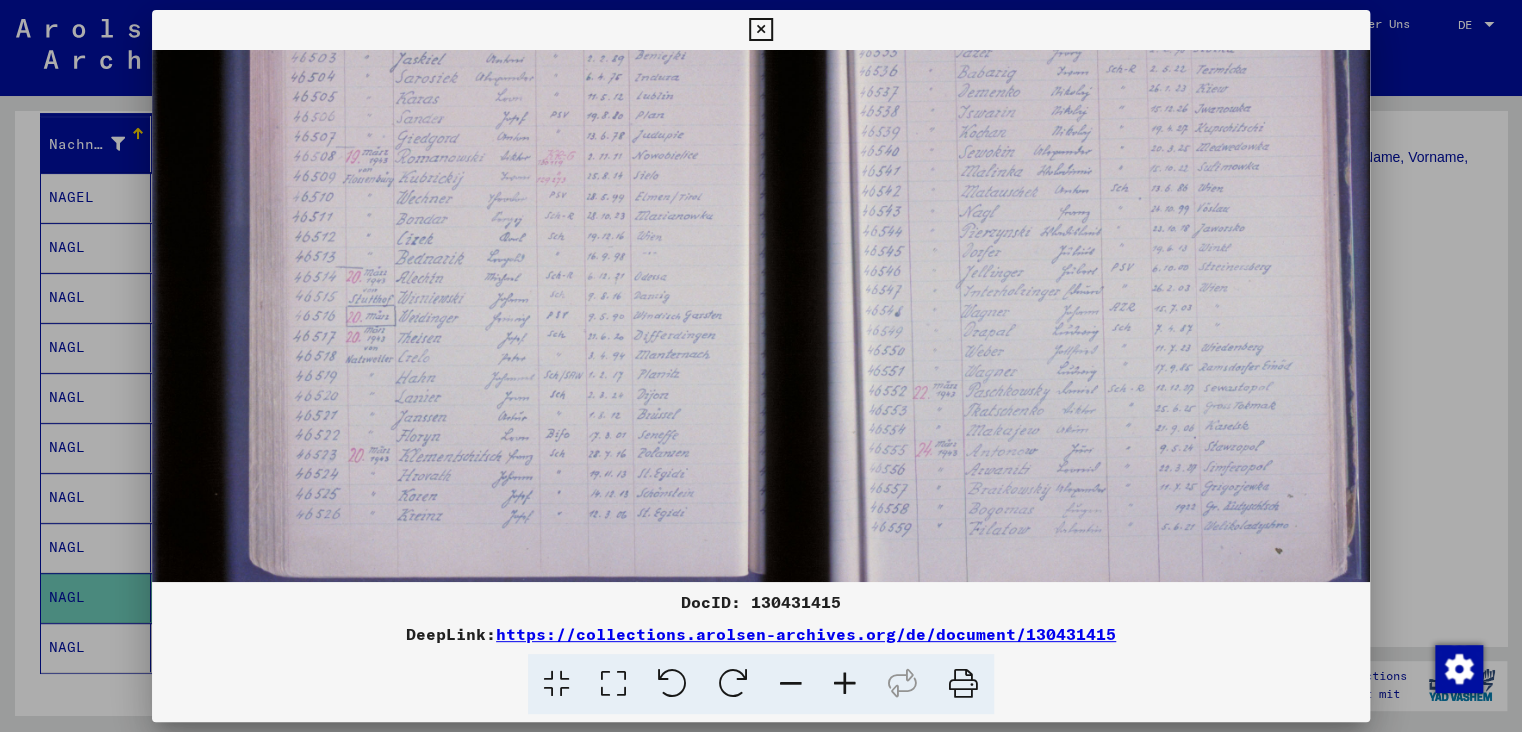 drag, startPoint x: 478, startPoint y: 387, endPoint x: 470, endPoint y: 327, distance: 60.530983 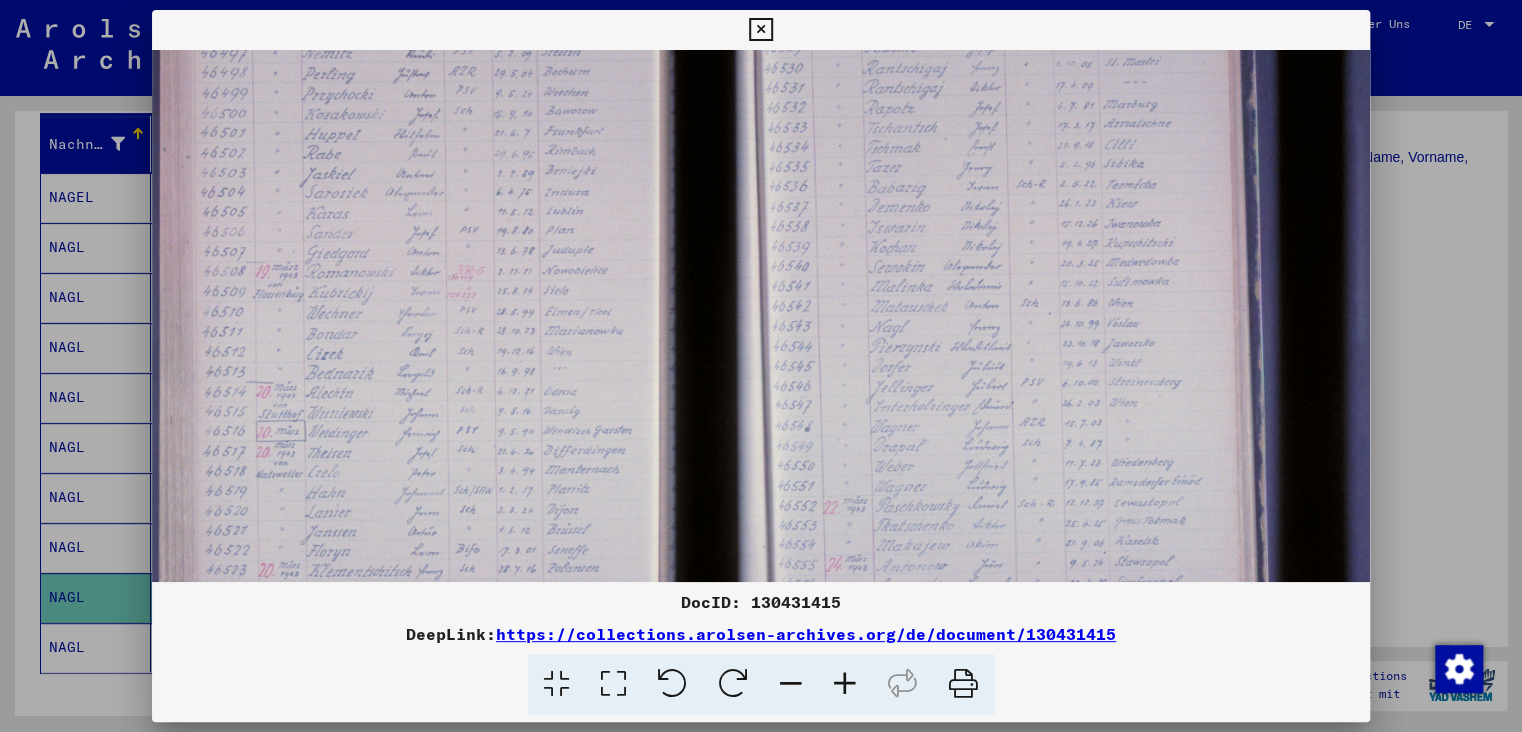 drag, startPoint x: 1051, startPoint y: 342, endPoint x: 962, endPoint y: 430, distance: 125.1599 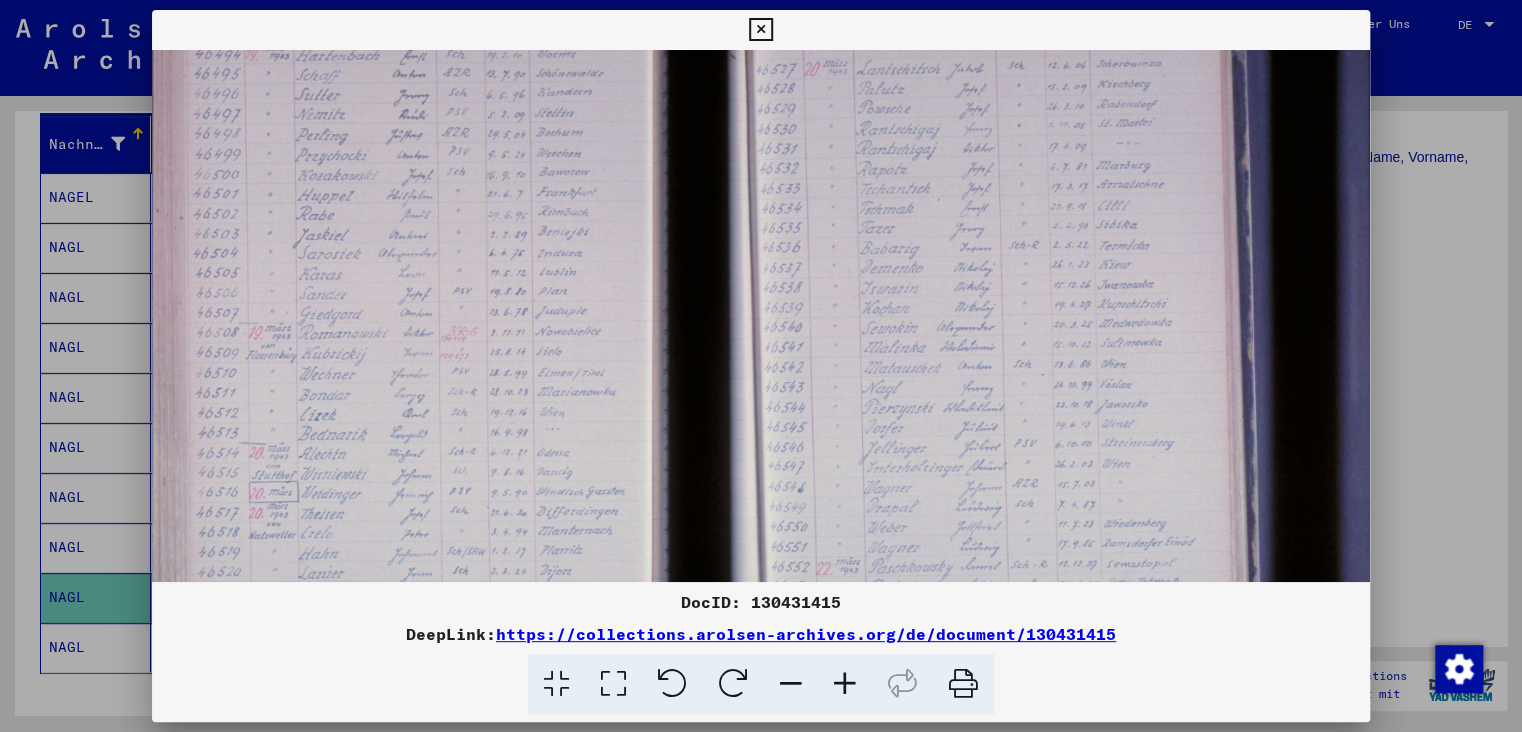scroll, scrollTop: 56, scrollLeft: 105, axis: both 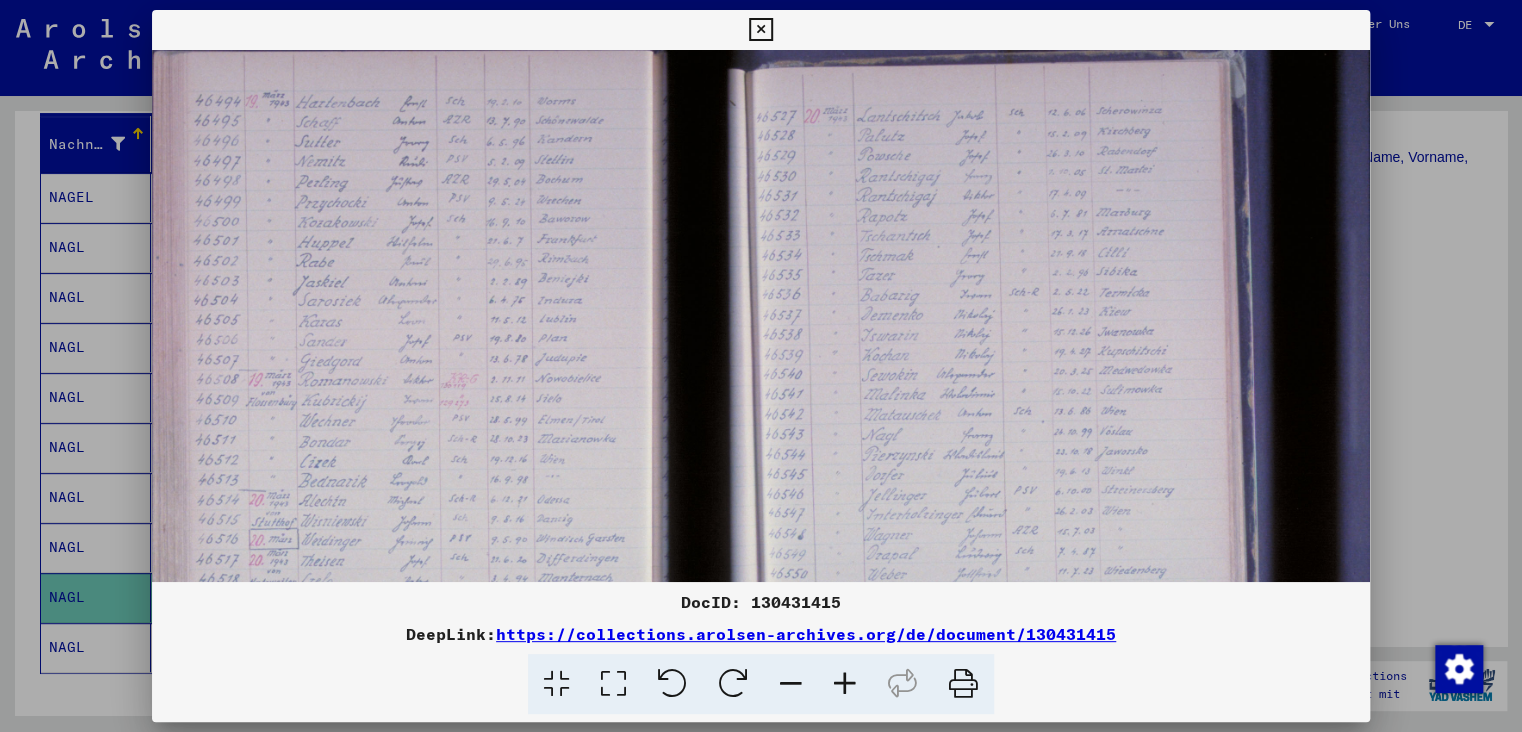 drag, startPoint x: 1009, startPoint y: 286, endPoint x: 978, endPoint y: 360, distance: 80.23092 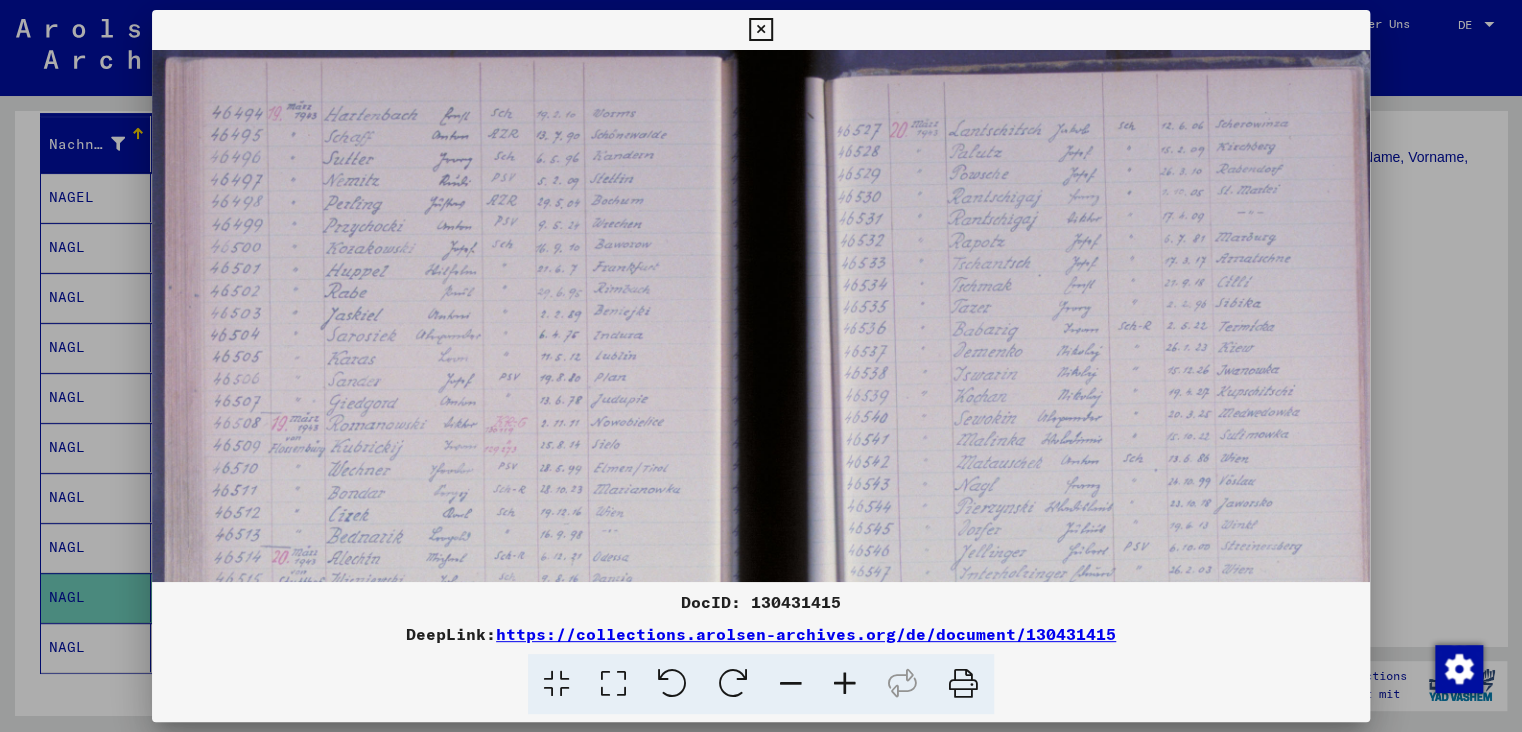 click at bounding box center (845, 684) 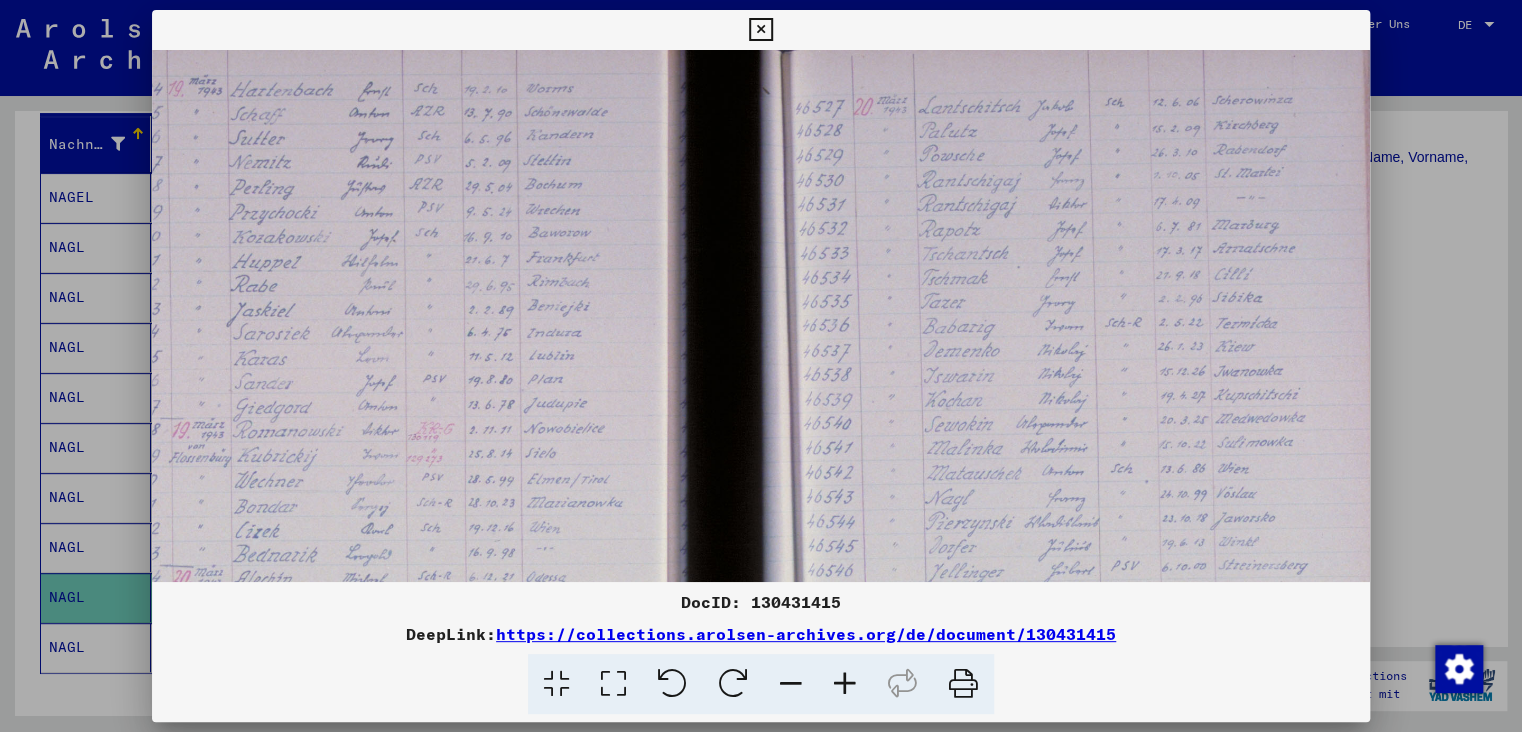 scroll, scrollTop: 115, scrollLeft: 330, axis: both 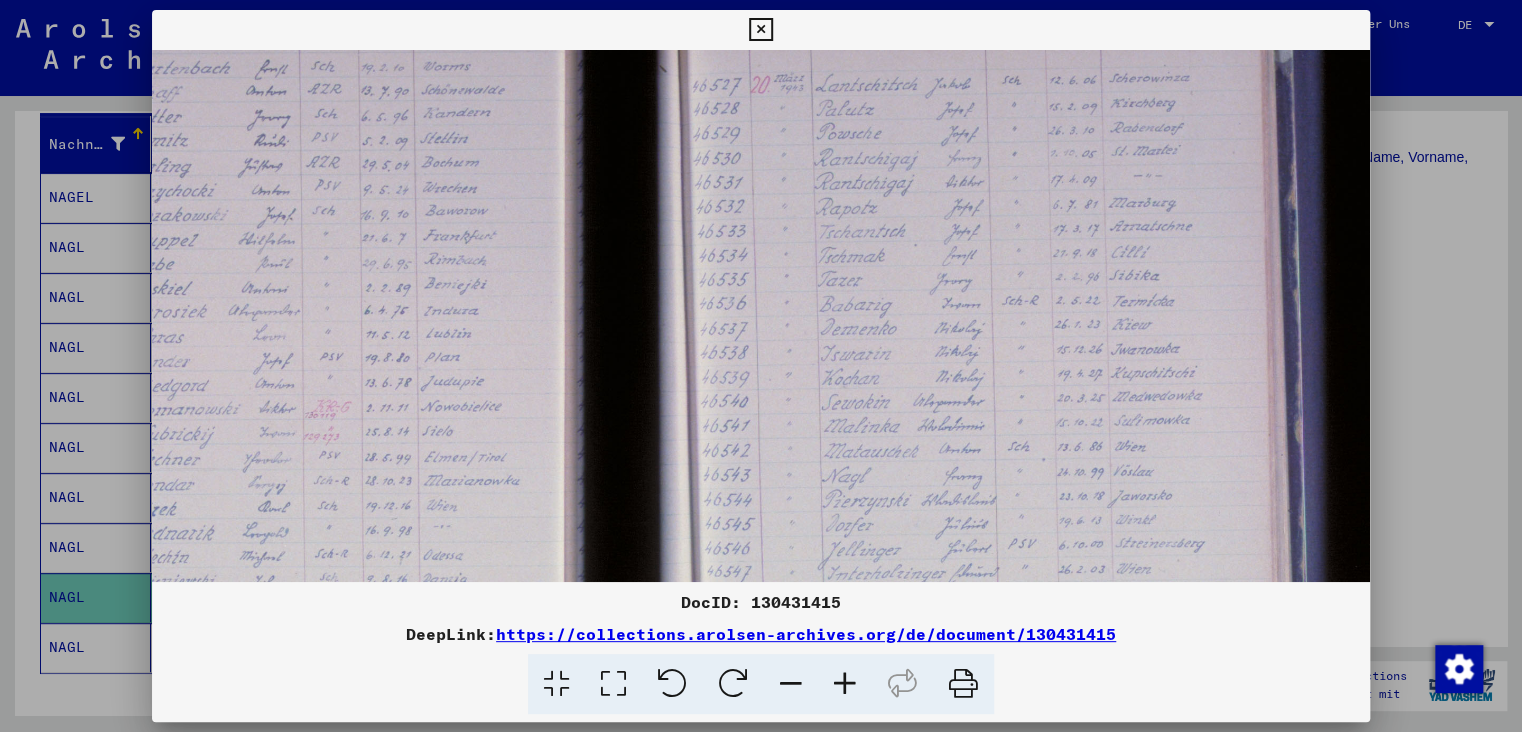 drag, startPoint x: 1139, startPoint y: 466, endPoint x: 916, endPoint y: 410, distance: 229.9239 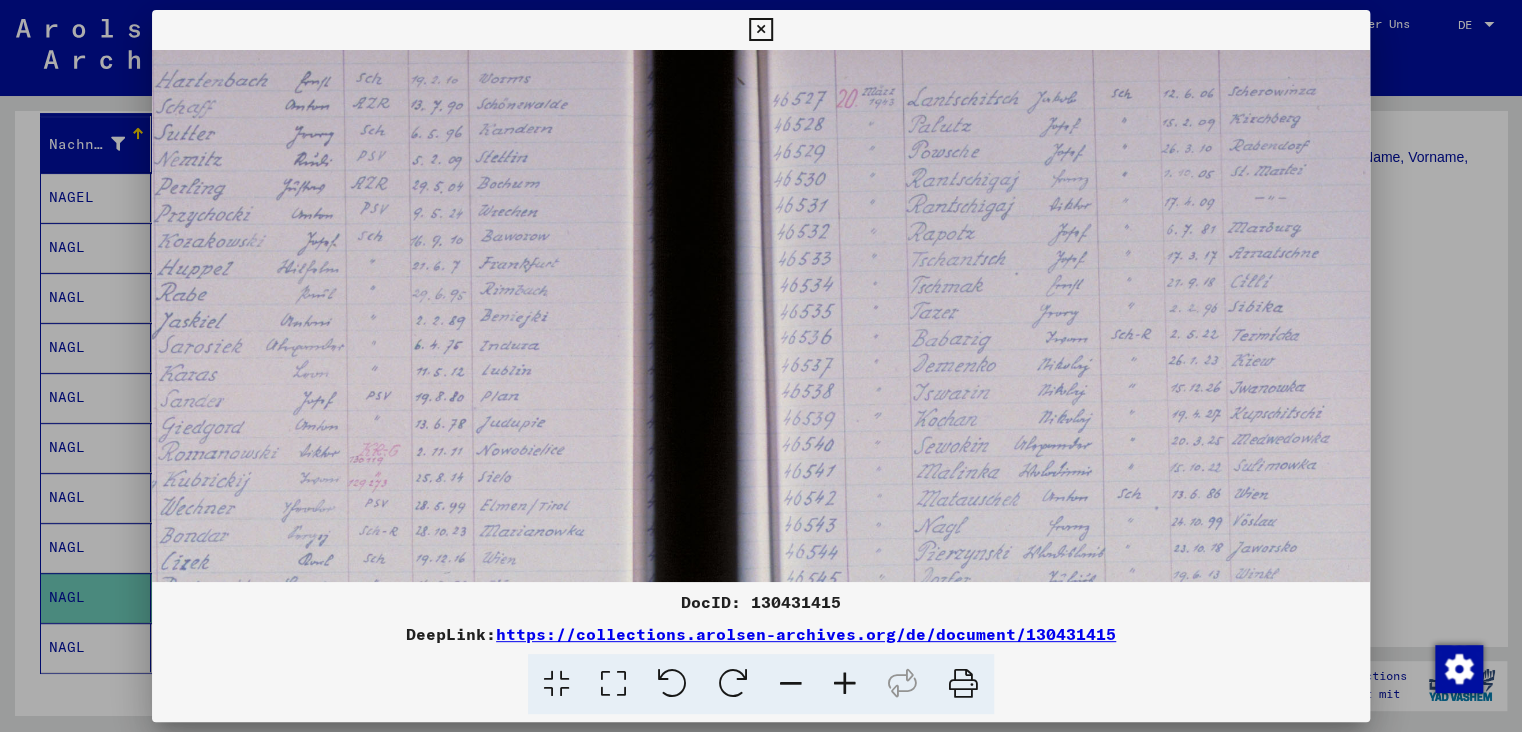 click at bounding box center (845, 684) 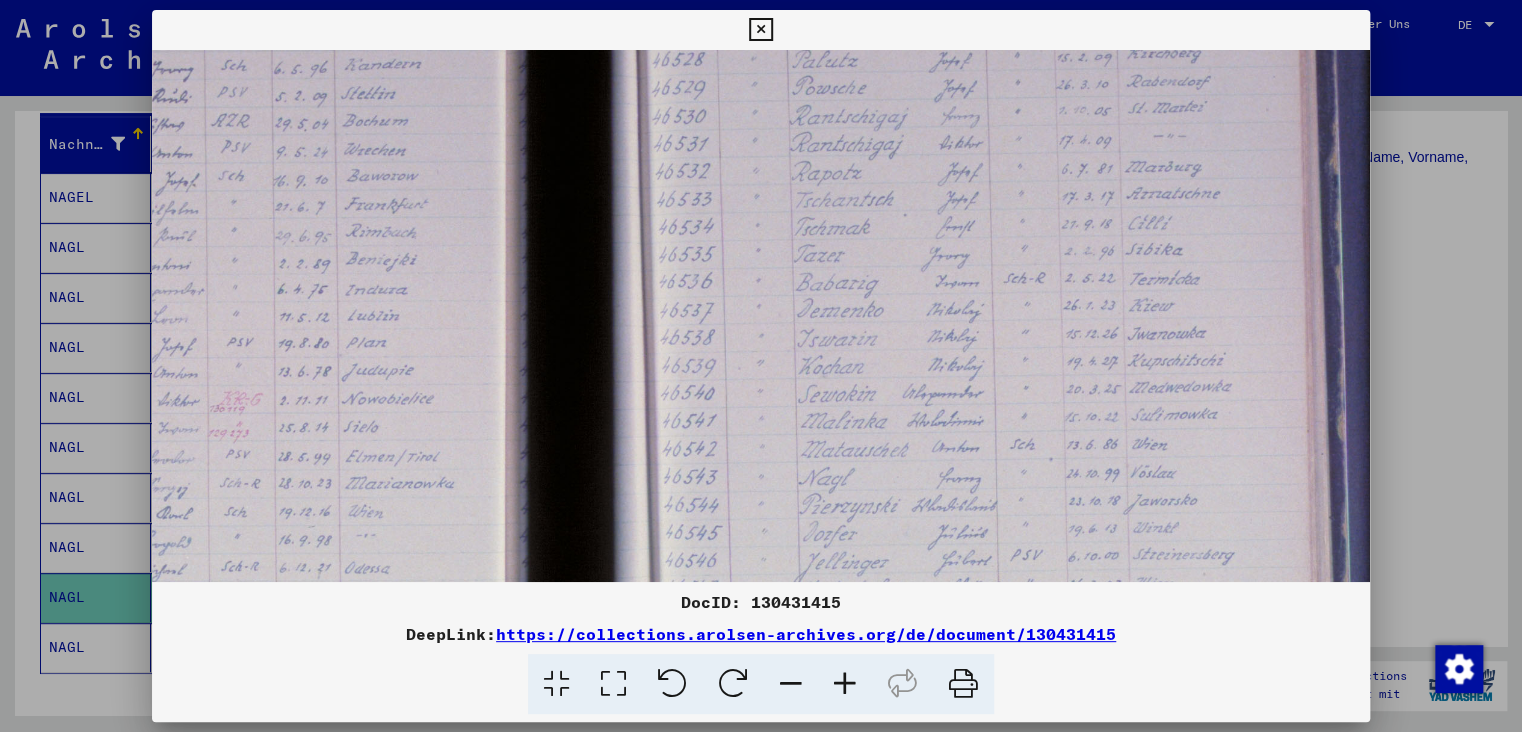 scroll, scrollTop: 204, scrollLeft: 542, axis: both 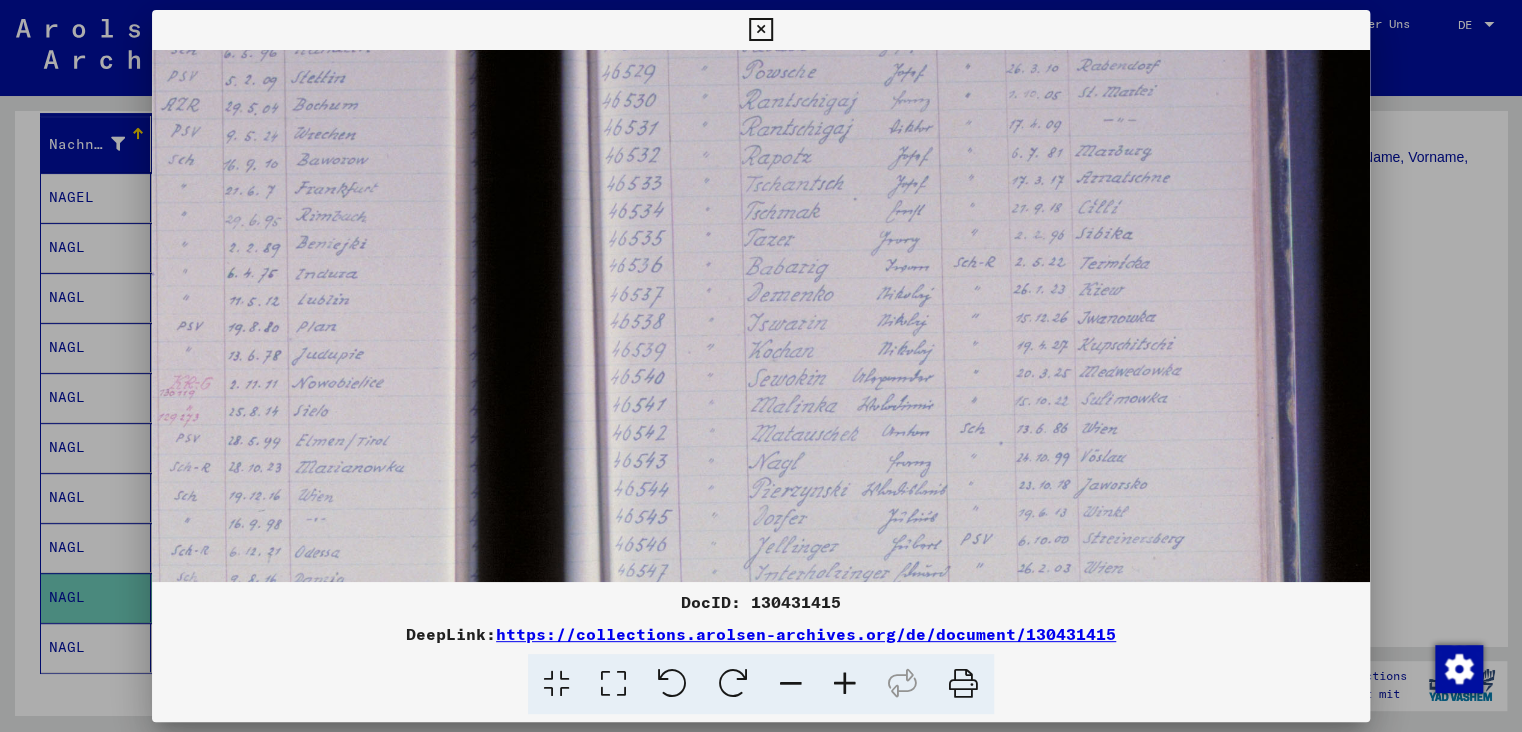 drag, startPoint x: 1026, startPoint y: 465, endPoint x: 888, endPoint y: 418, distance: 145.78409 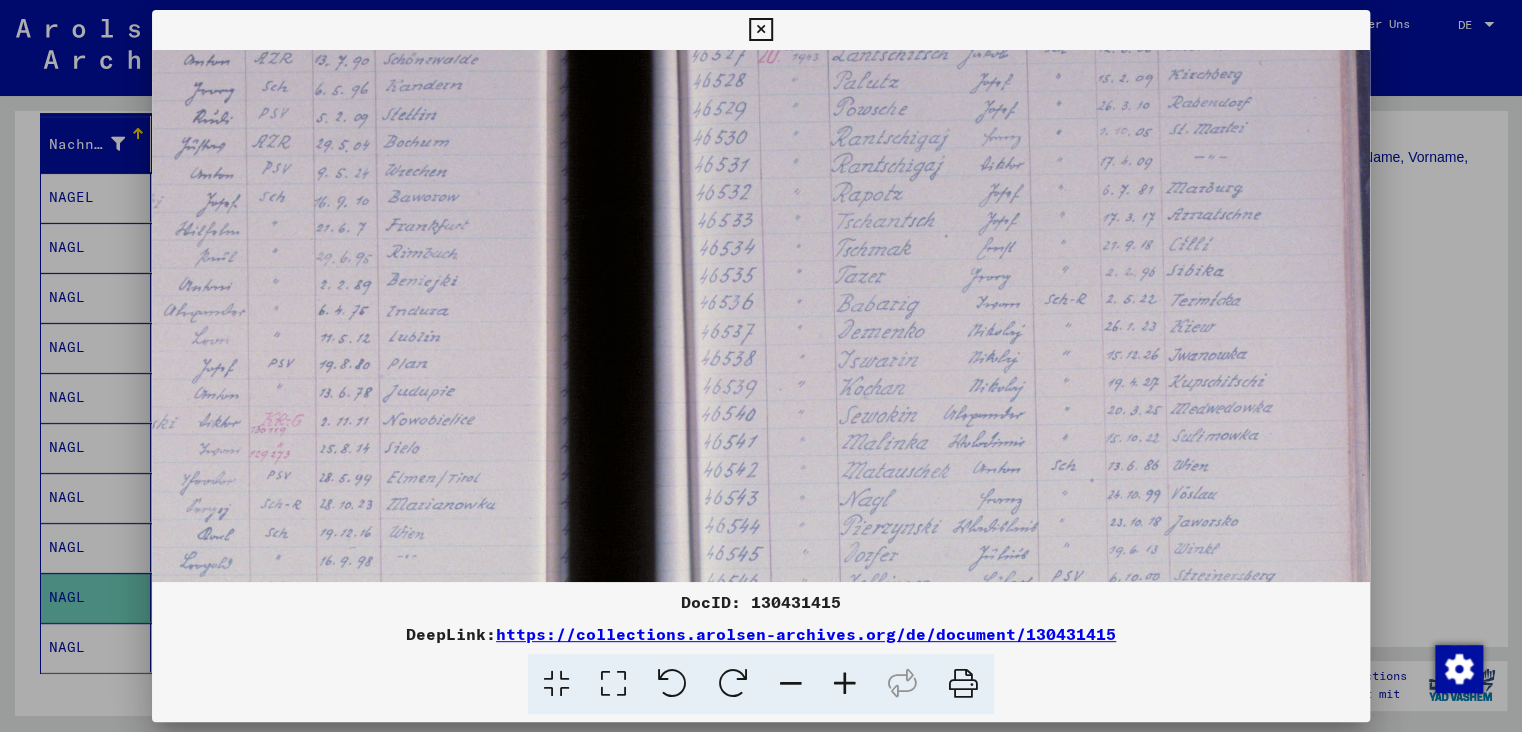 drag, startPoint x: 854, startPoint y: 389, endPoint x: 947, endPoint y: 444, distance: 108.04629 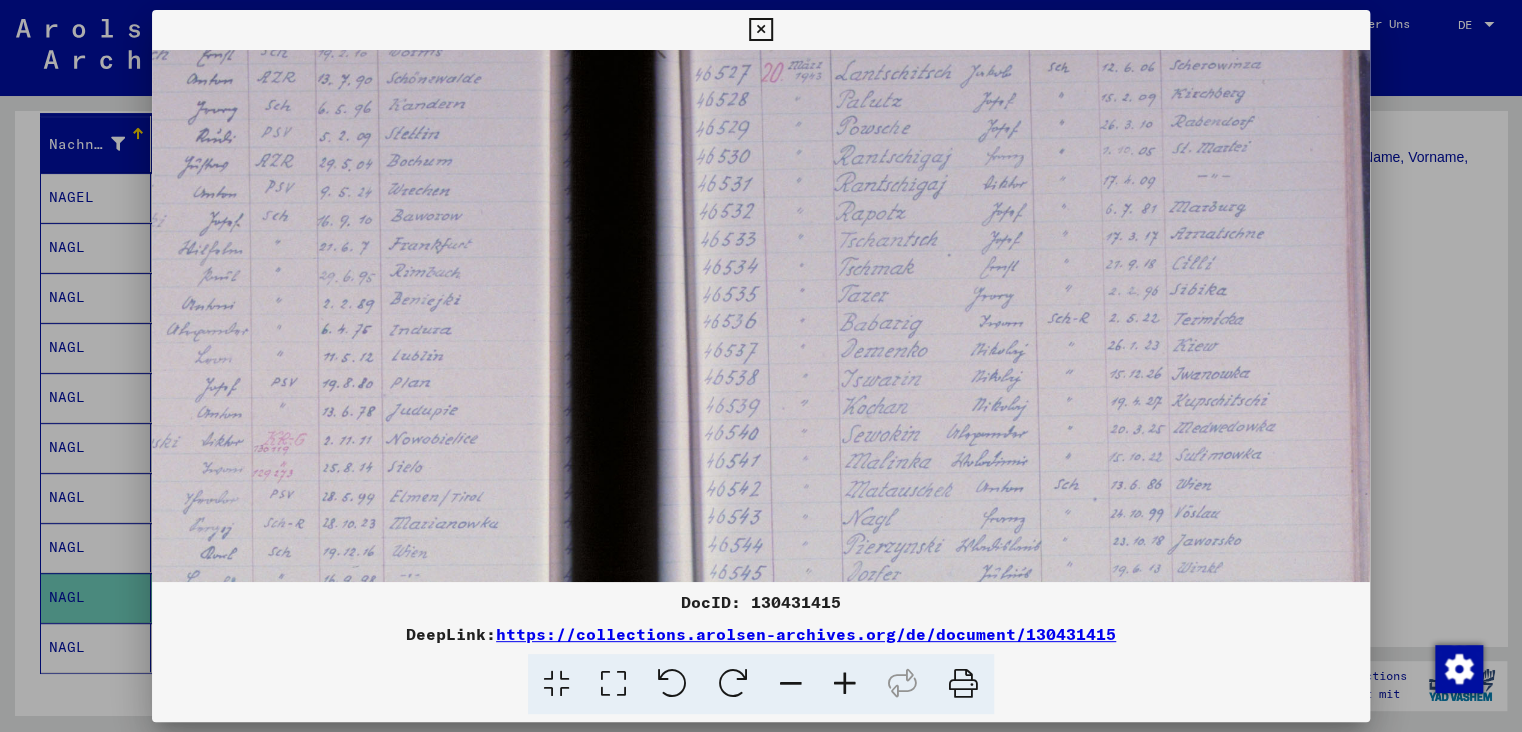 click at bounding box center [760, 30] 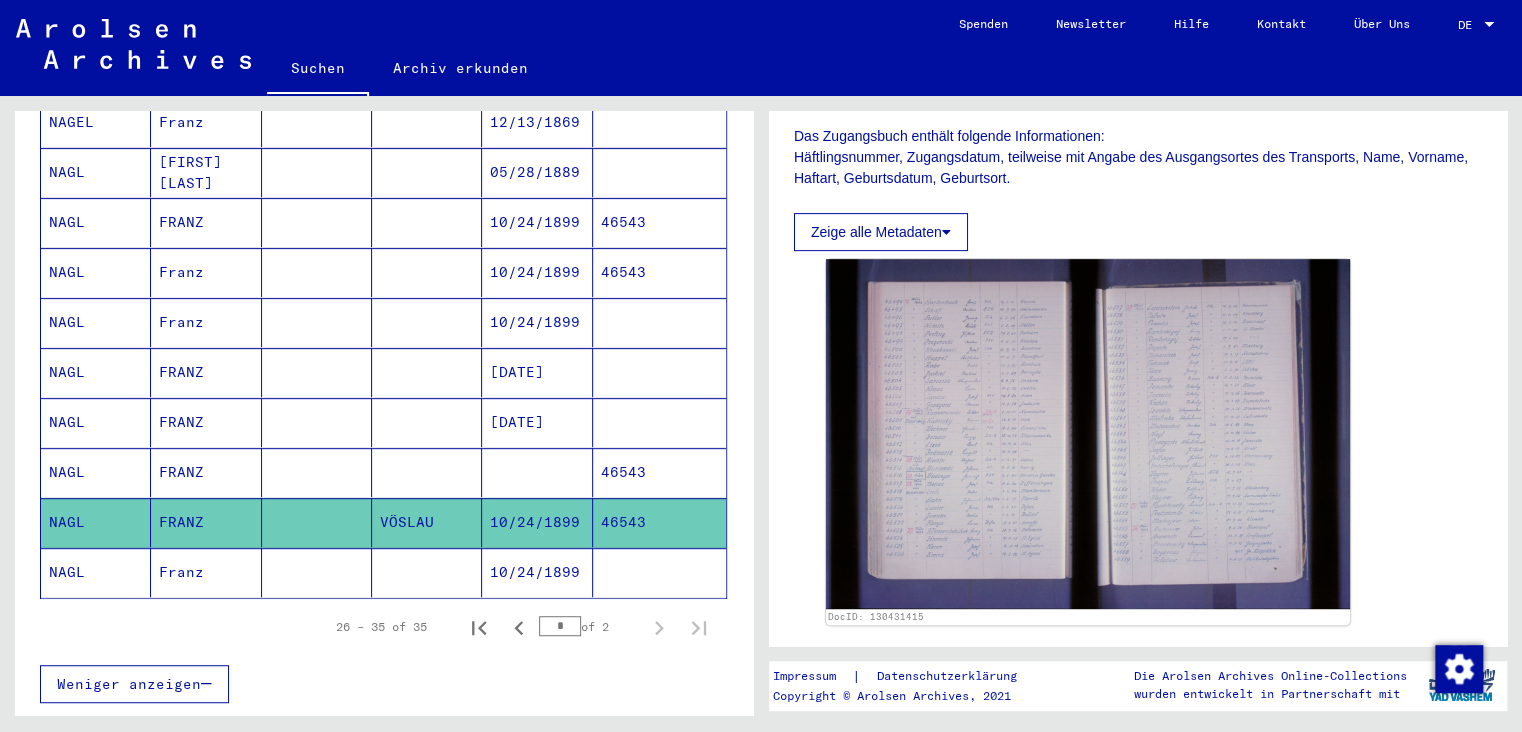 scroll, scrollTop: 364, scrollLeft: 0, axis: vertical 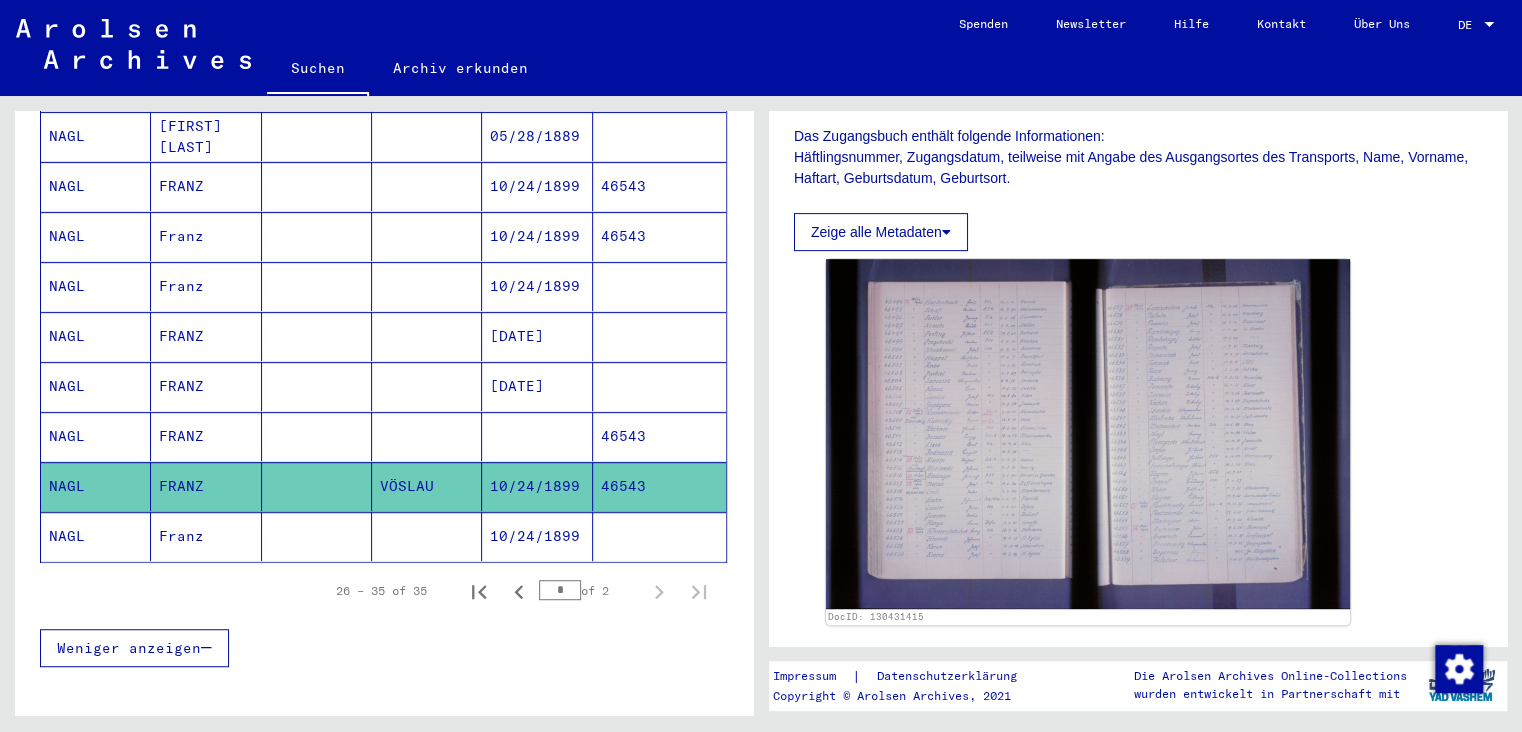 click on "NAGL" 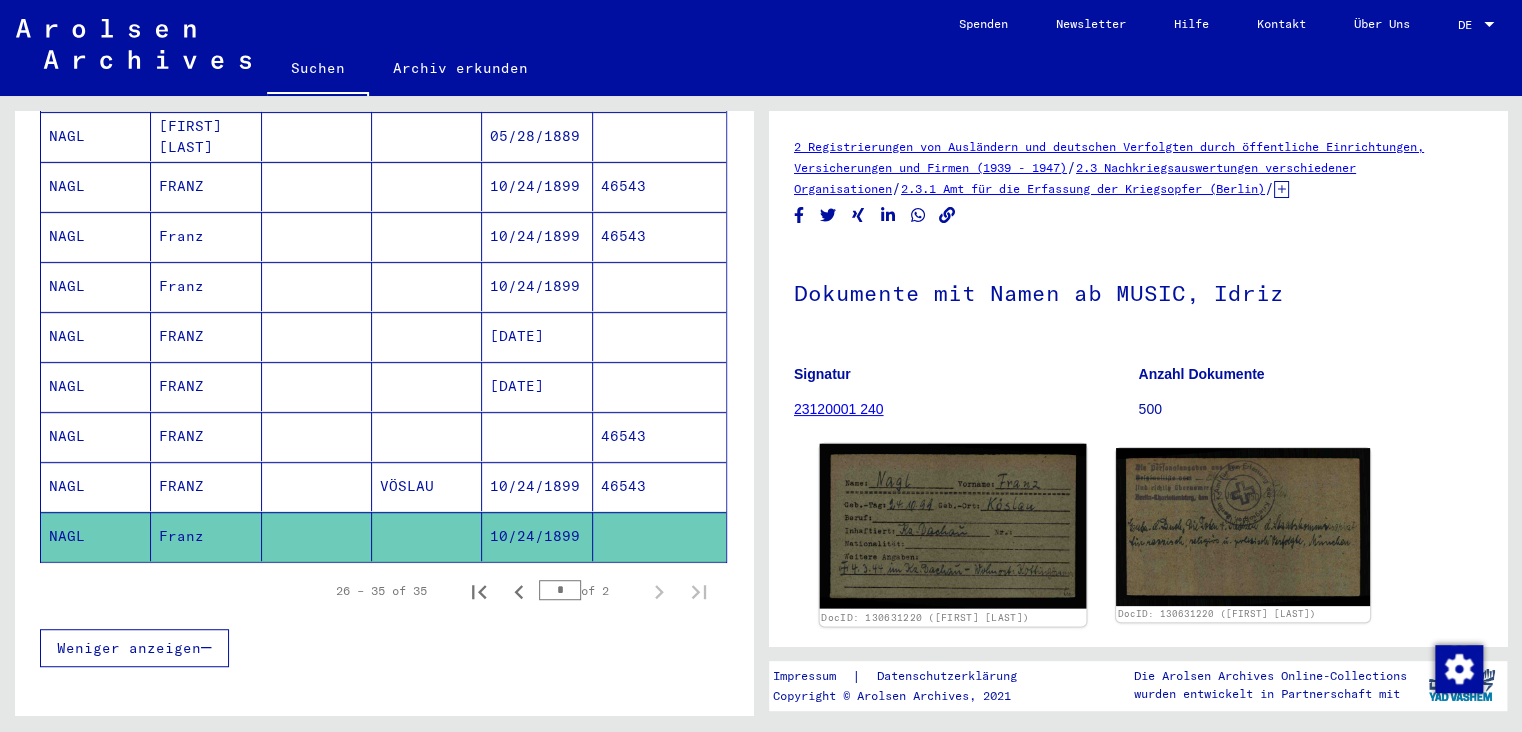 click 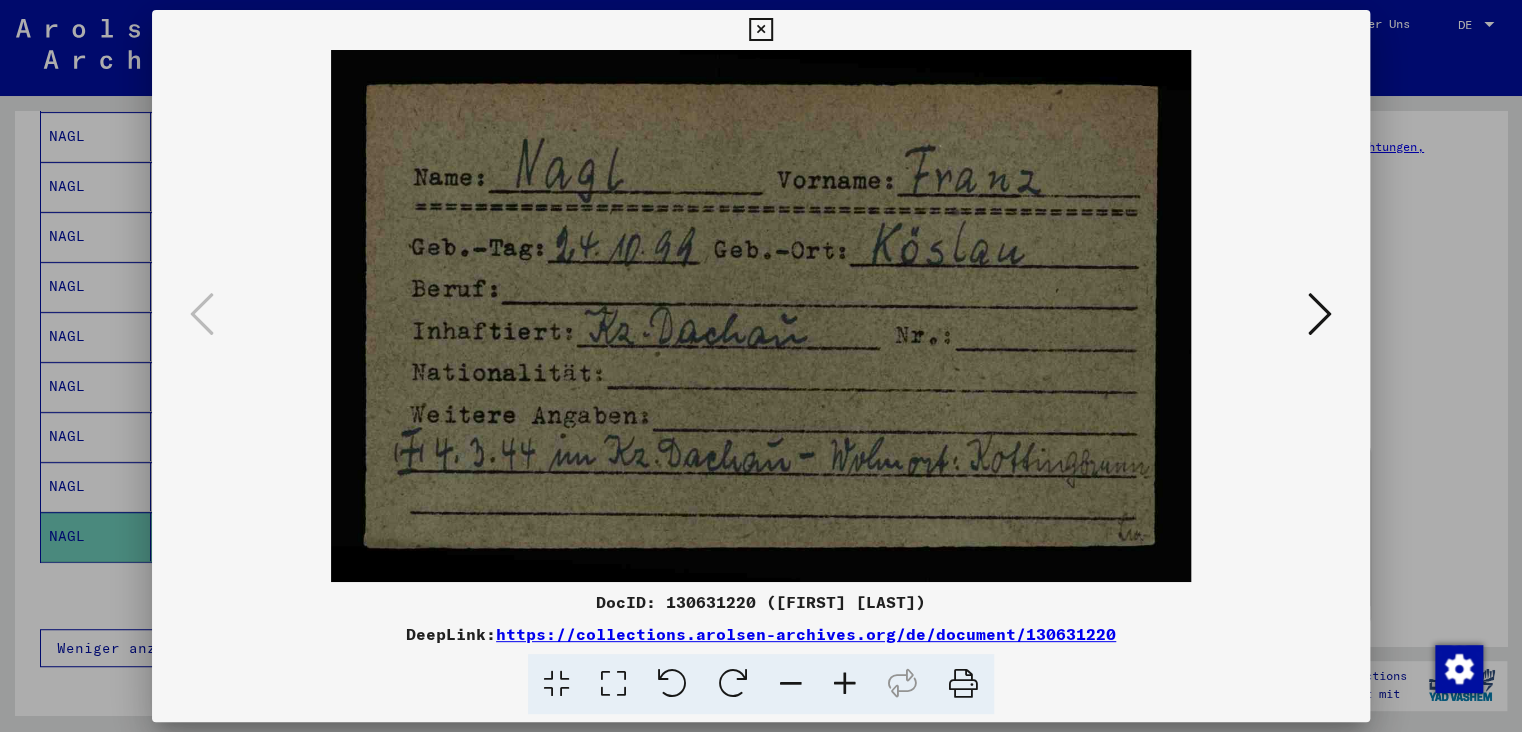 click at bounding box center [1320, 314] 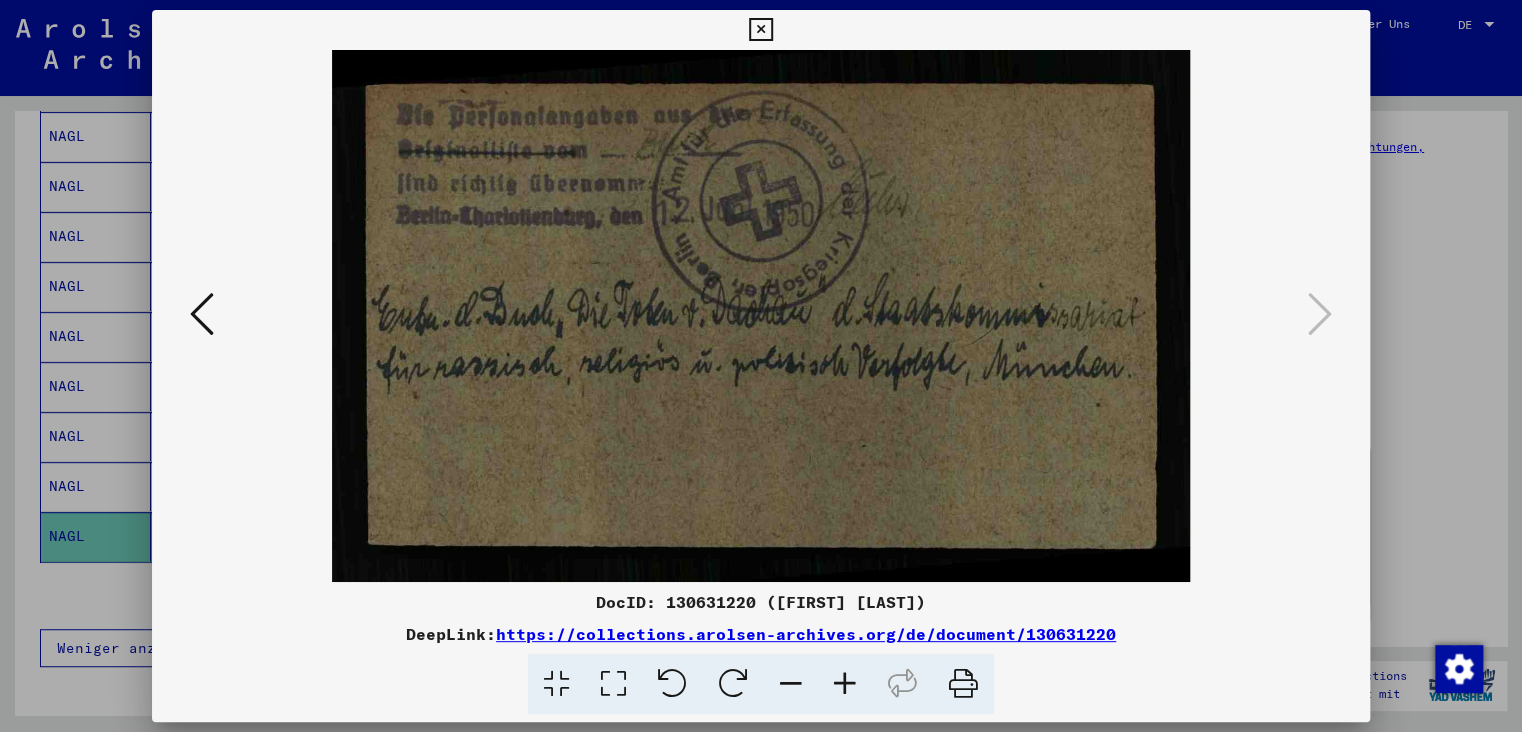 click at bounding box center [760, 30] 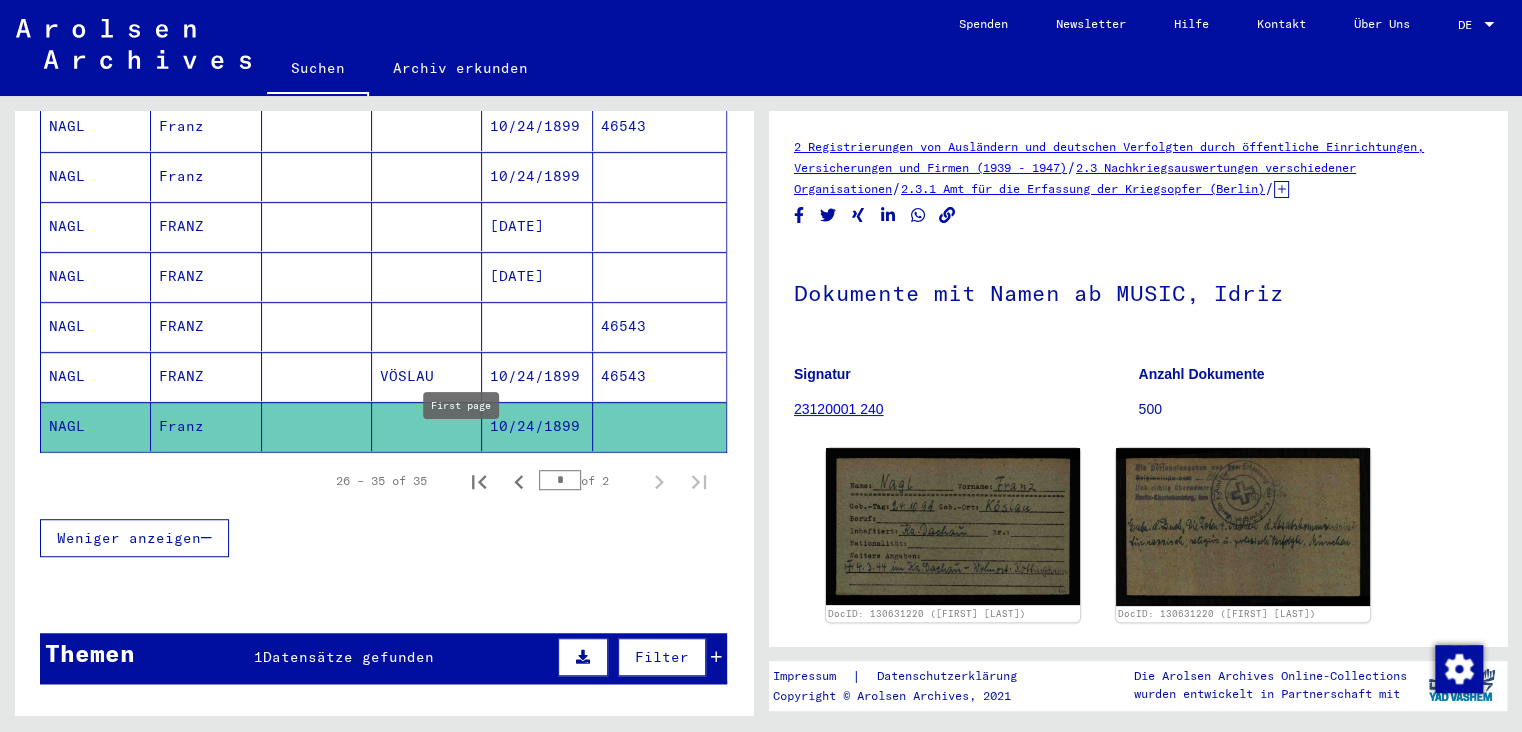 scroll, scrollTop: 584, scrollLeft: 0, axis: vertical 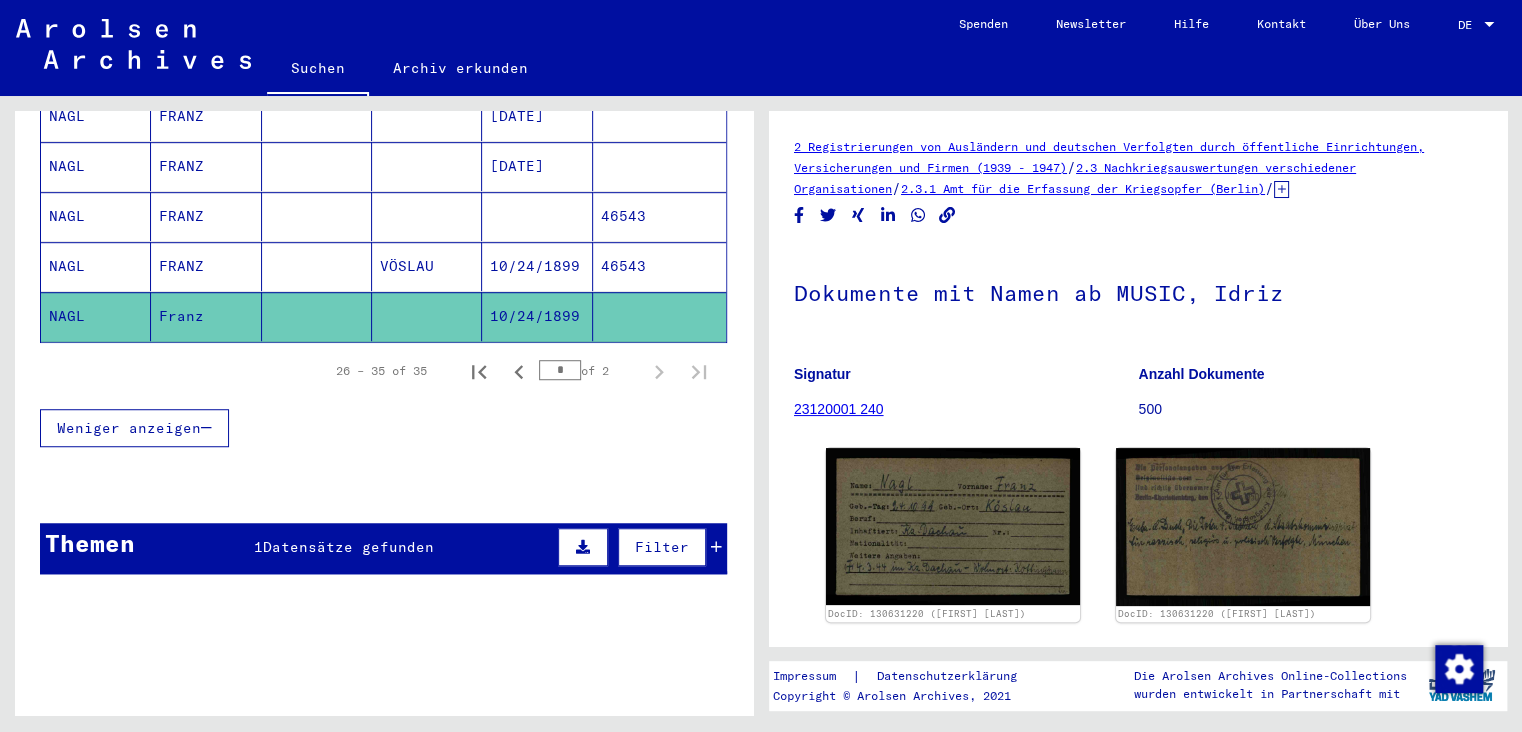 click on "Datensätze gefunden" at bounding box center [348, 547] 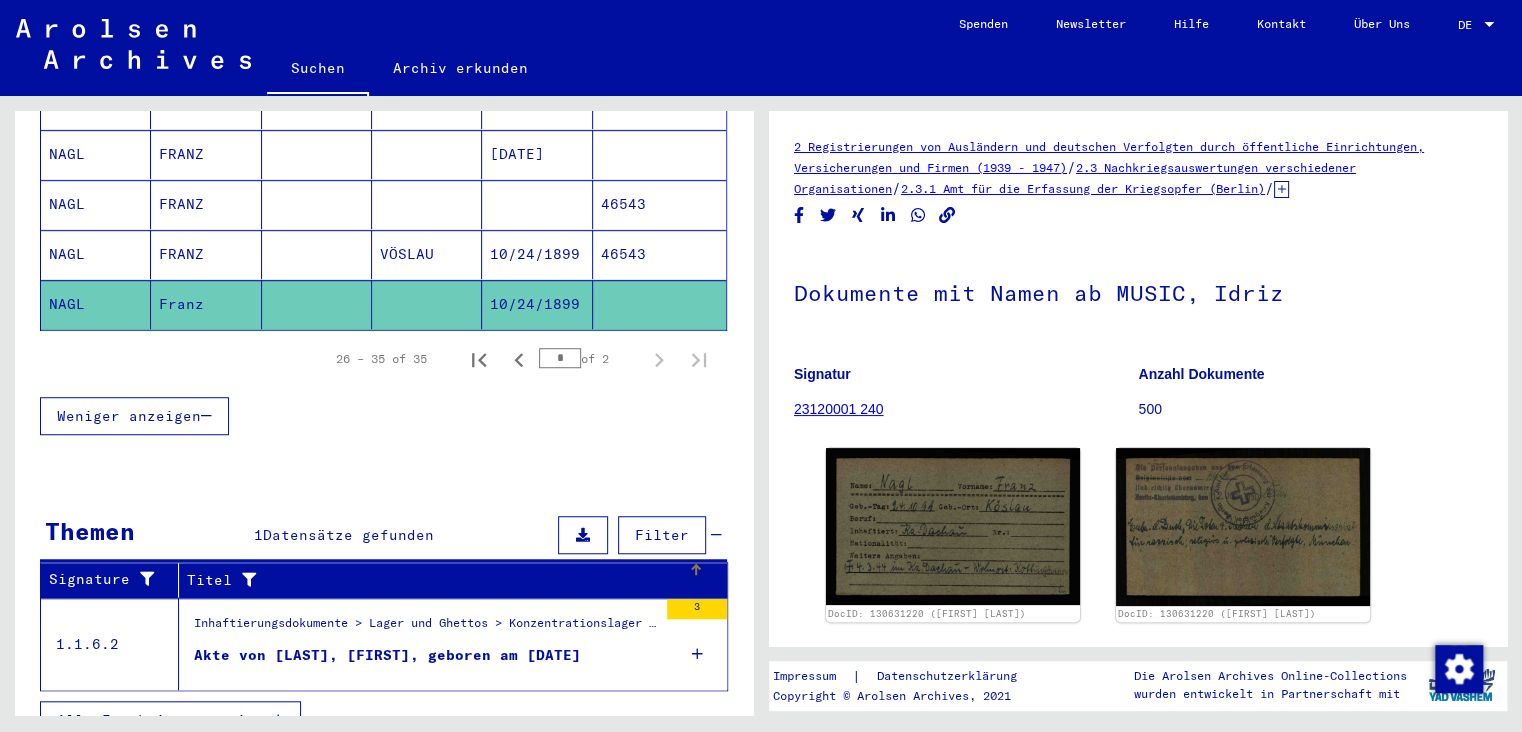 scroll, scrollTop: 600, scrollLeft: 0, axis: vertical 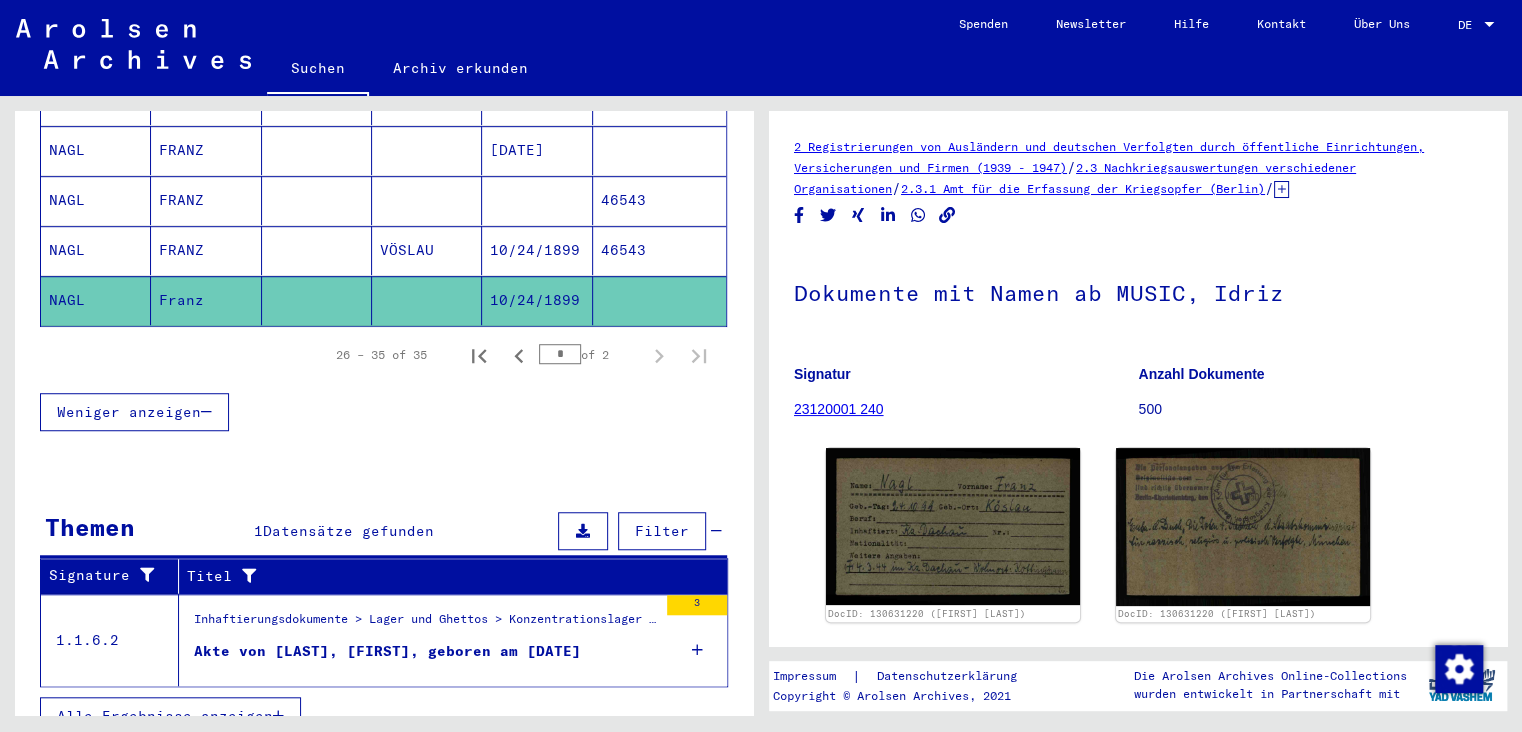 click on "Akte von [LAST], [FIRST], geboren am [DATE]" at bounding box center [387, 651] 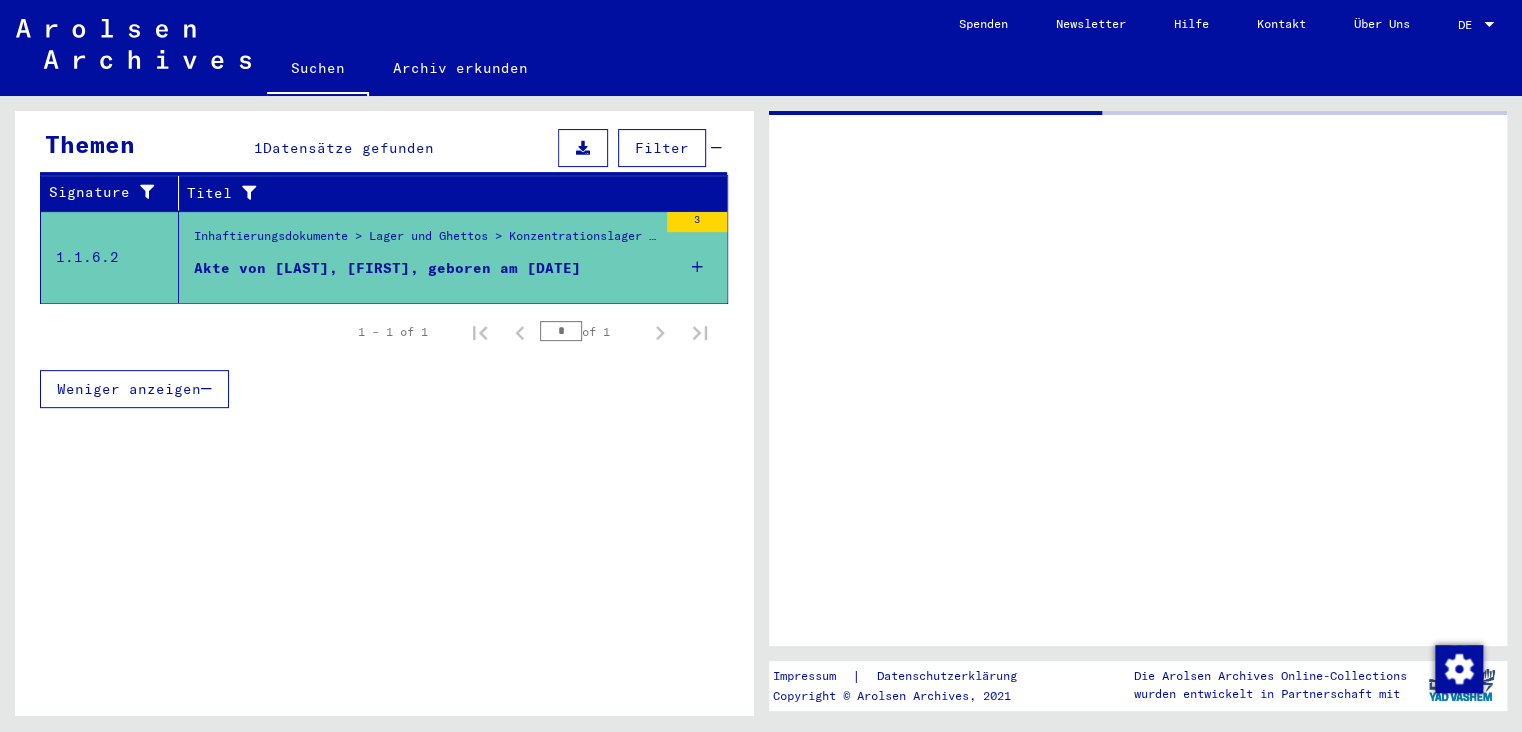 scroll, scrollTop: 283, scrollLeft: 0, axis: vertical 